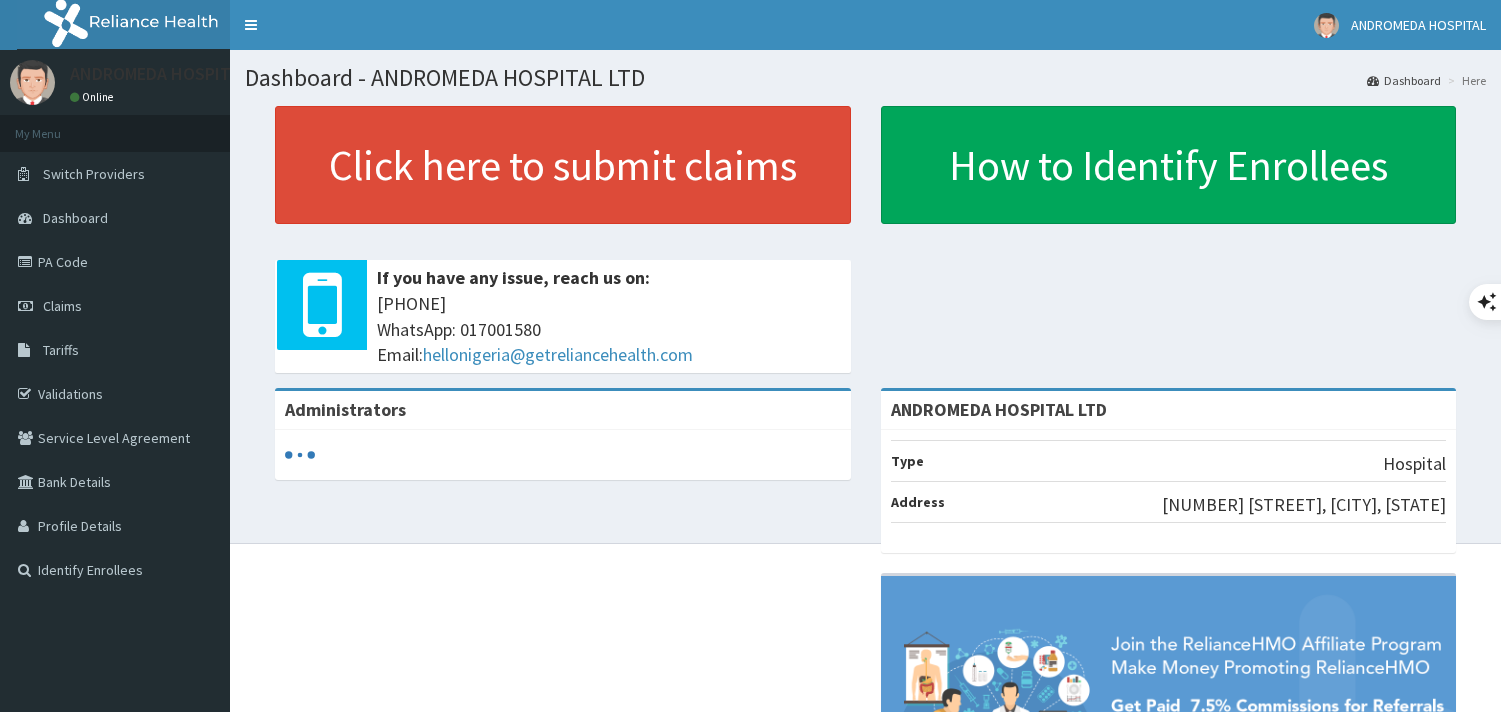scroll, scrollTop: 0, scrollLeft: 0, axis: both 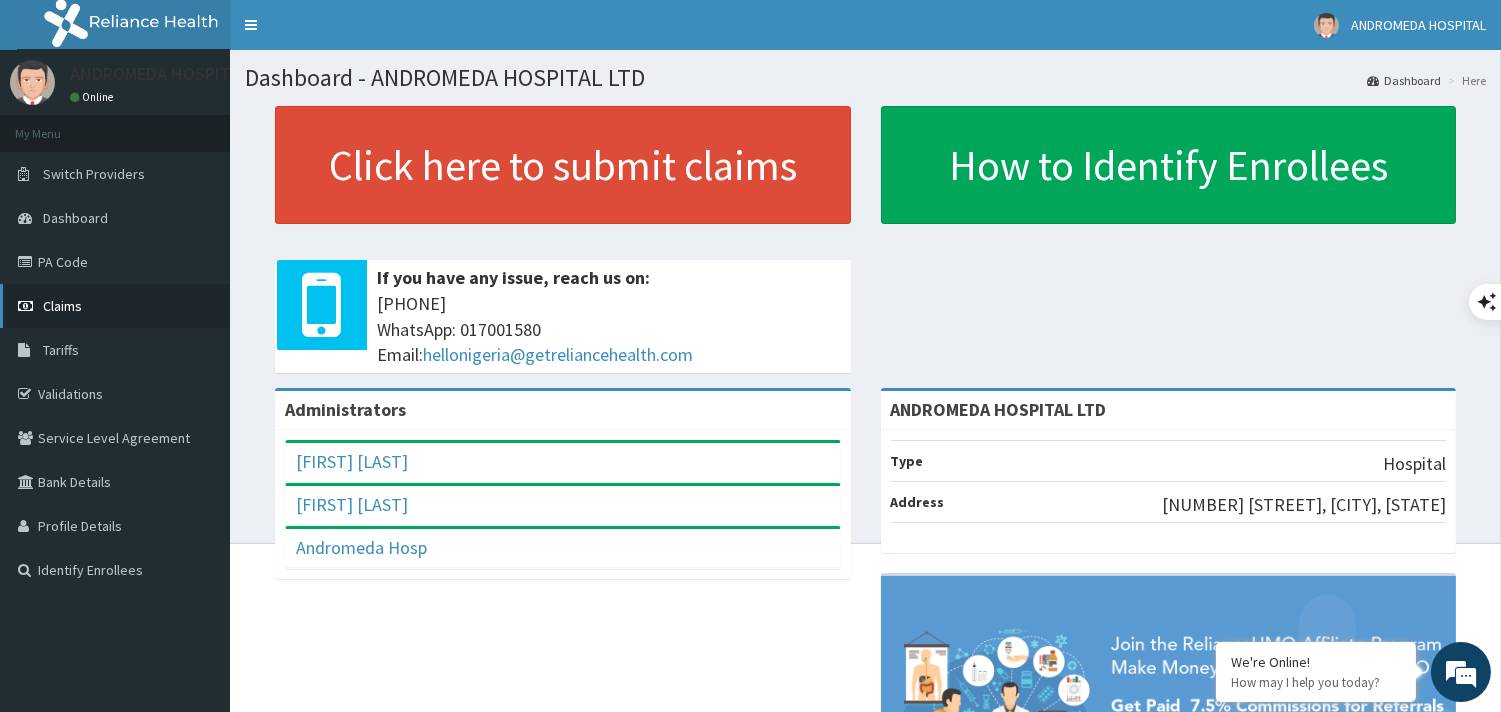 click on "Claims" at bounding box center [115, 306] 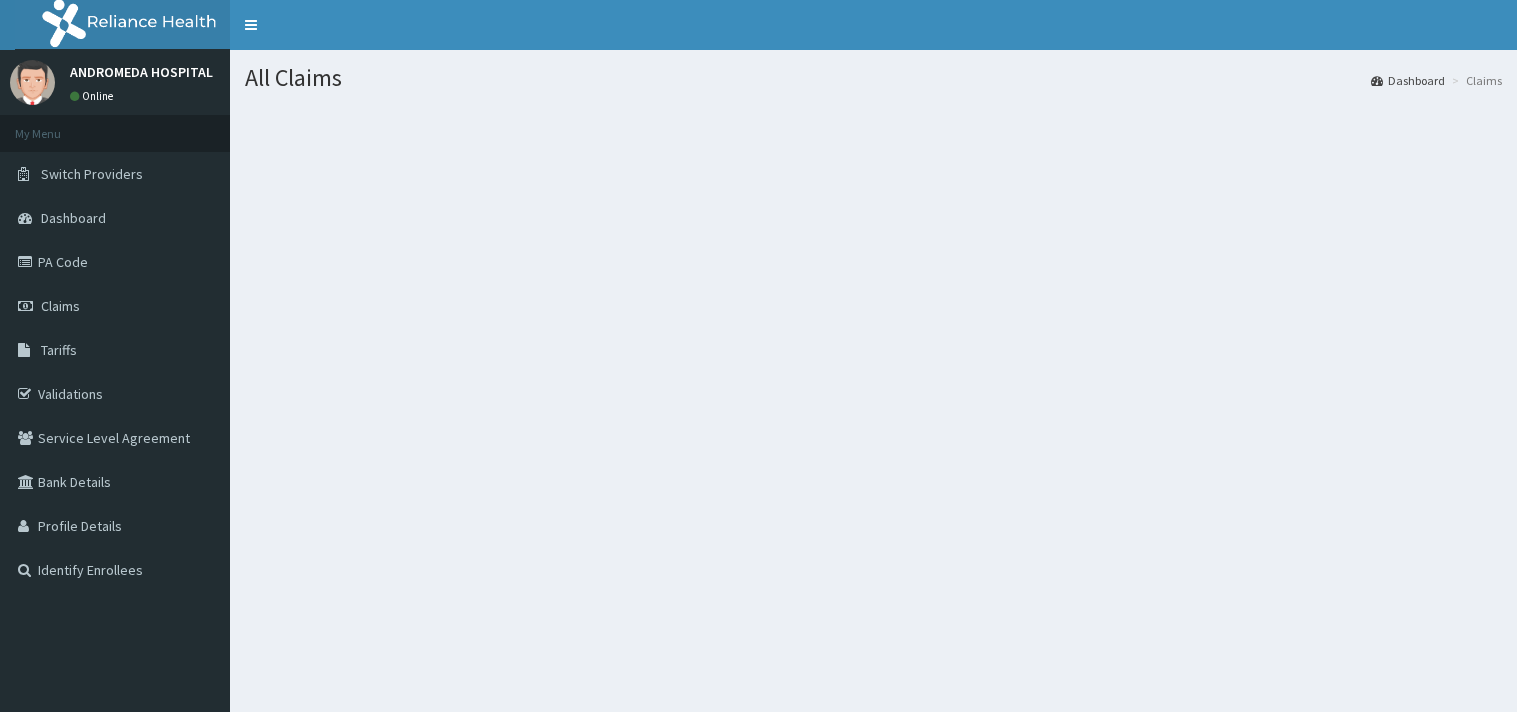 scroll, scrollTop: 0, scrollLeft: 0, axis: both 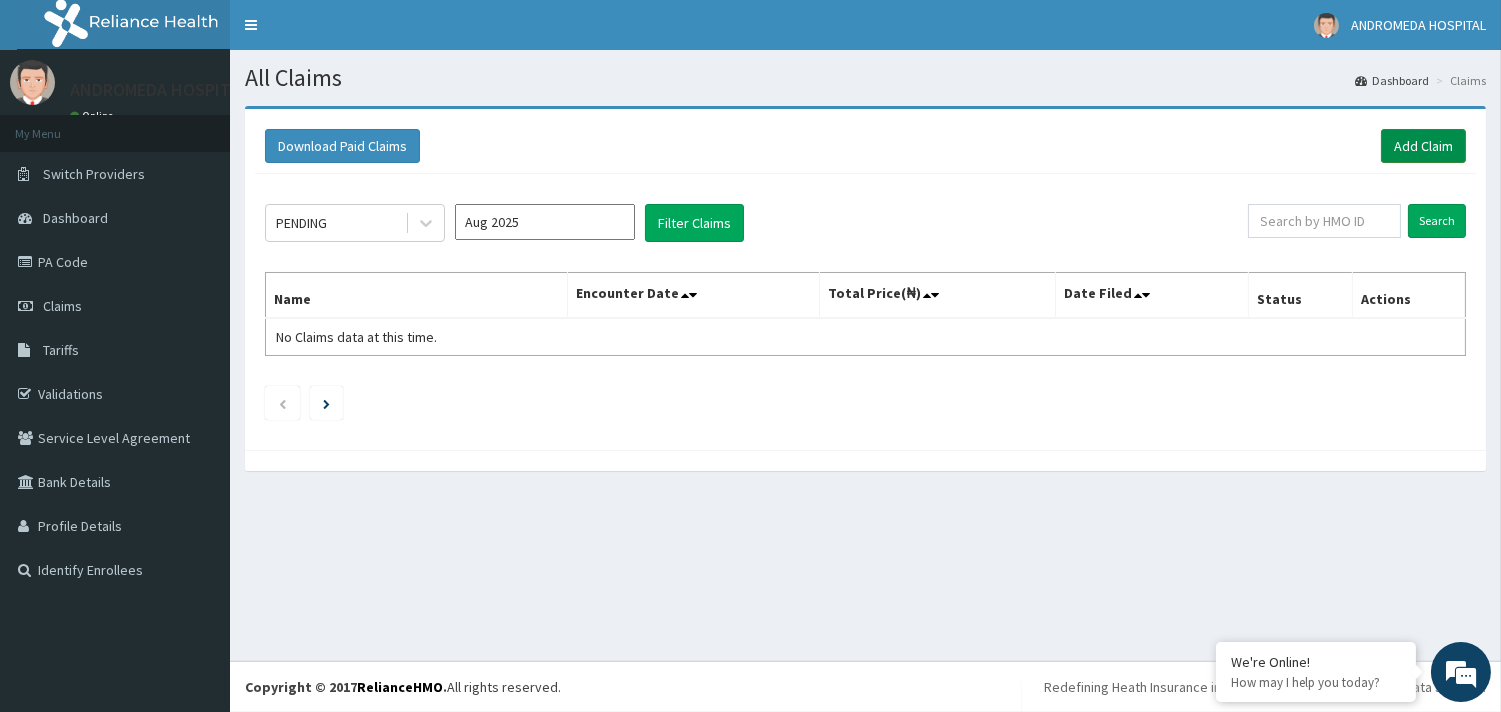 click on "Add Claim" at bounding box center [1423, 146] 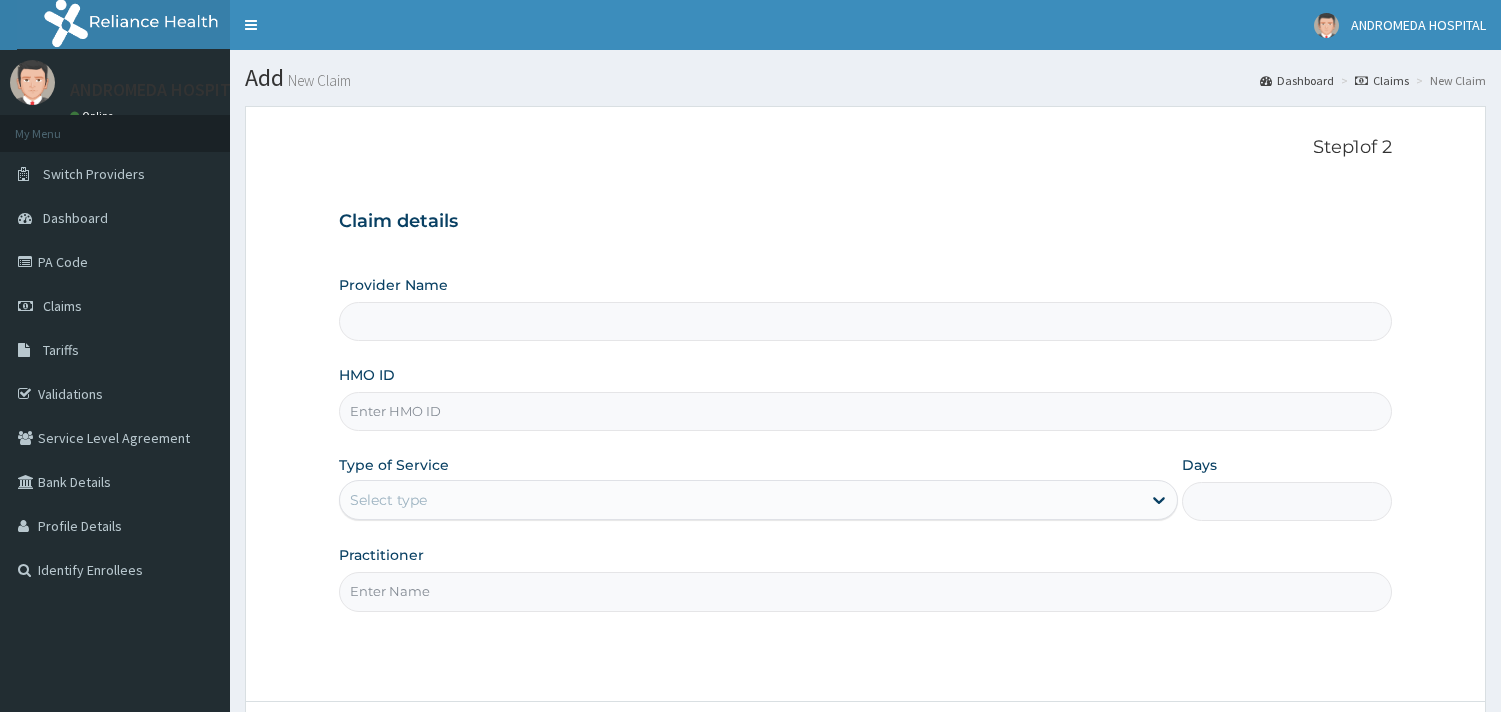 scroll, scrollTop: 0, scrollLeft: 0, axis: both 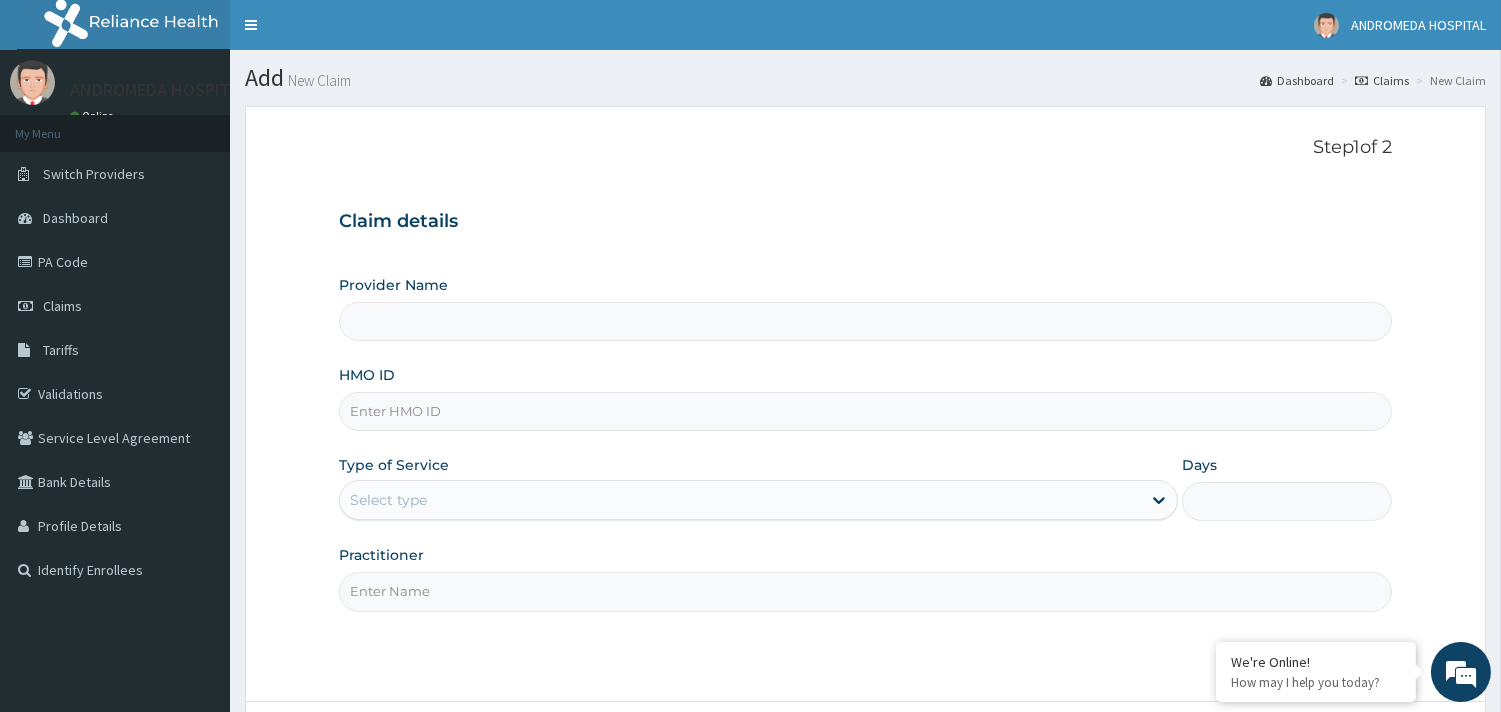 type on "ANDROMEDA HOSPITAL LTD" 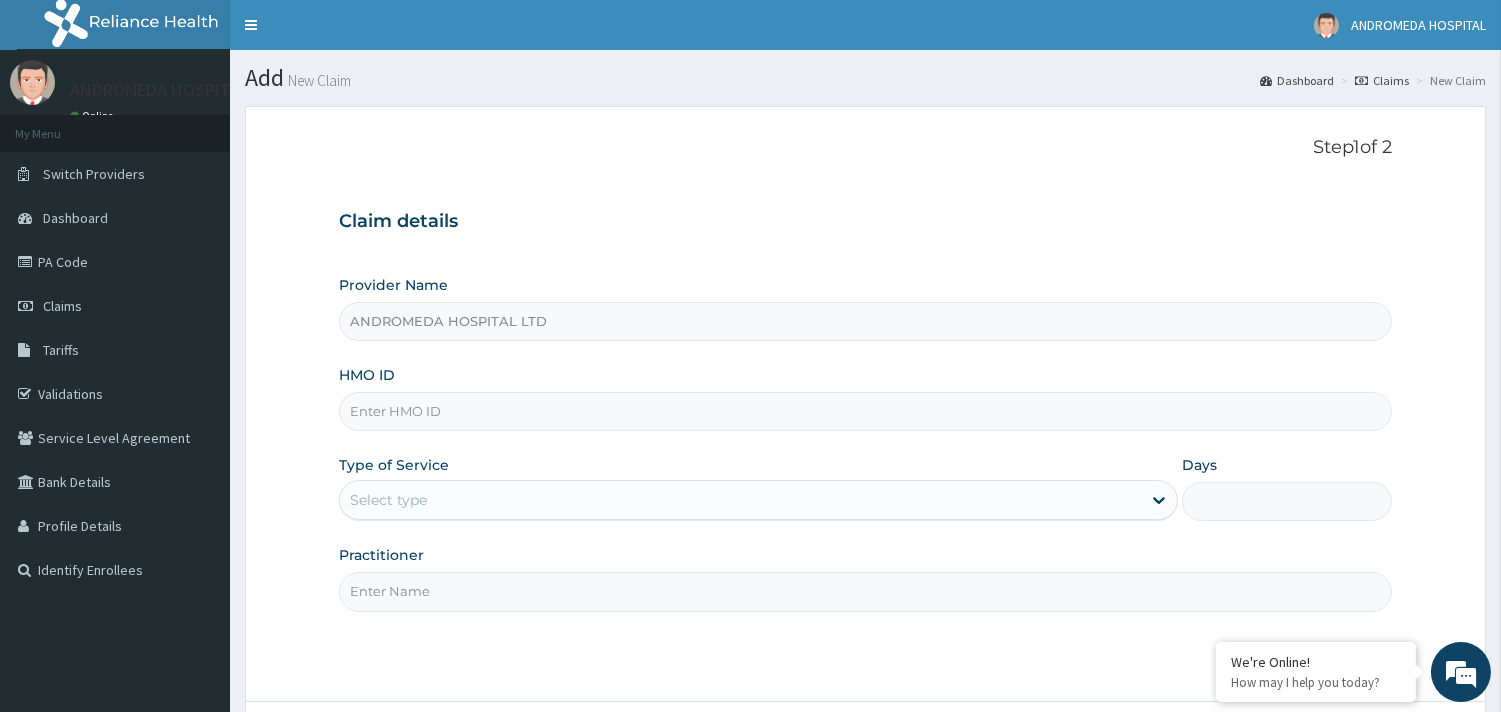 scroll, scrollTop: 0, scrollLeft: 0, axis: both 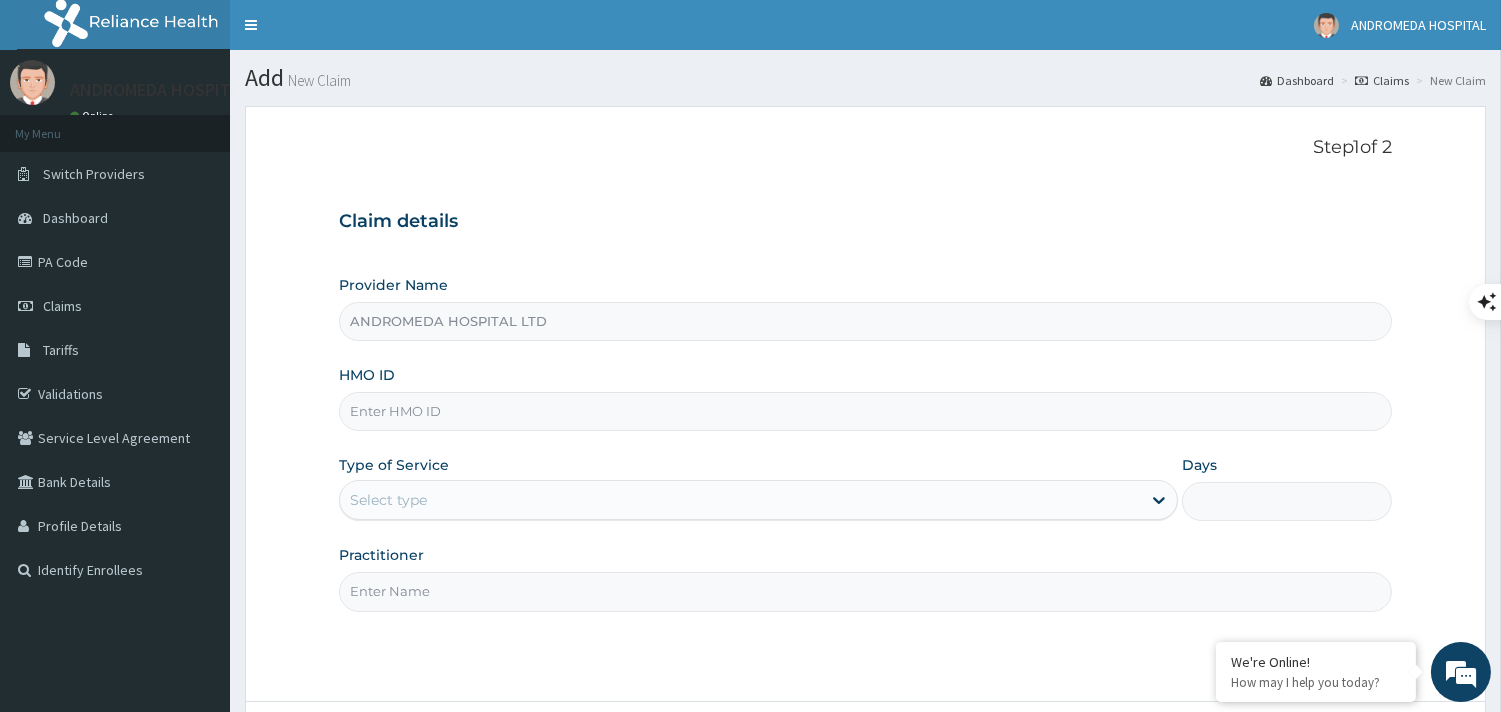 click on "HMO ID" at bounding box center (865, 411) 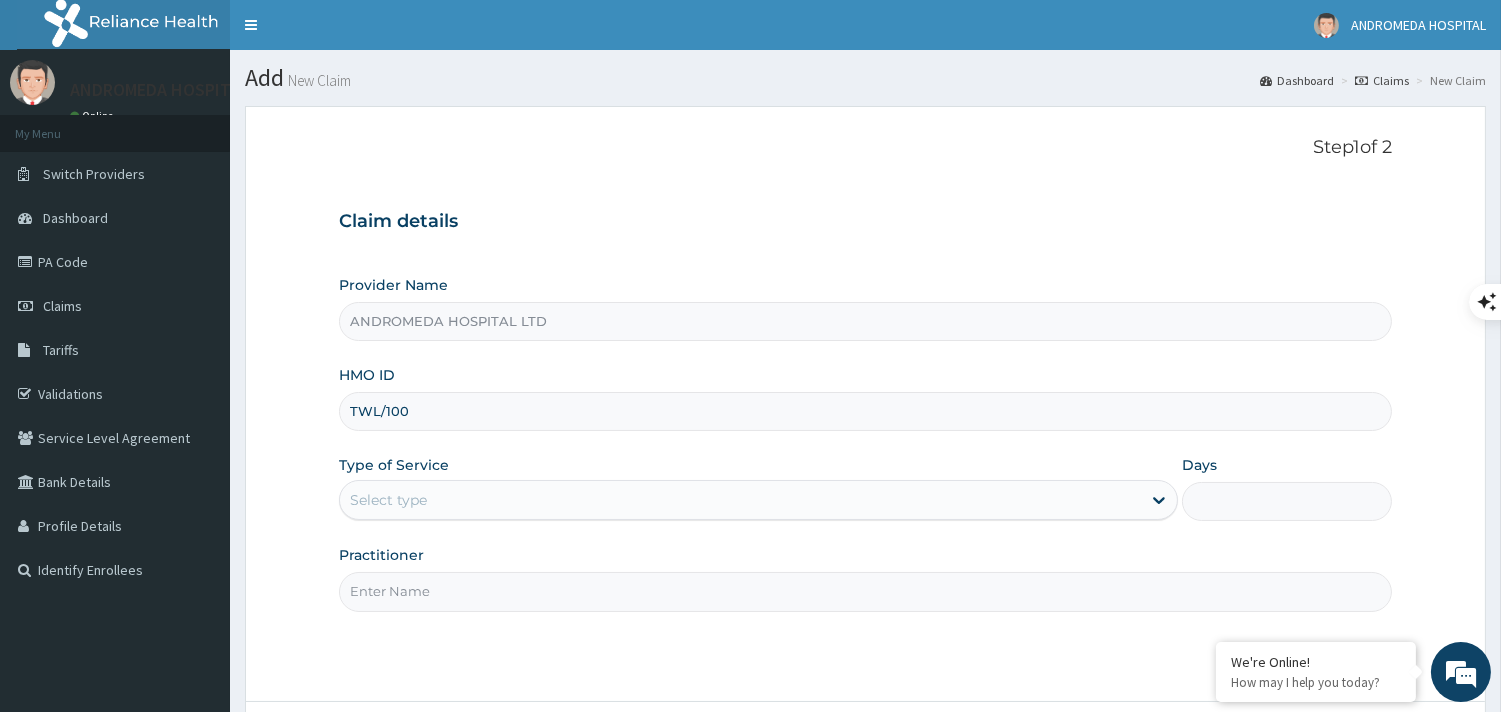 scroll, scrollTop: 0, scrollLeft: 0, axis: both 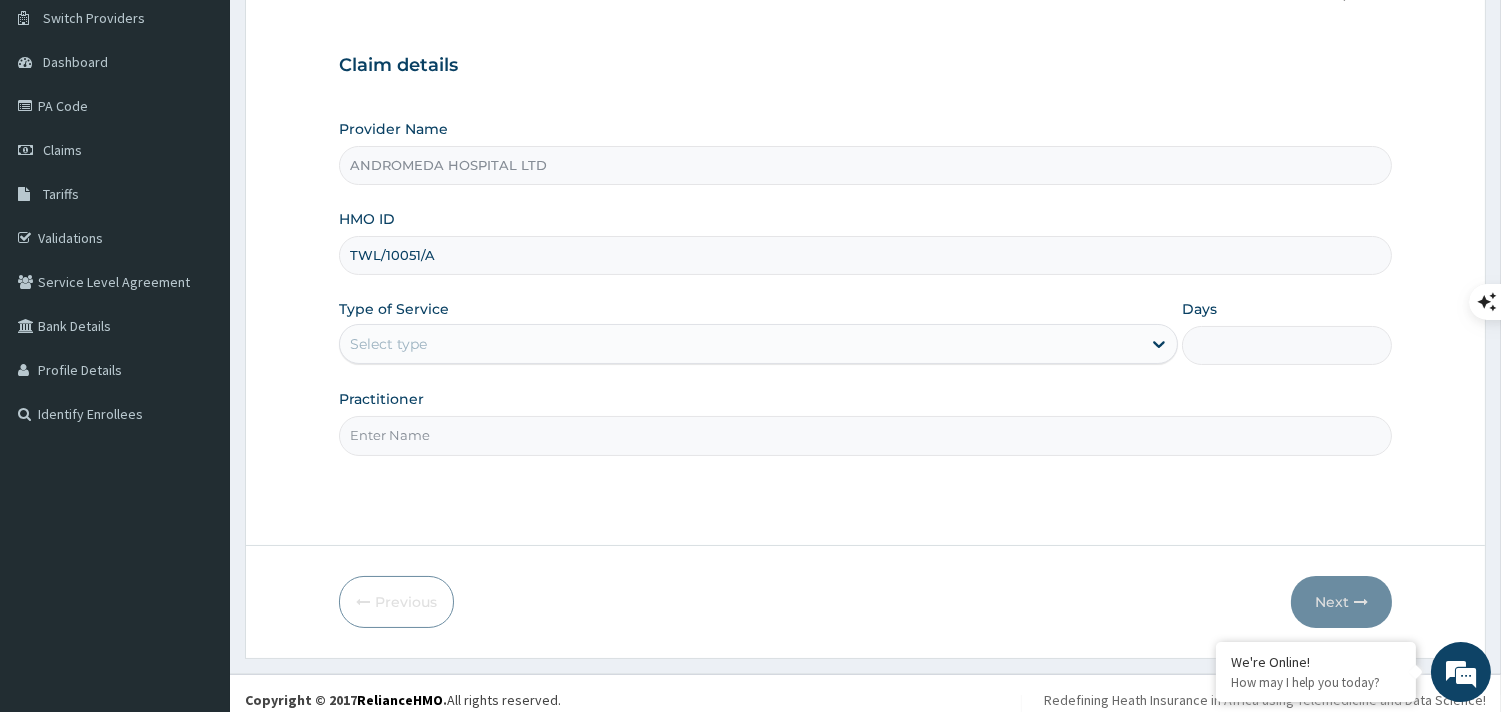 type on "TWL/10051/A" 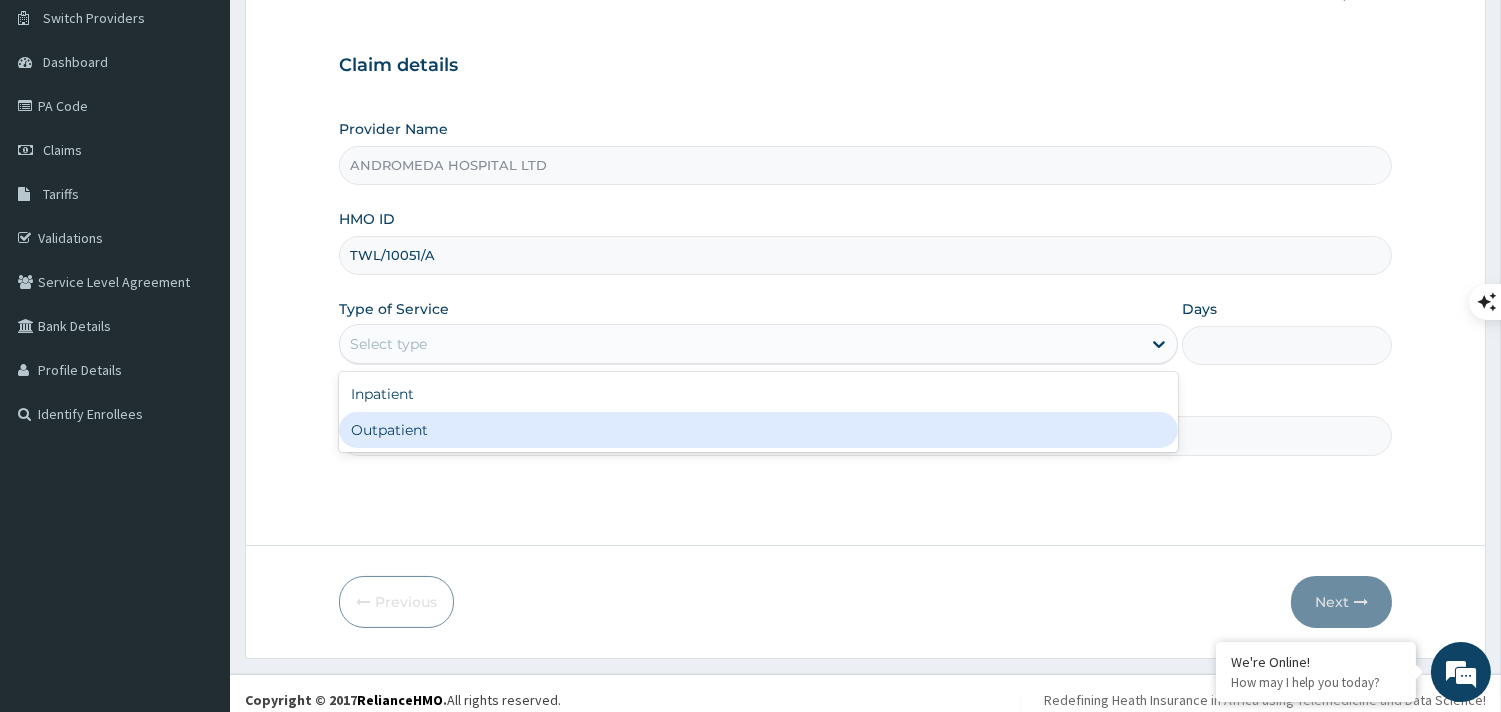 click on "Outpatient" at bounding box center [758, 430] 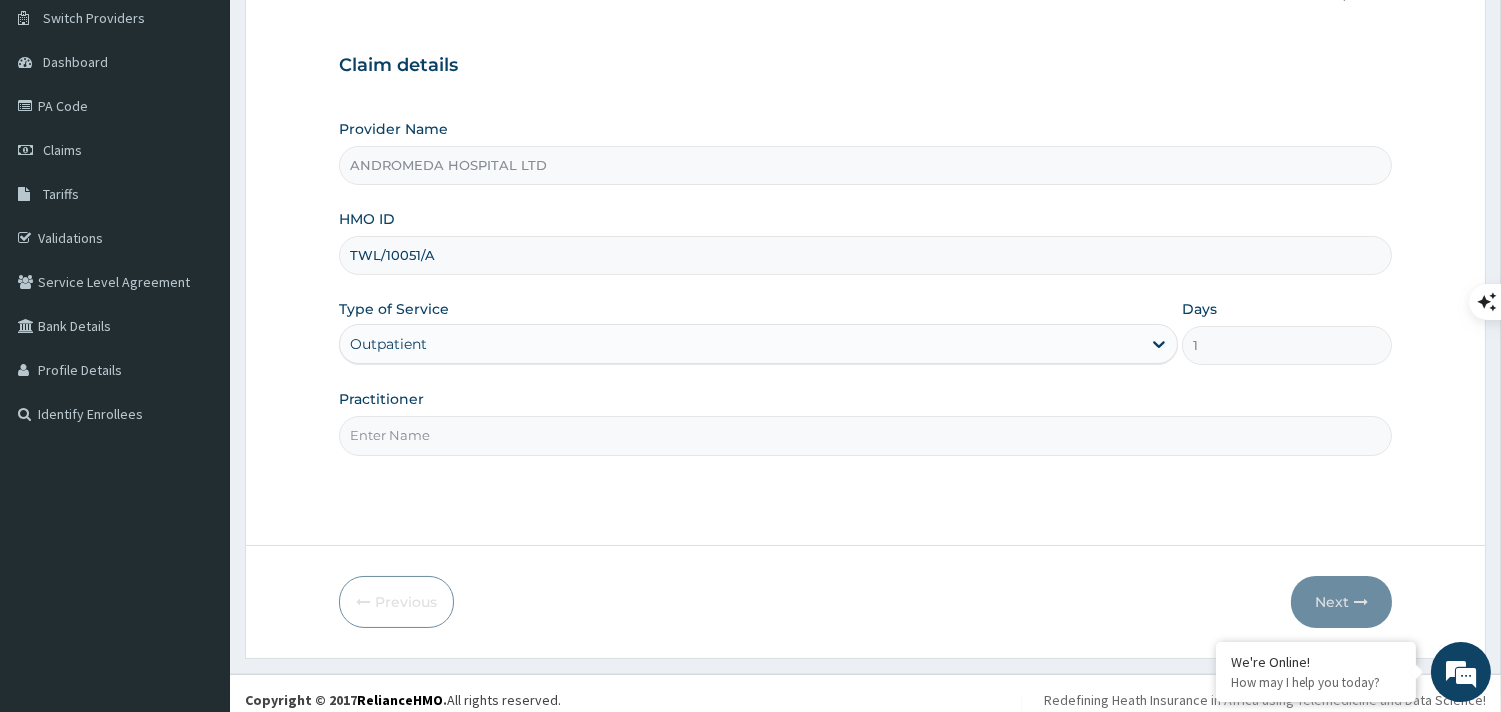 click on "Practitioner" at bounding box center (865, 435) 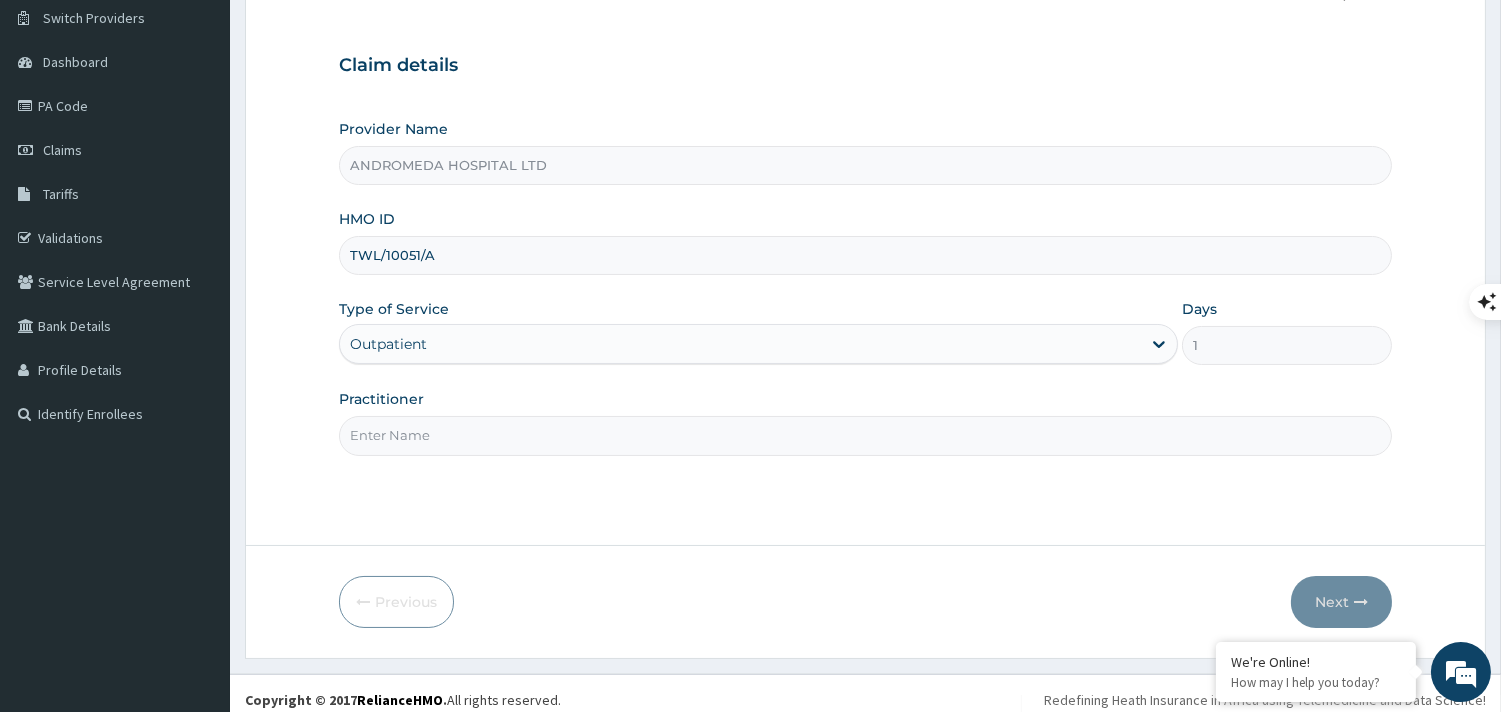 type on "GP" 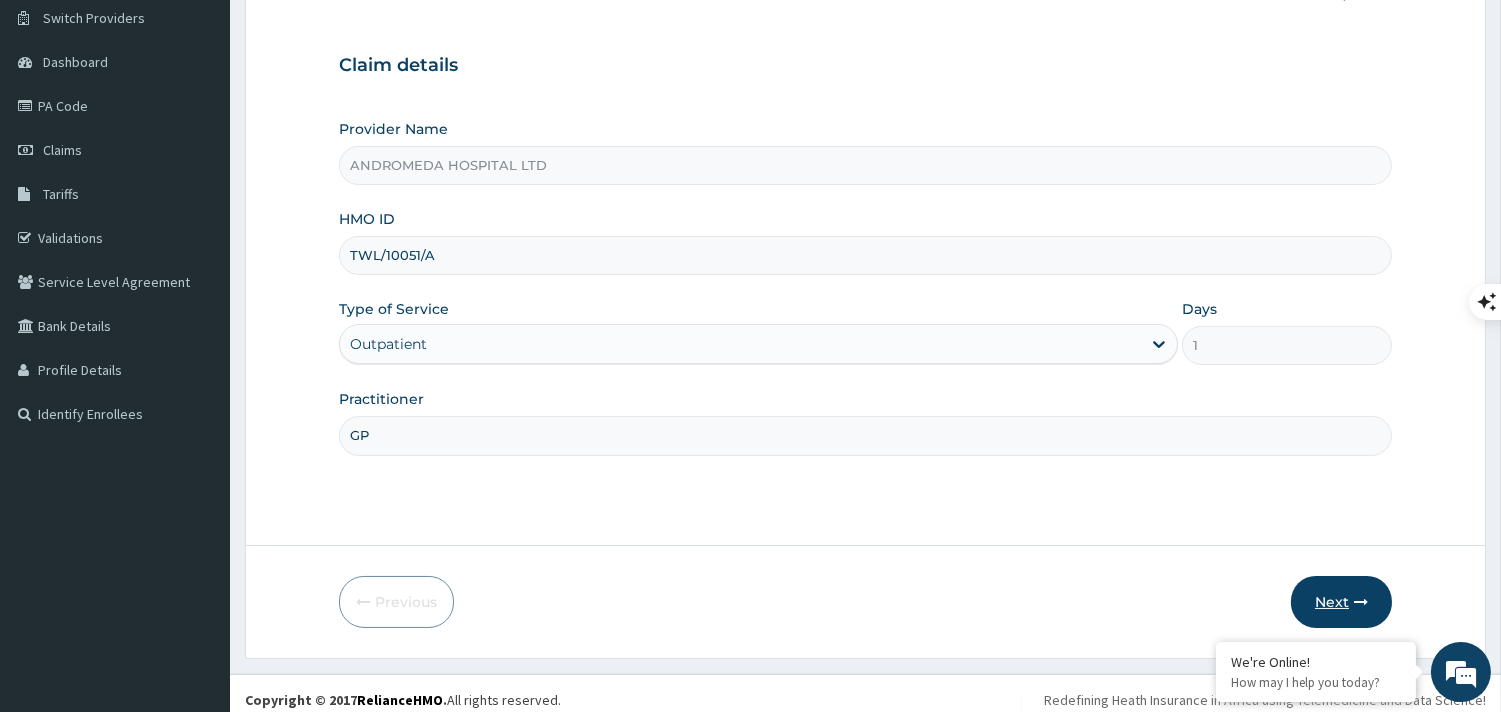 click on "Next" at bounding box center (1341, 602) 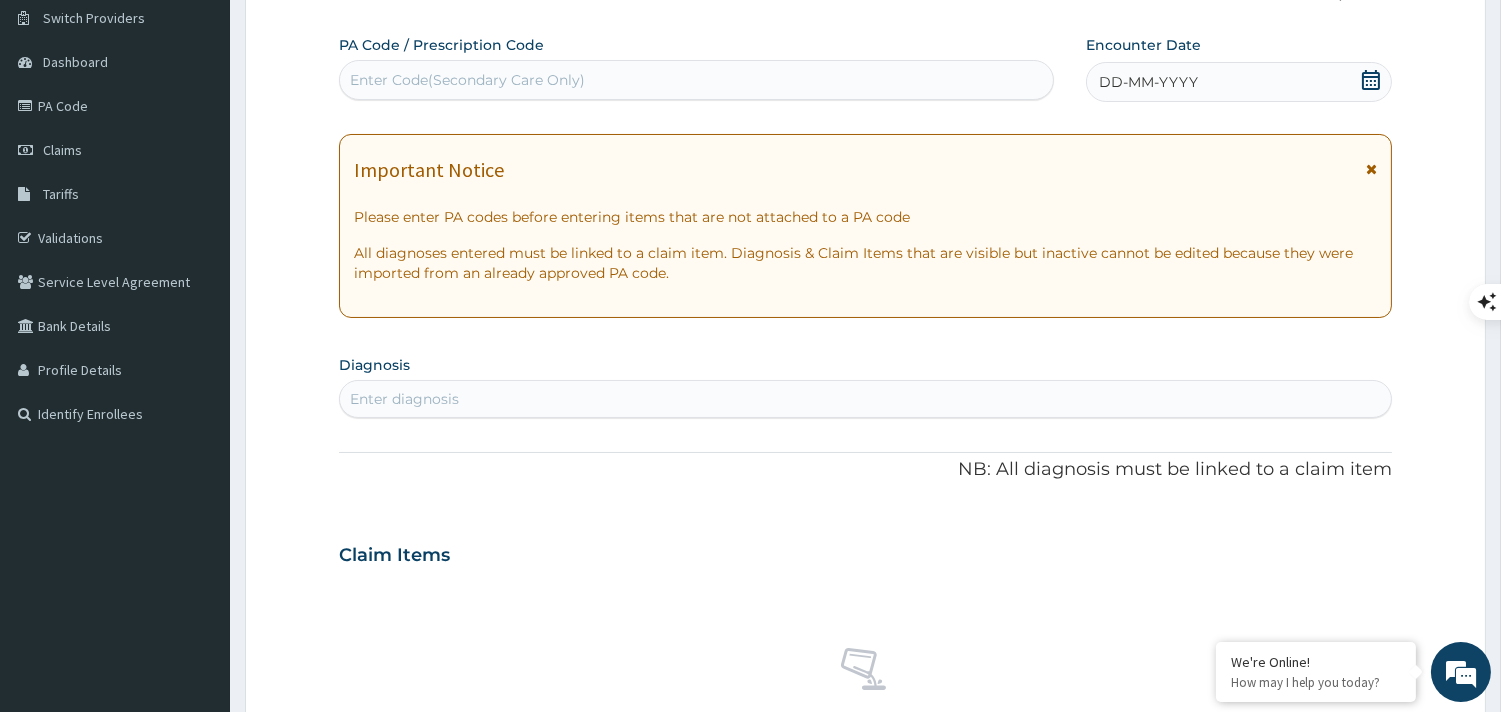 scroll, scrollTop: 0, scrollLeft: 0, axis: both 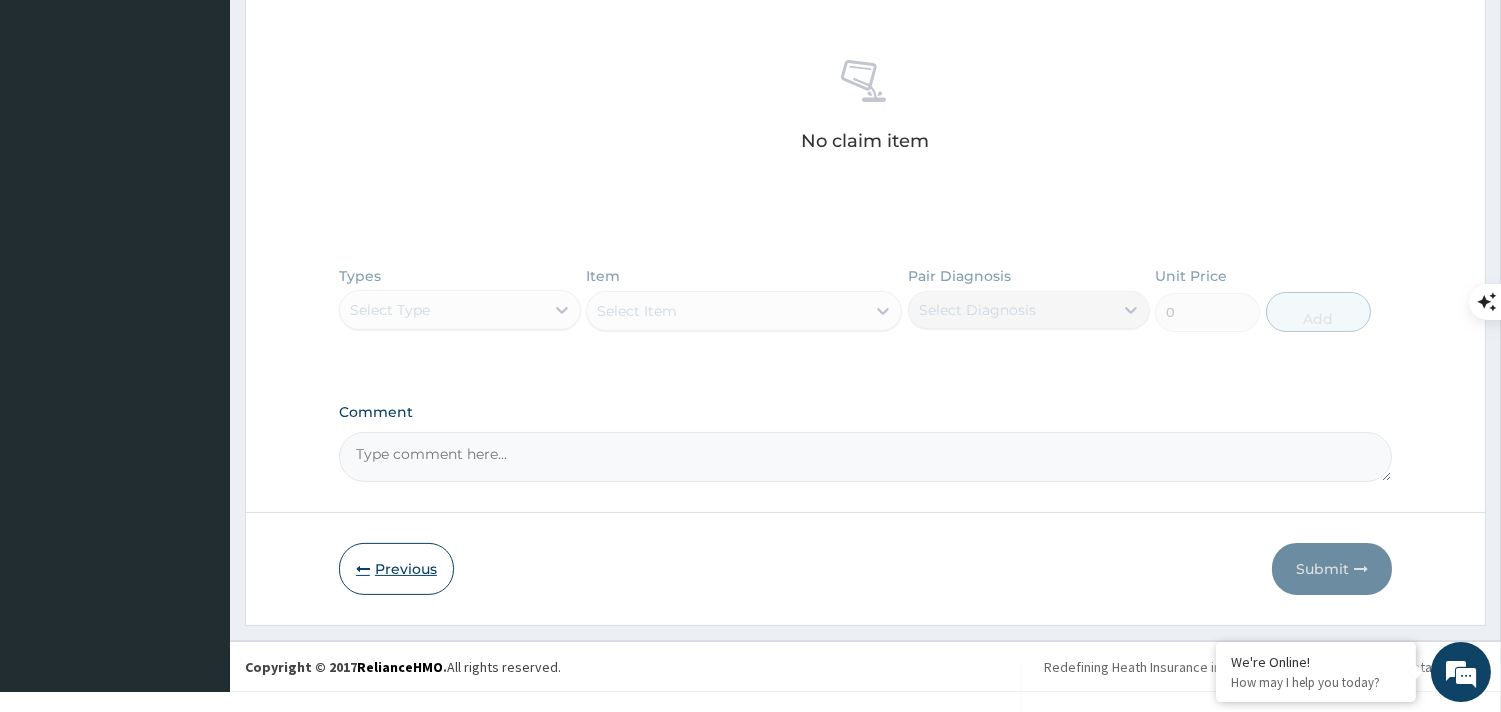 click on "Previous" at bounding box center [396, 569] 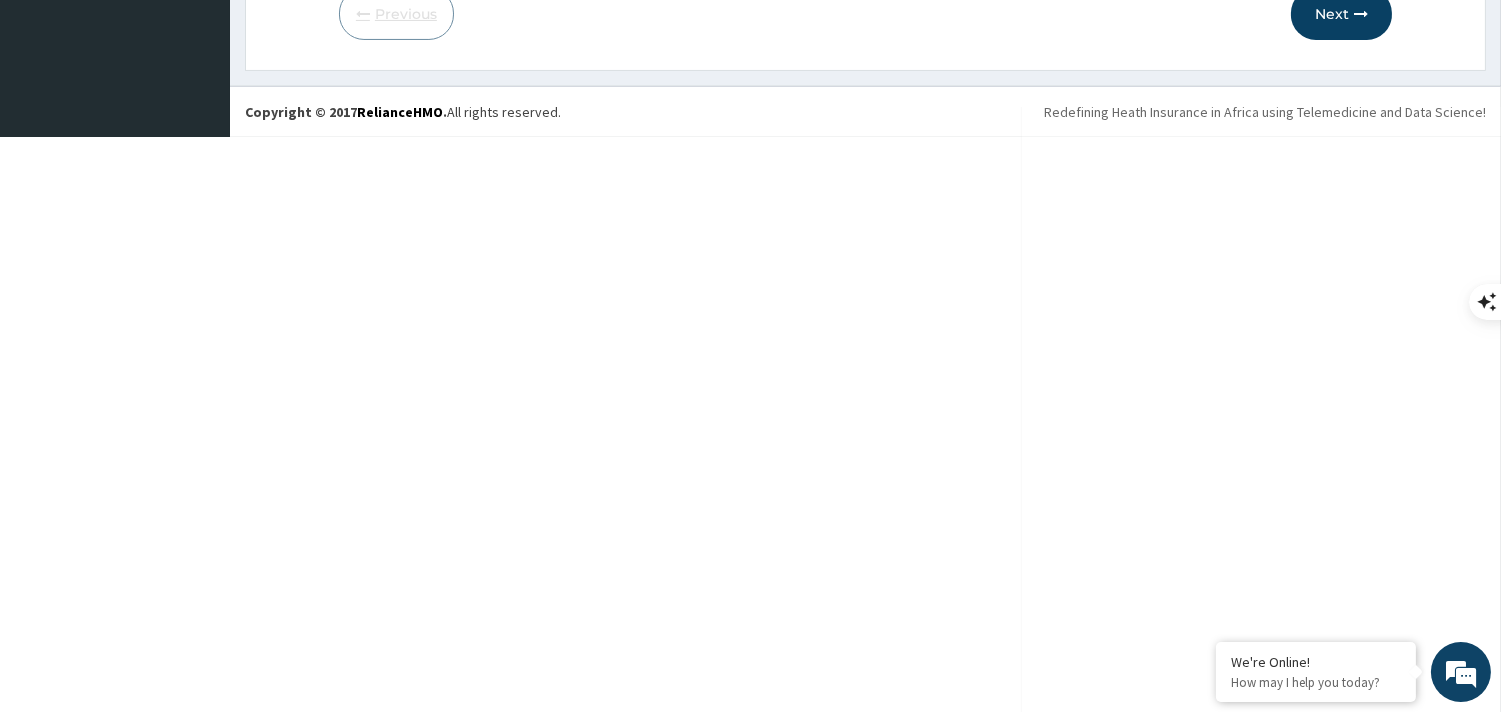 scroll, scrollTop: 190, scrollLeft: 0, axis: vertical 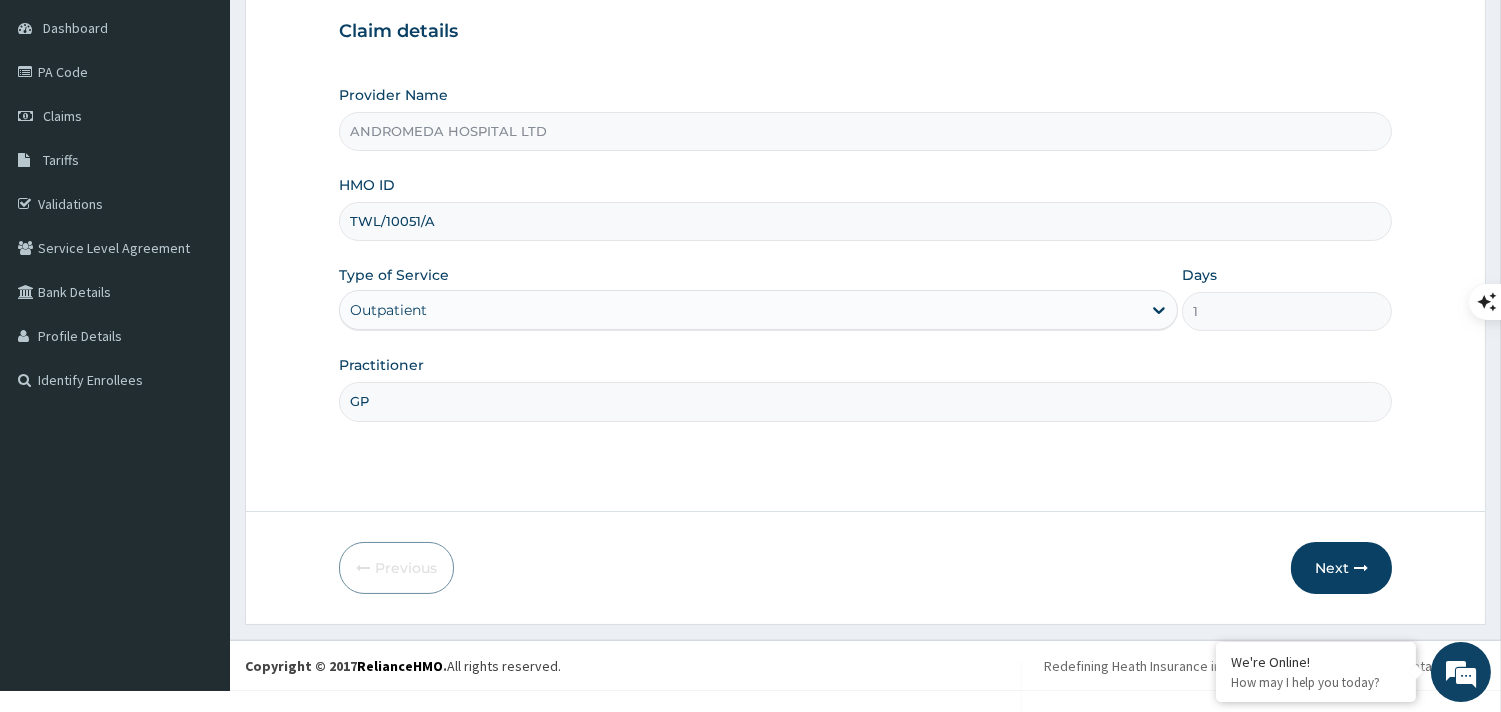 drag, startPoint x: 351, startPoint y: 223, endPoint x: 542, endPoint y: 191, distance: 193.66208 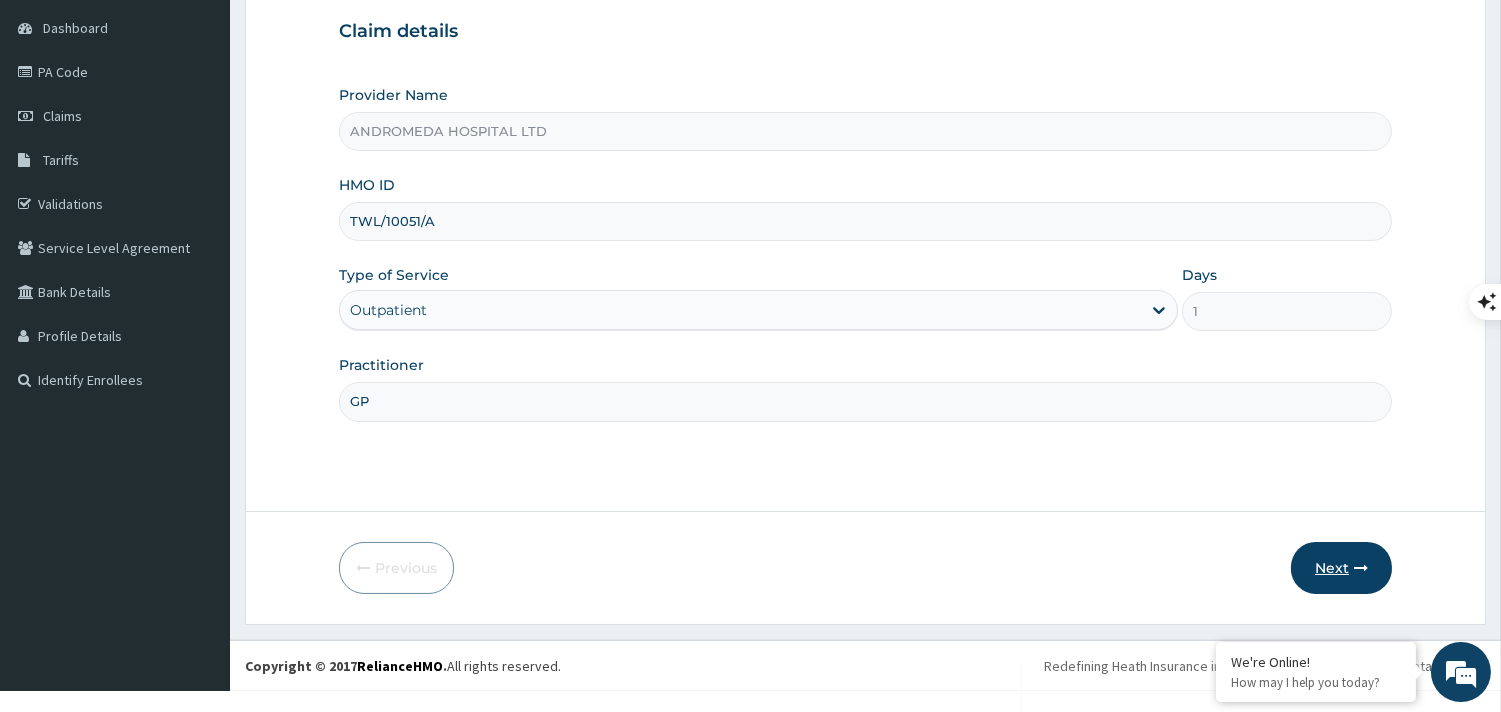 click on "Next" at bounding box center [1341, 568] 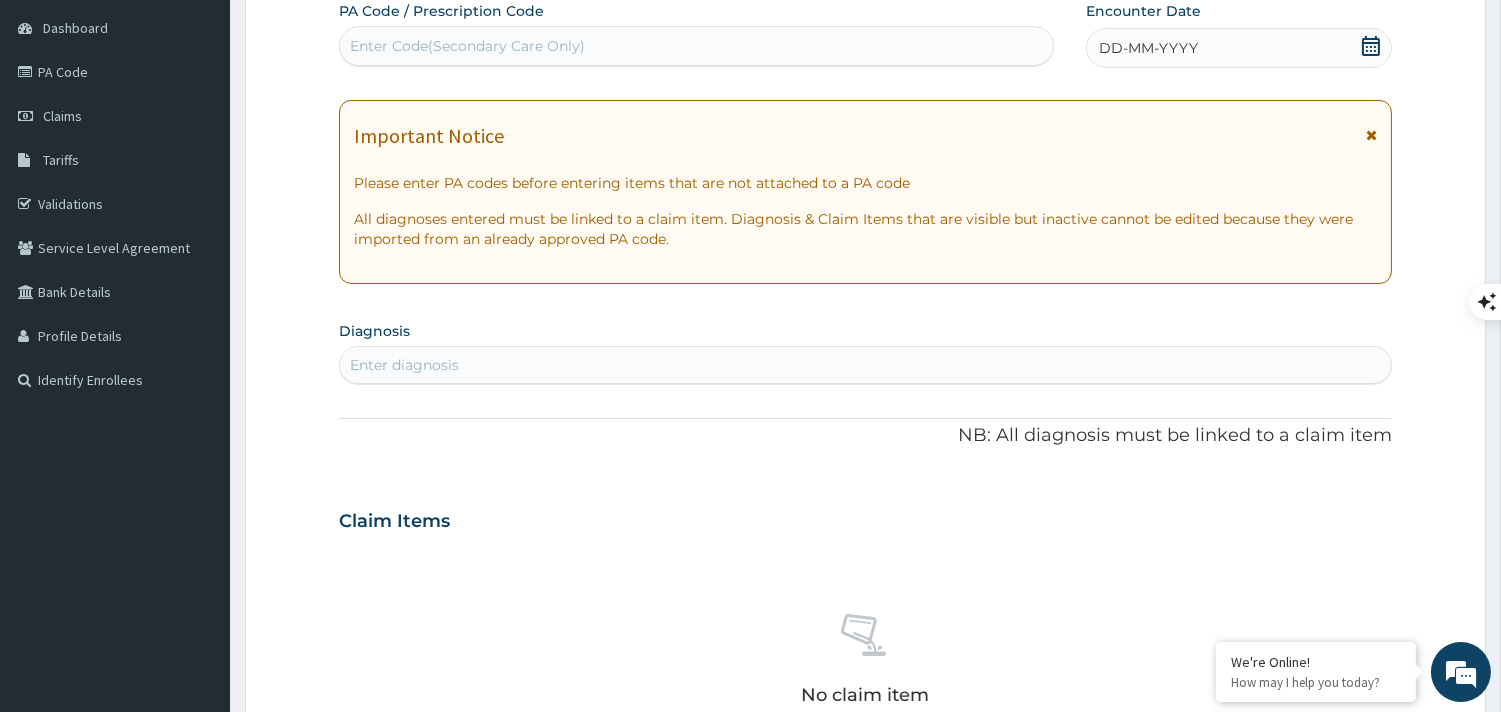 click on "Enter Code(Secondary Care Only)" at bounding box center (696, 46) 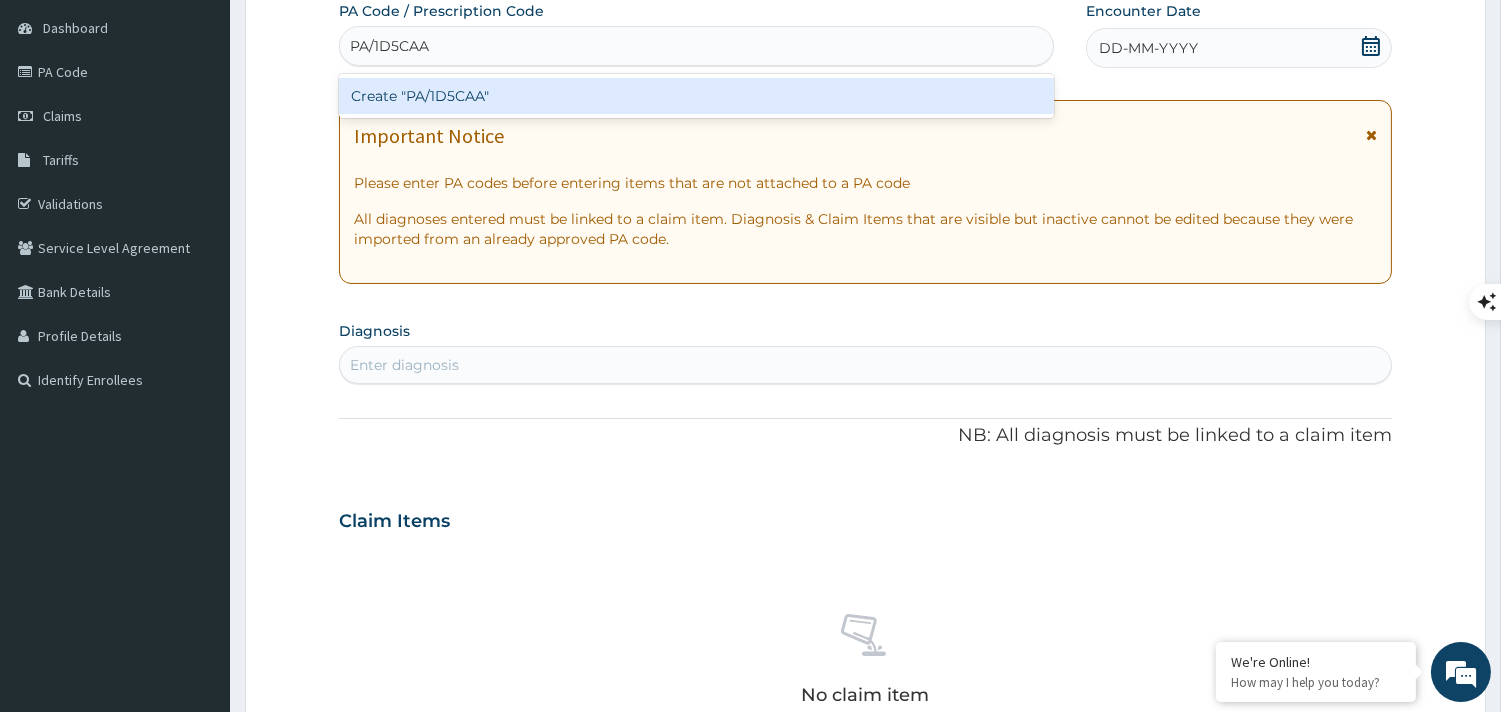 click on "Create "PA/1D5CAA"" at bounding box center (696, 96) 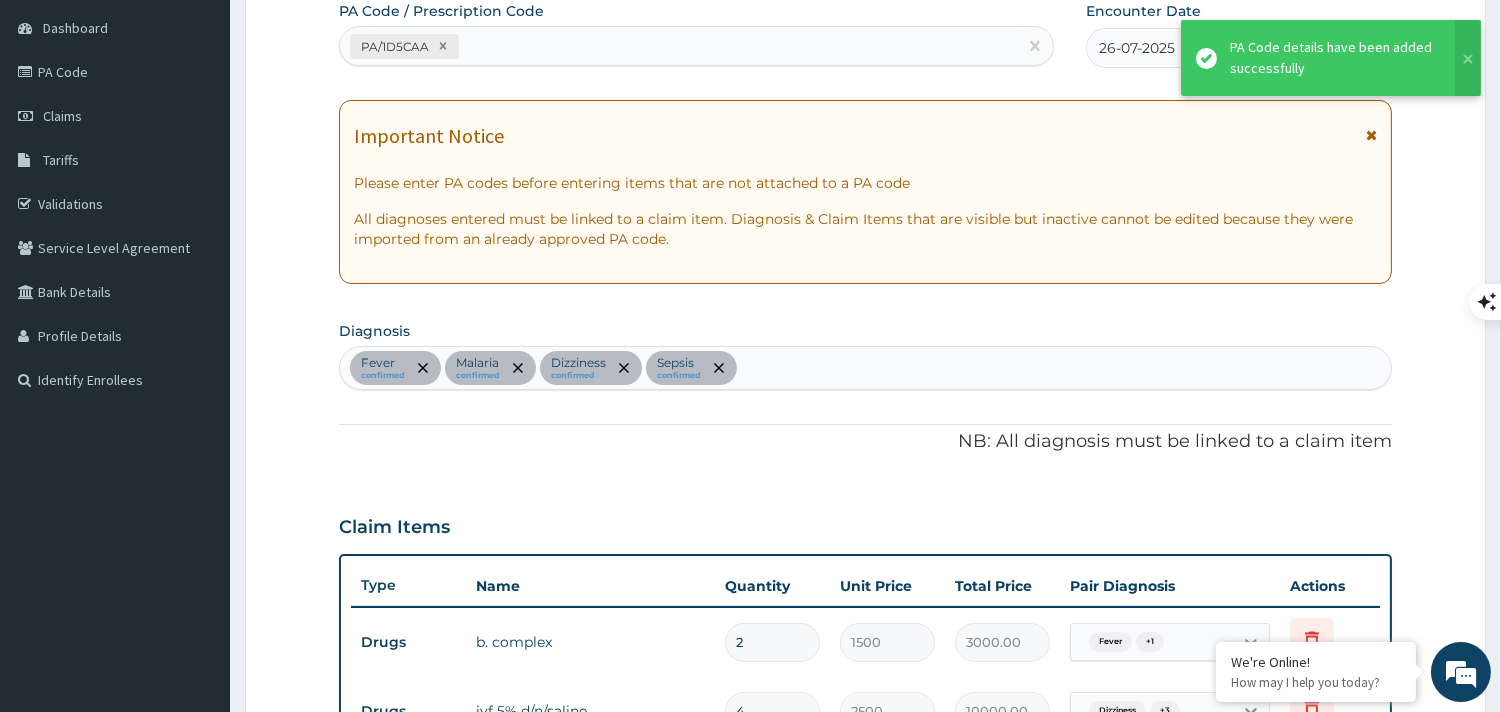 scroll, scrollTop: 753, scrollLeft: 0, axis: vertical 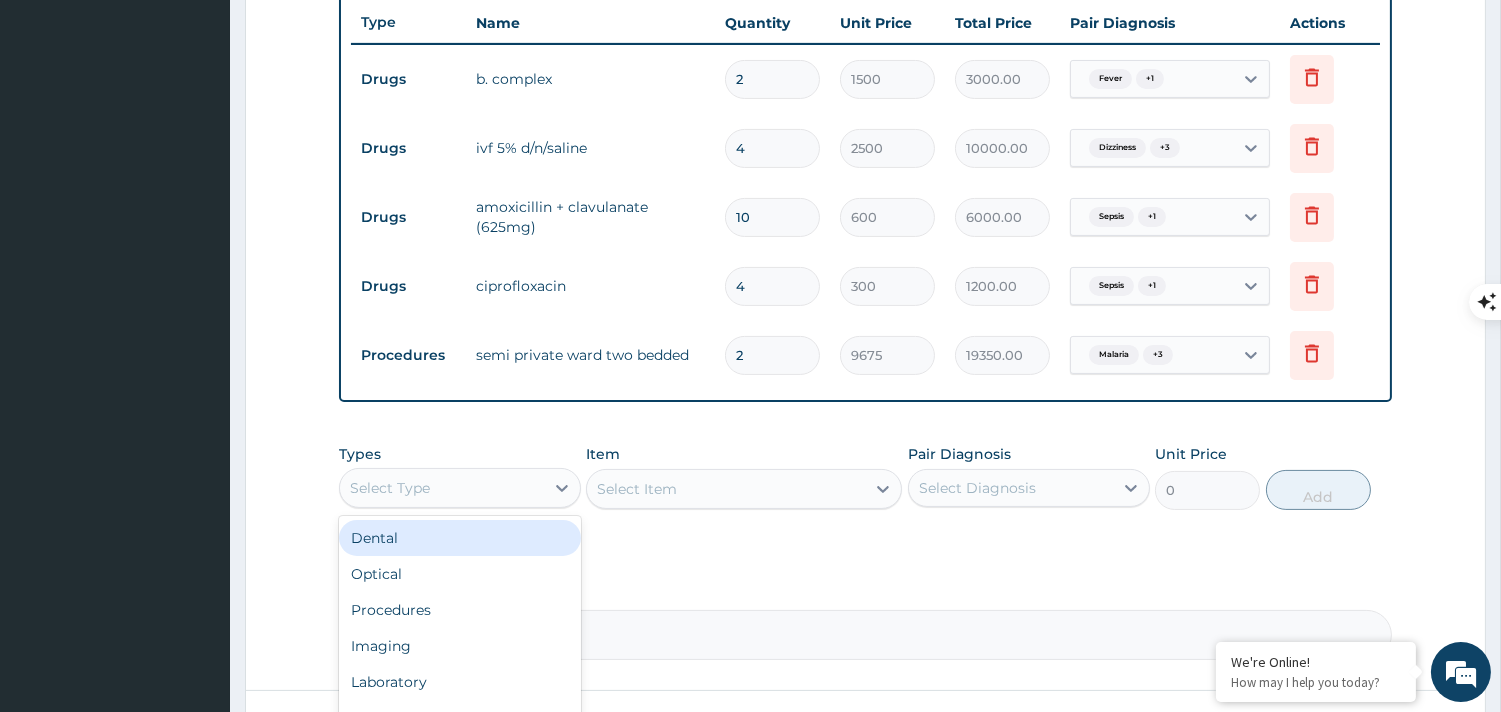click on "Select Type" at bounding box center (442, 488) 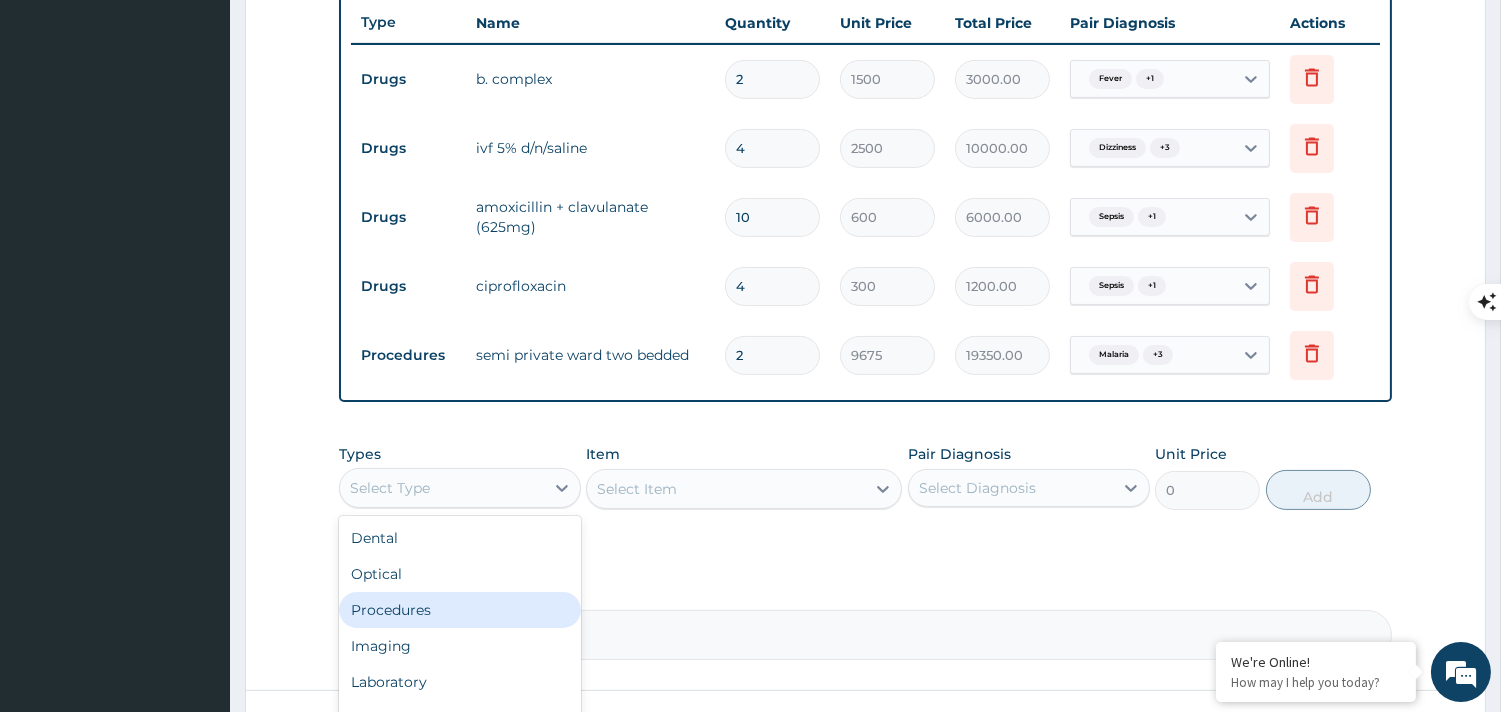 click on "Procedures" at bounding box center [460, 610] 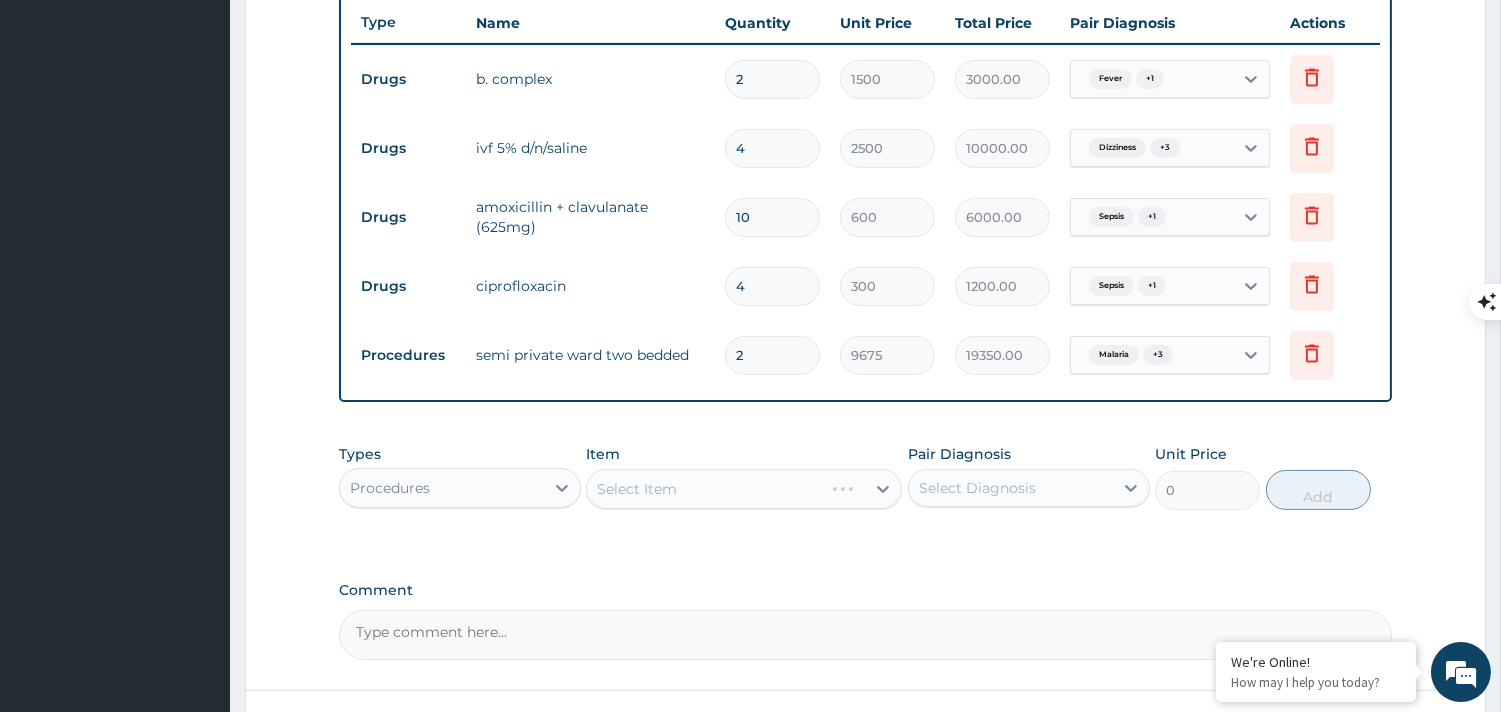 click on "Select Item" at bounding box center (744, 489) 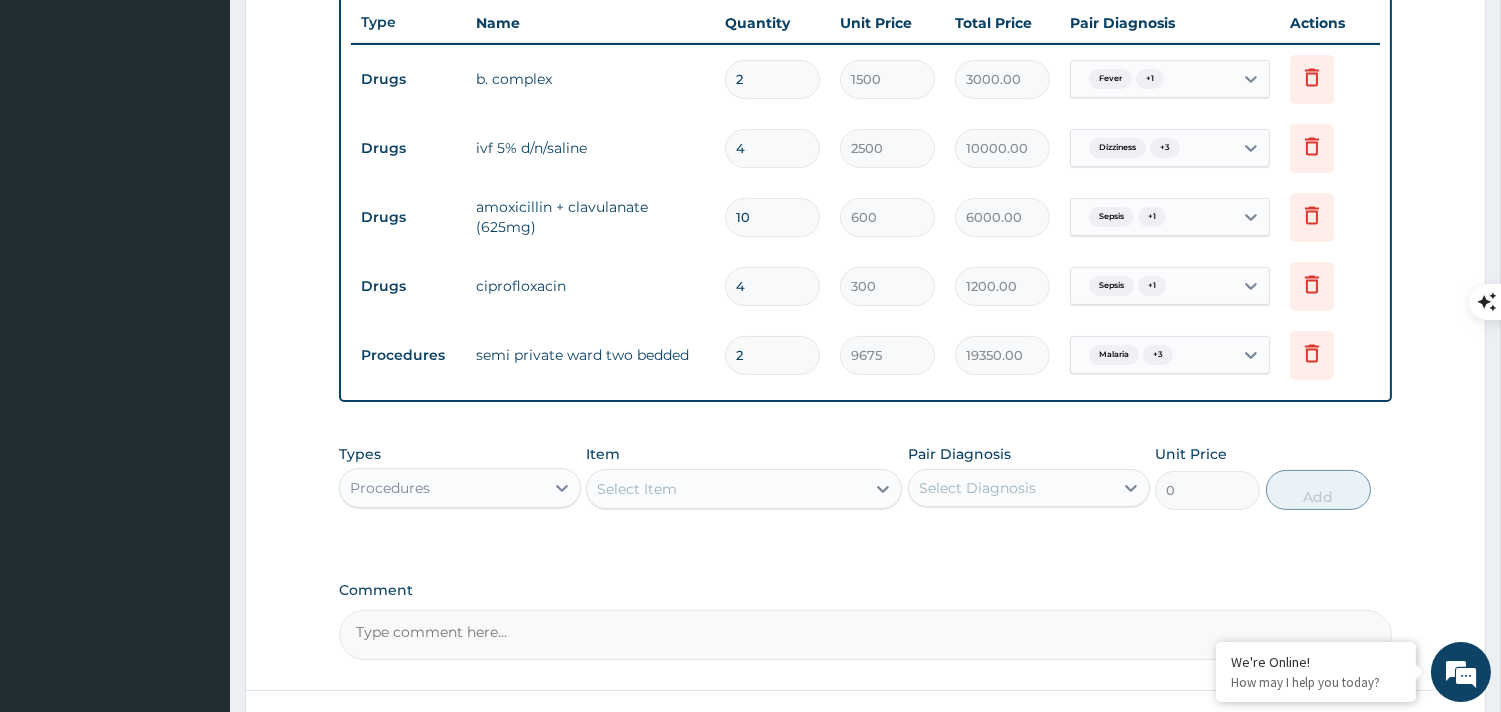 click on "Select Item" at bounding box center [637, 489] 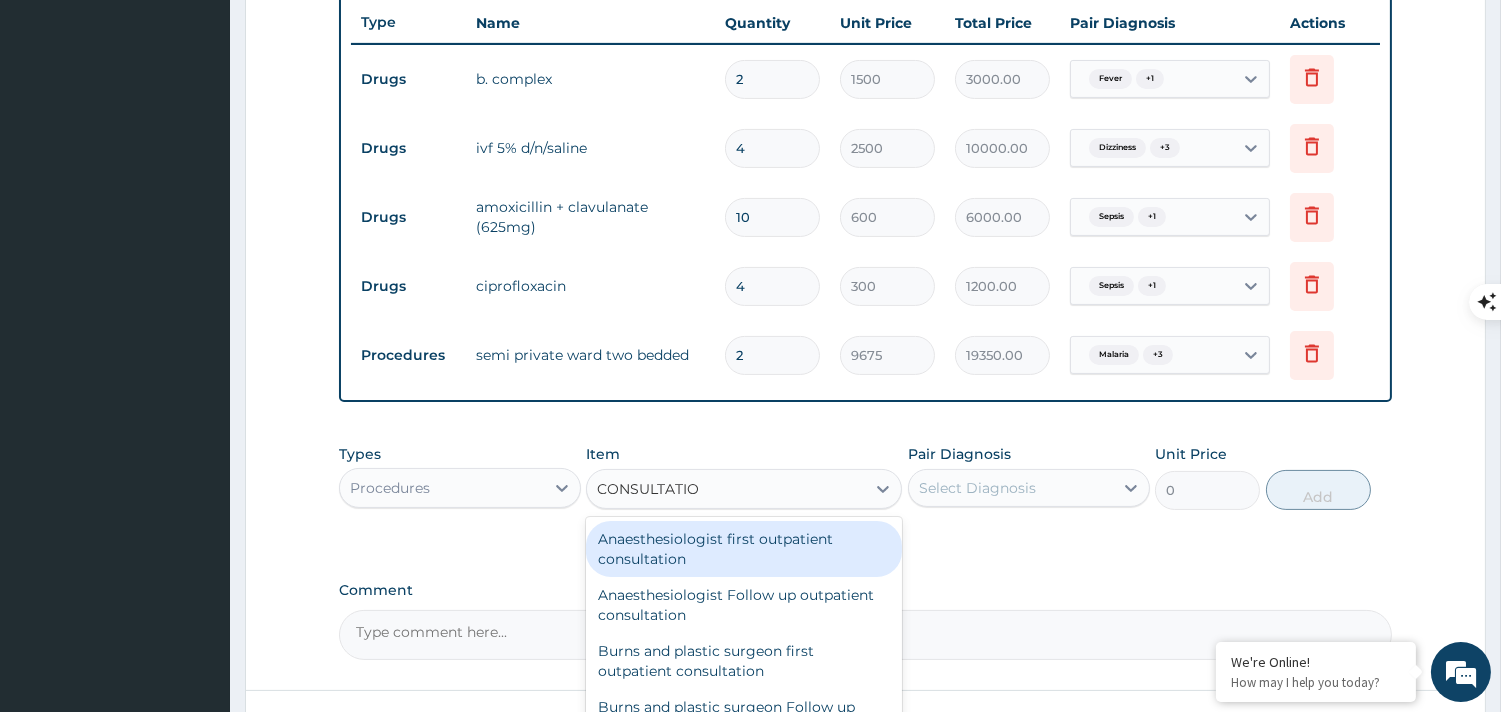 type on "CONSULTATION" 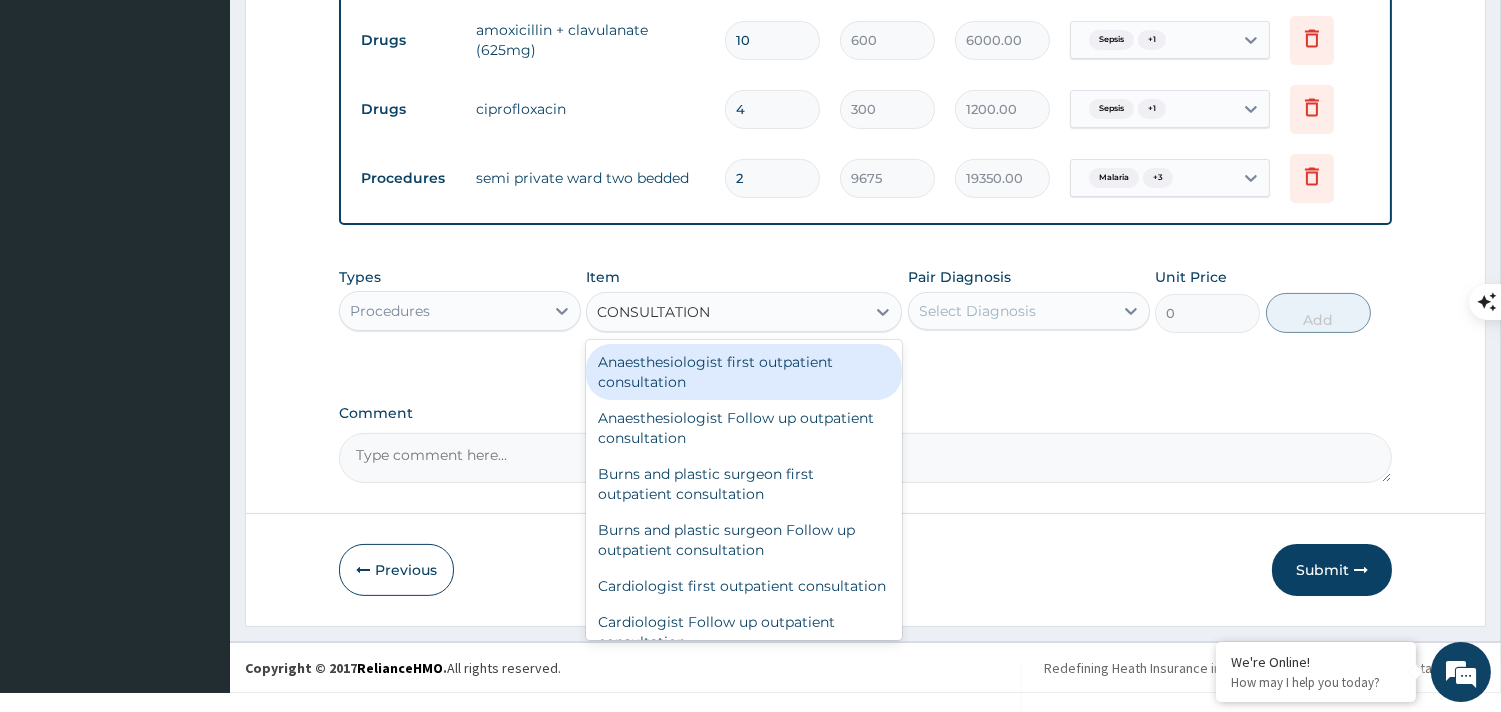scroll, scrollTop: 931, scrollLeft: 0, axis: vertical 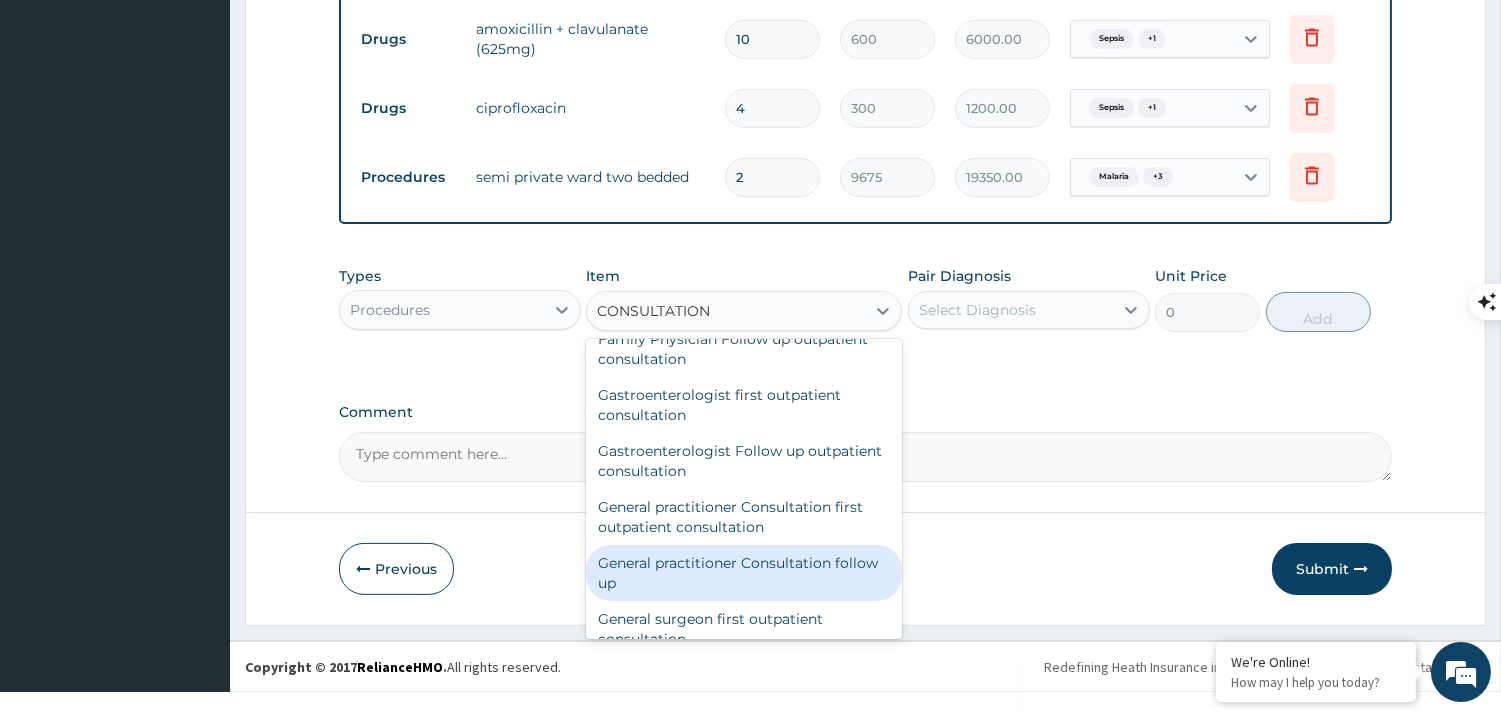 click on "General practitioner Consultation follow up" at bounding box center (744, 573) 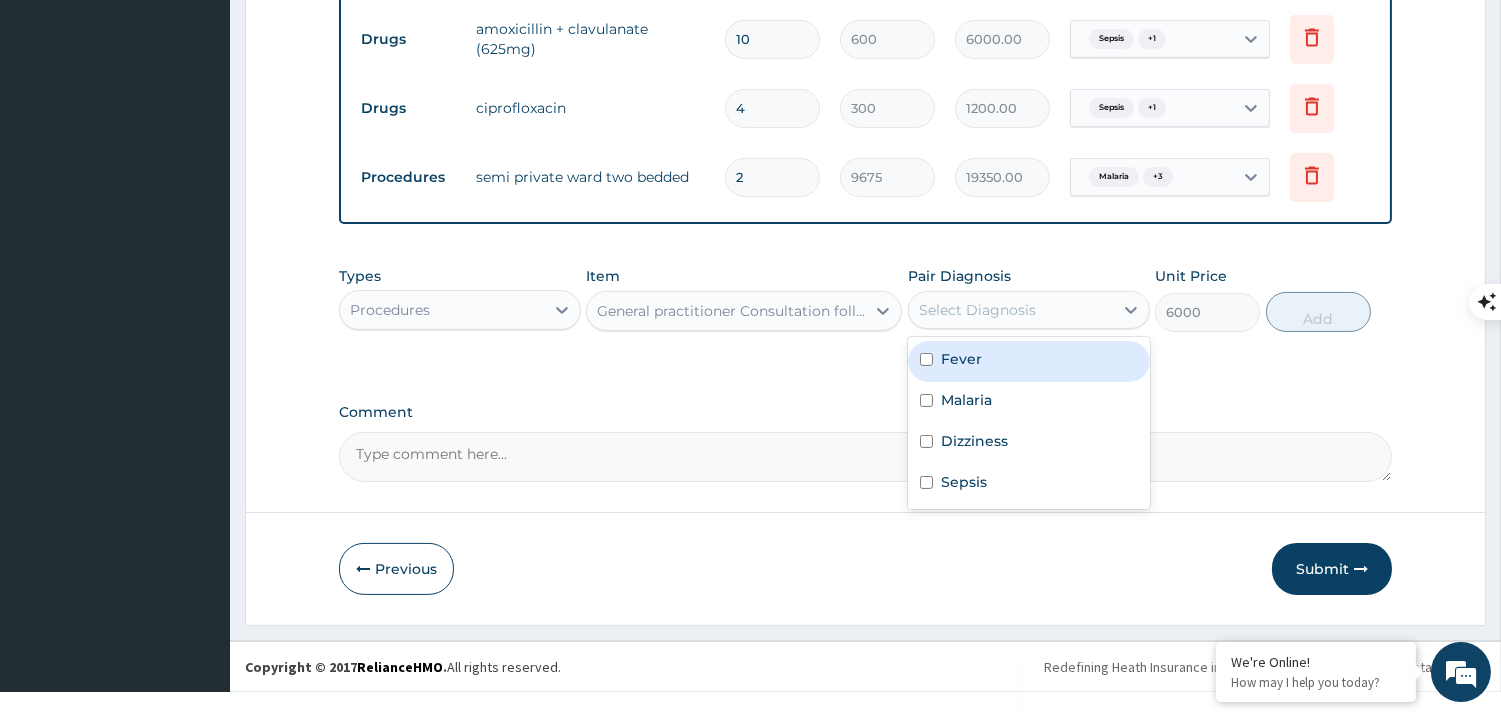 click on "Select Diagnosis" at bounding box center (1011, 310) 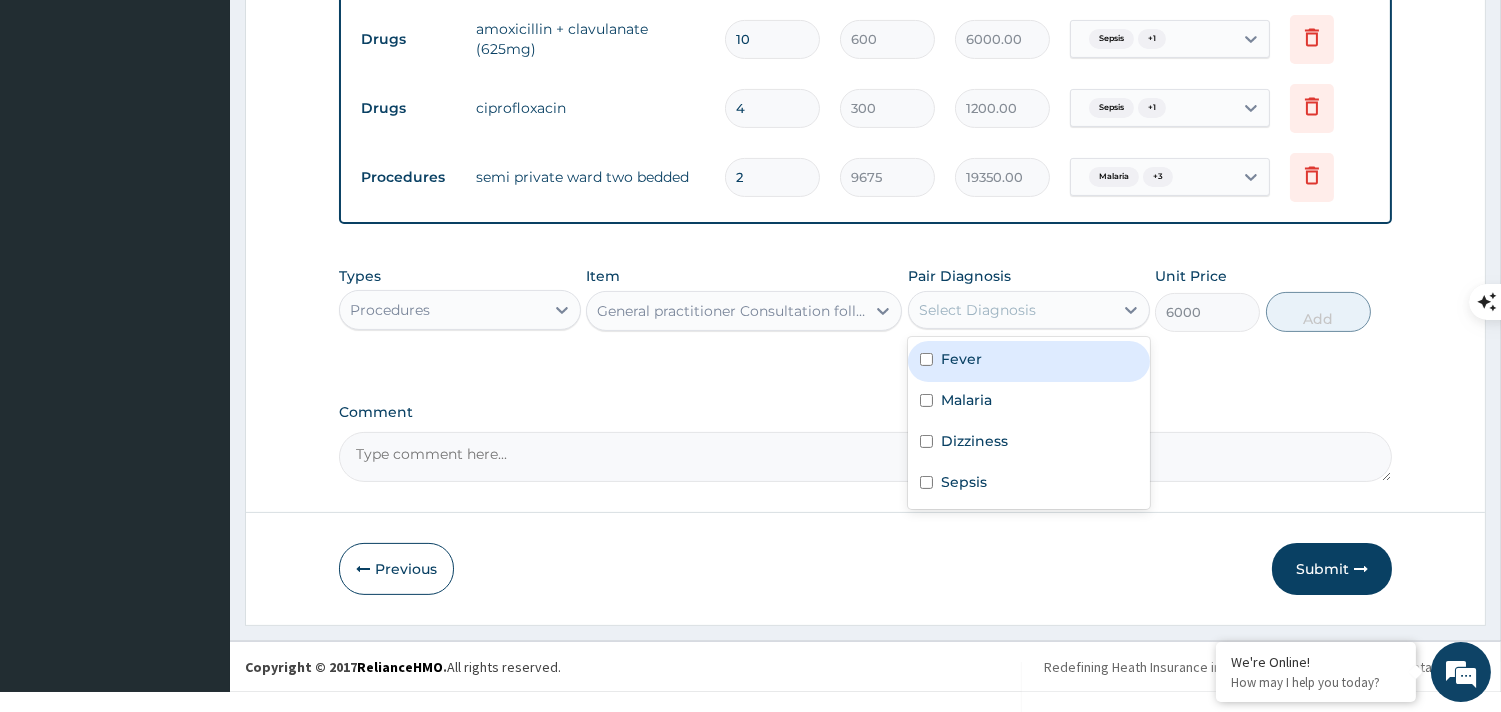 click on "Fever" at bounding box center (1029, 361) 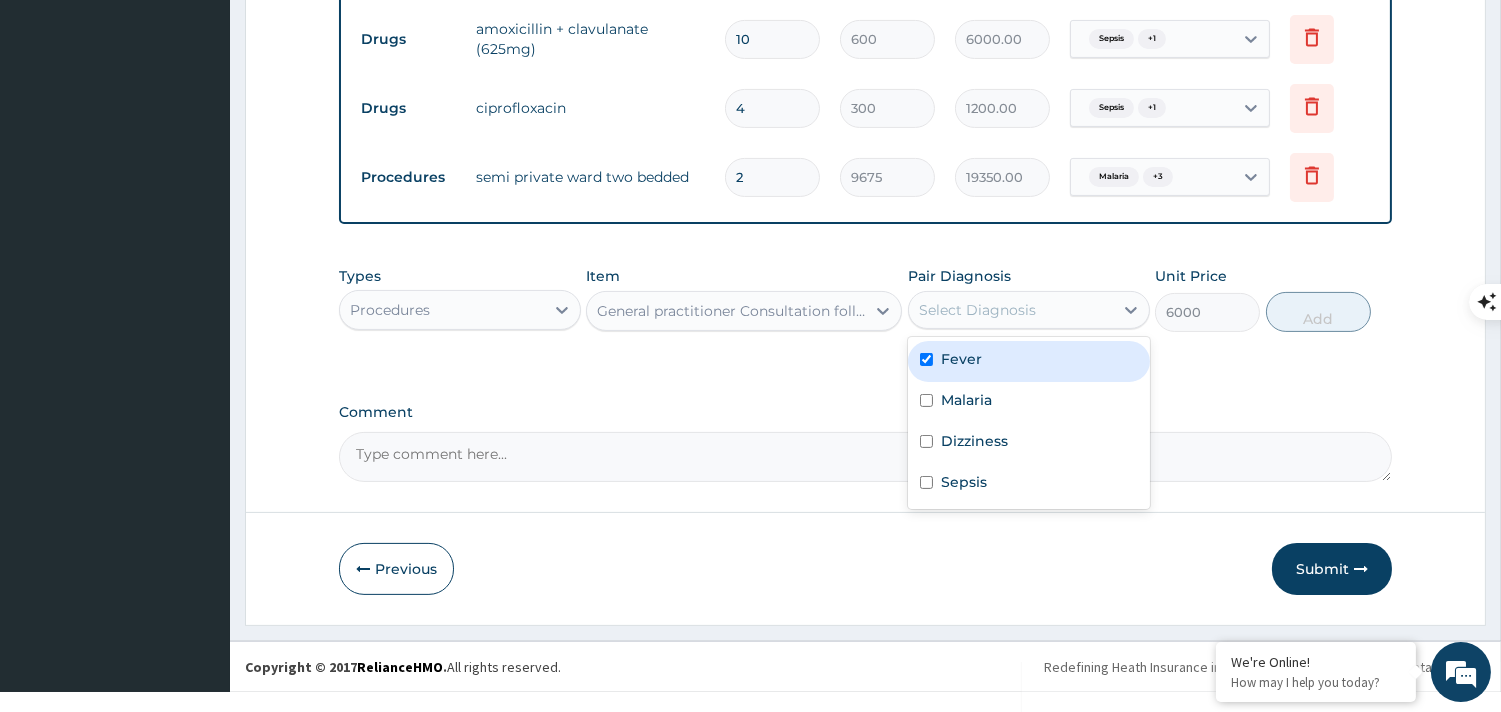 checkbox on "true" 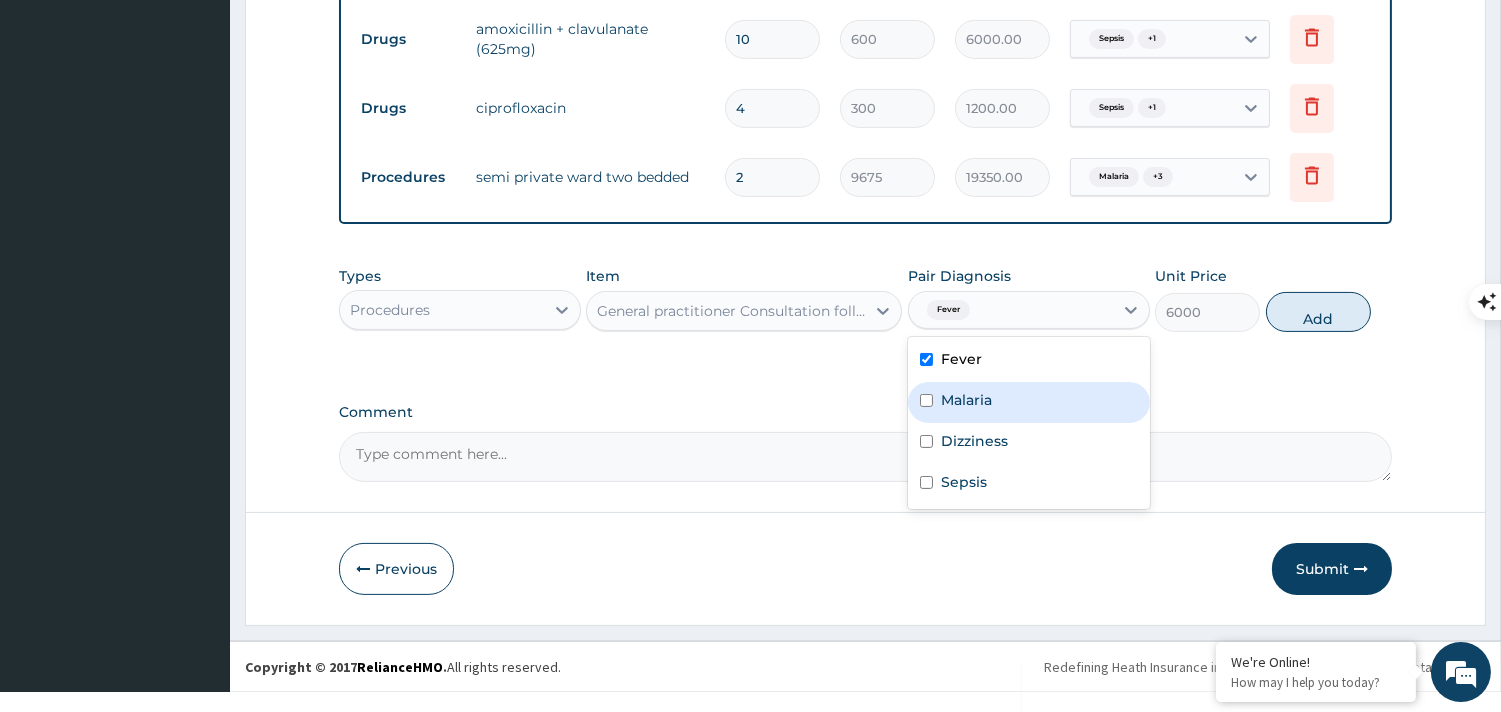 click at bounding box center [926, 400] 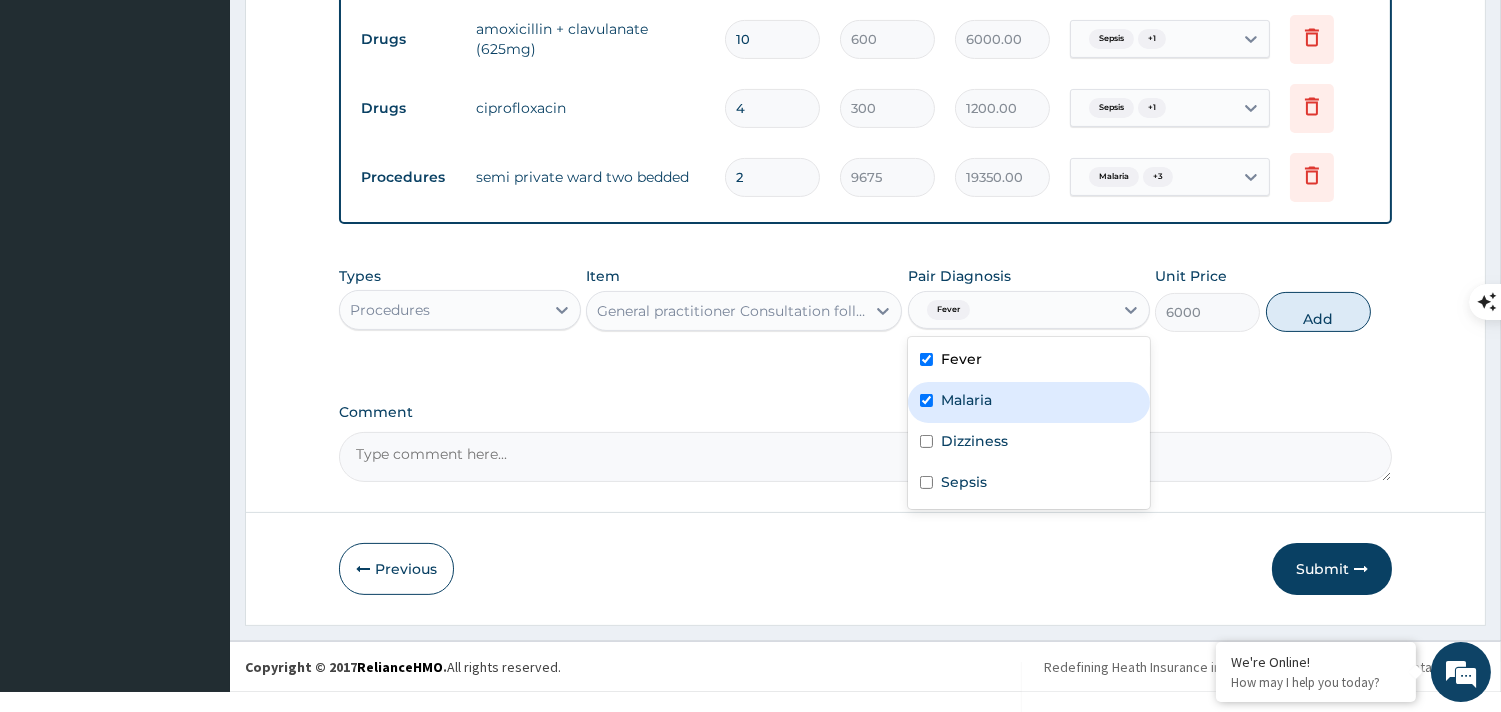 checkbox on "true" 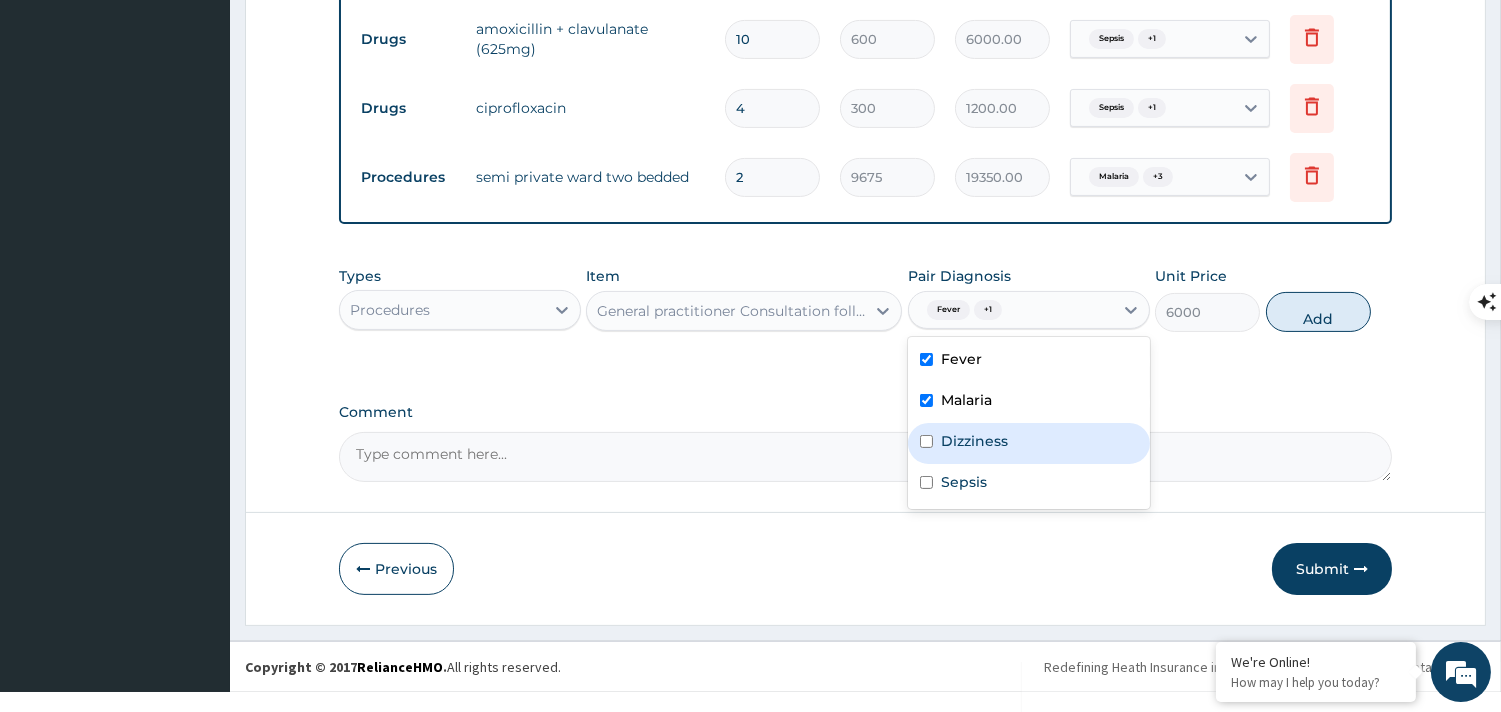 drag, startPoint x: 926, startPoint y: 437, endPoint x: 926, endPoint y: 450, distance: 13 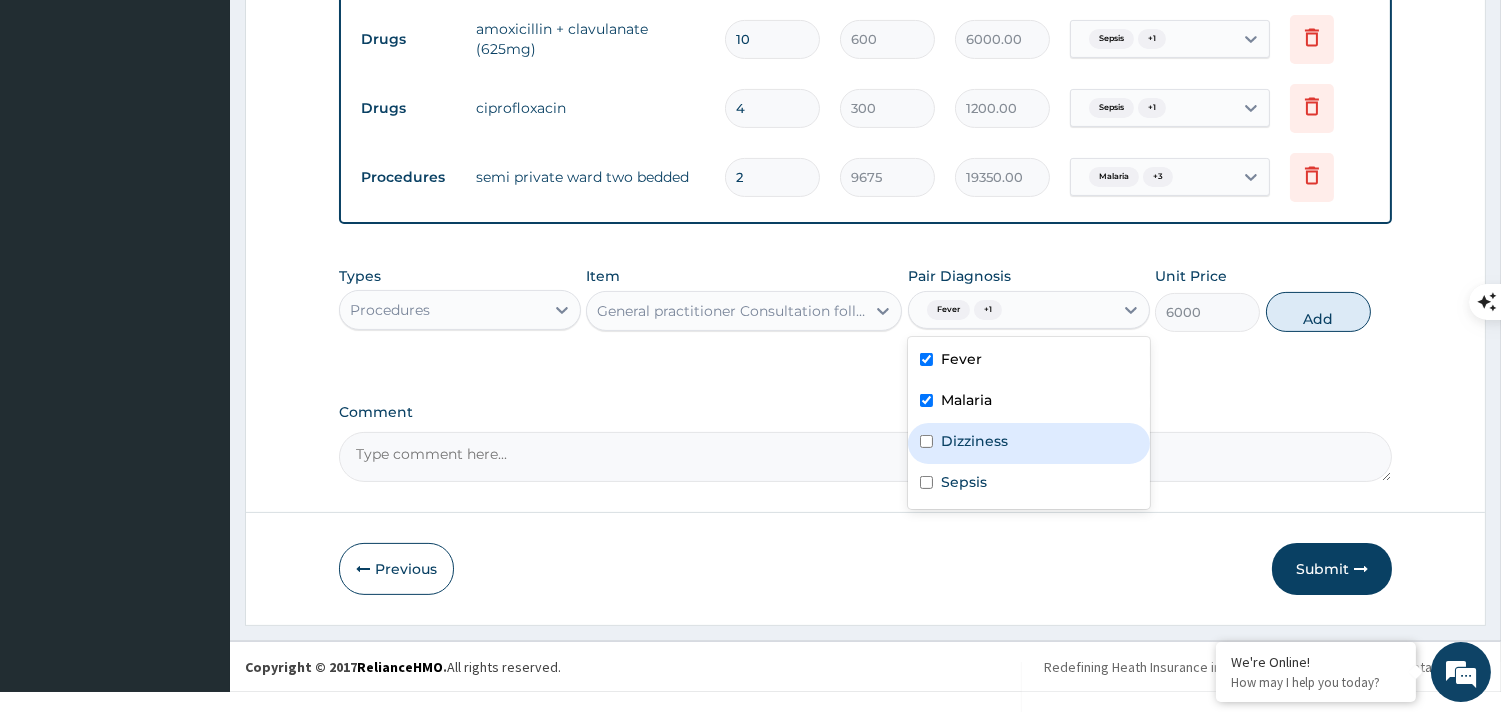 click on "Dizziness" at bounding box center [1029, 443] 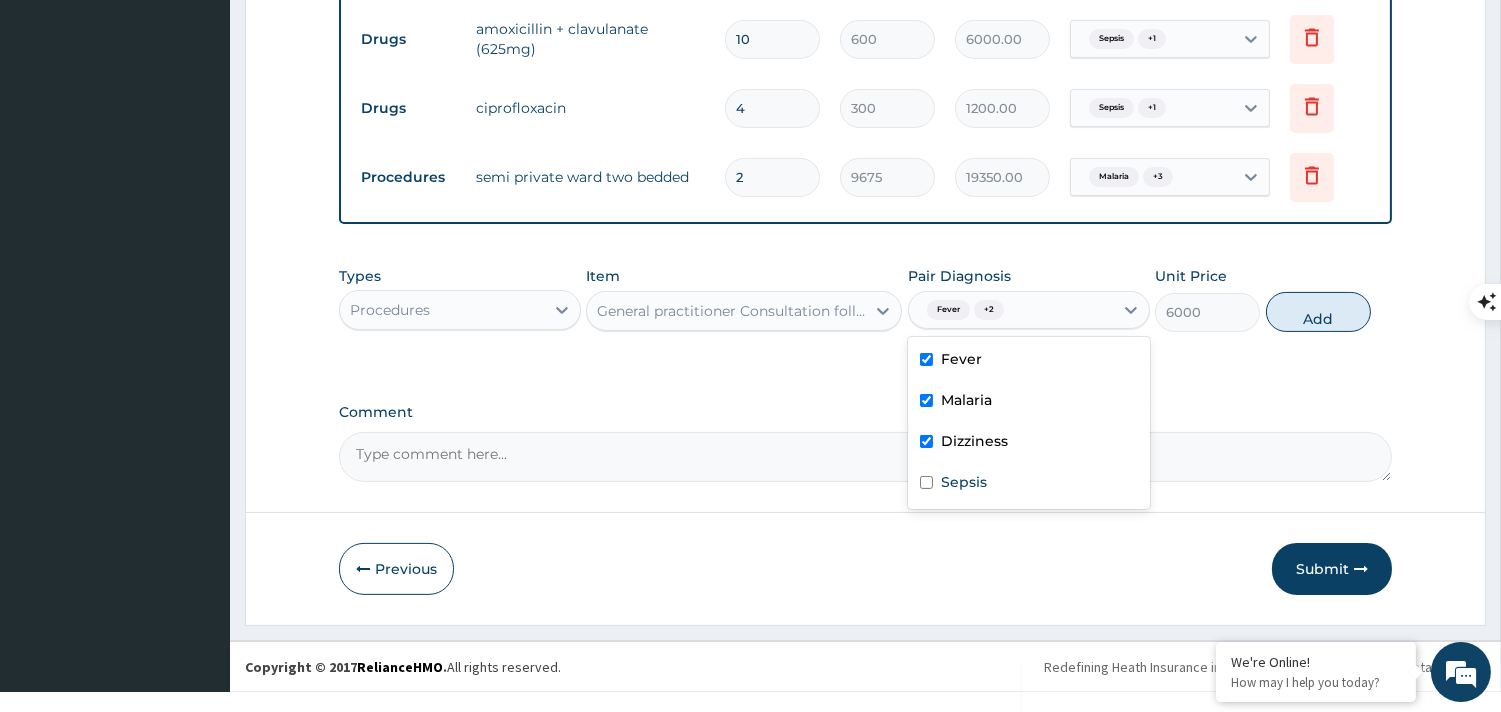 click on "Dizziness" at bounding box center (1029, 443) 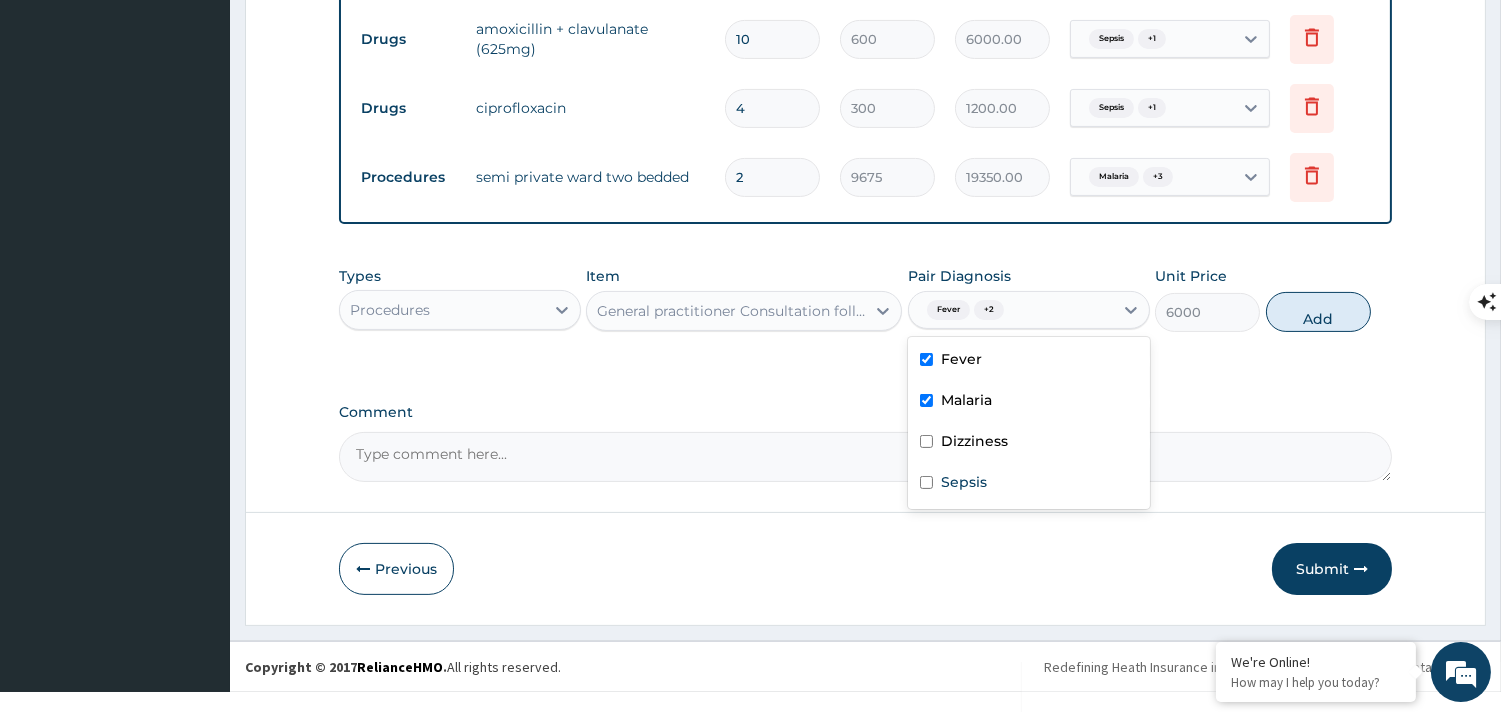 checkbox on "false" 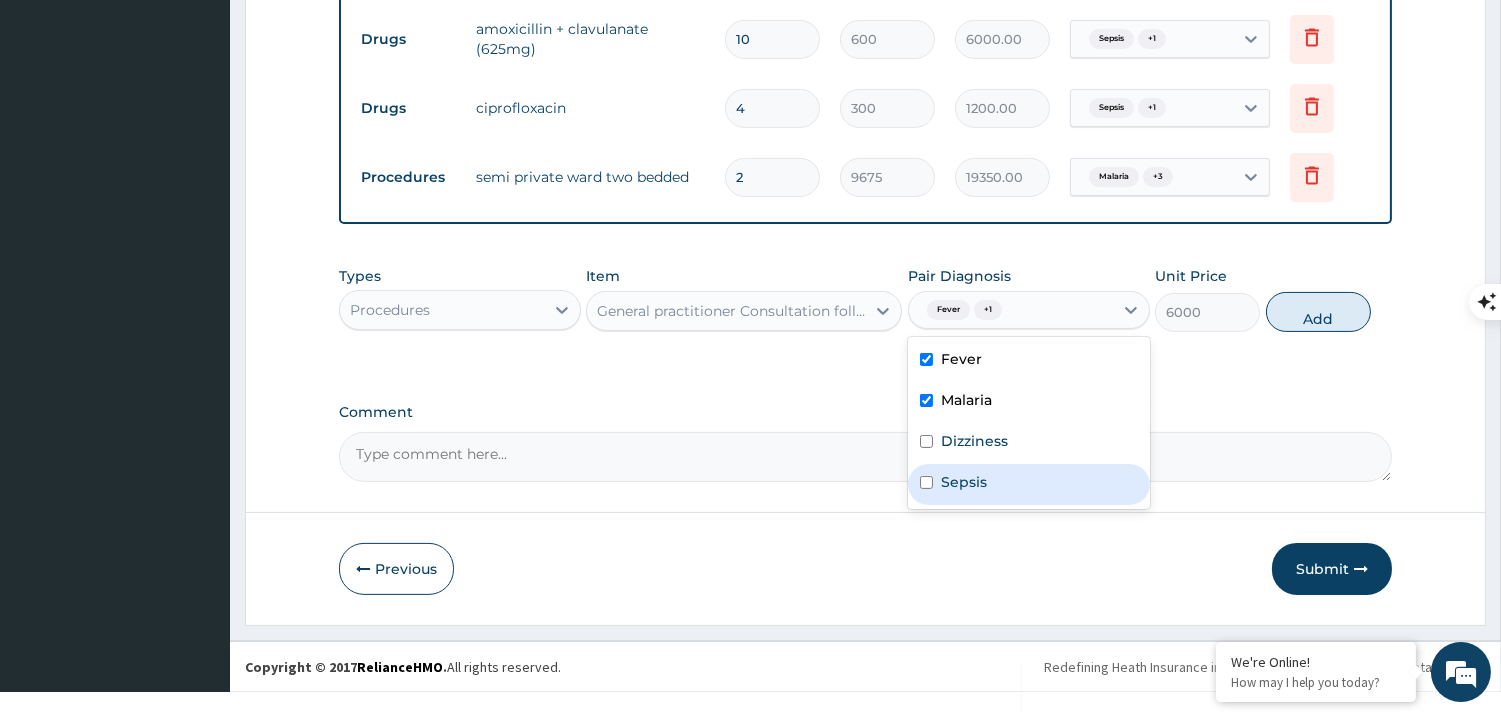 click at bounding box center (926, 482) 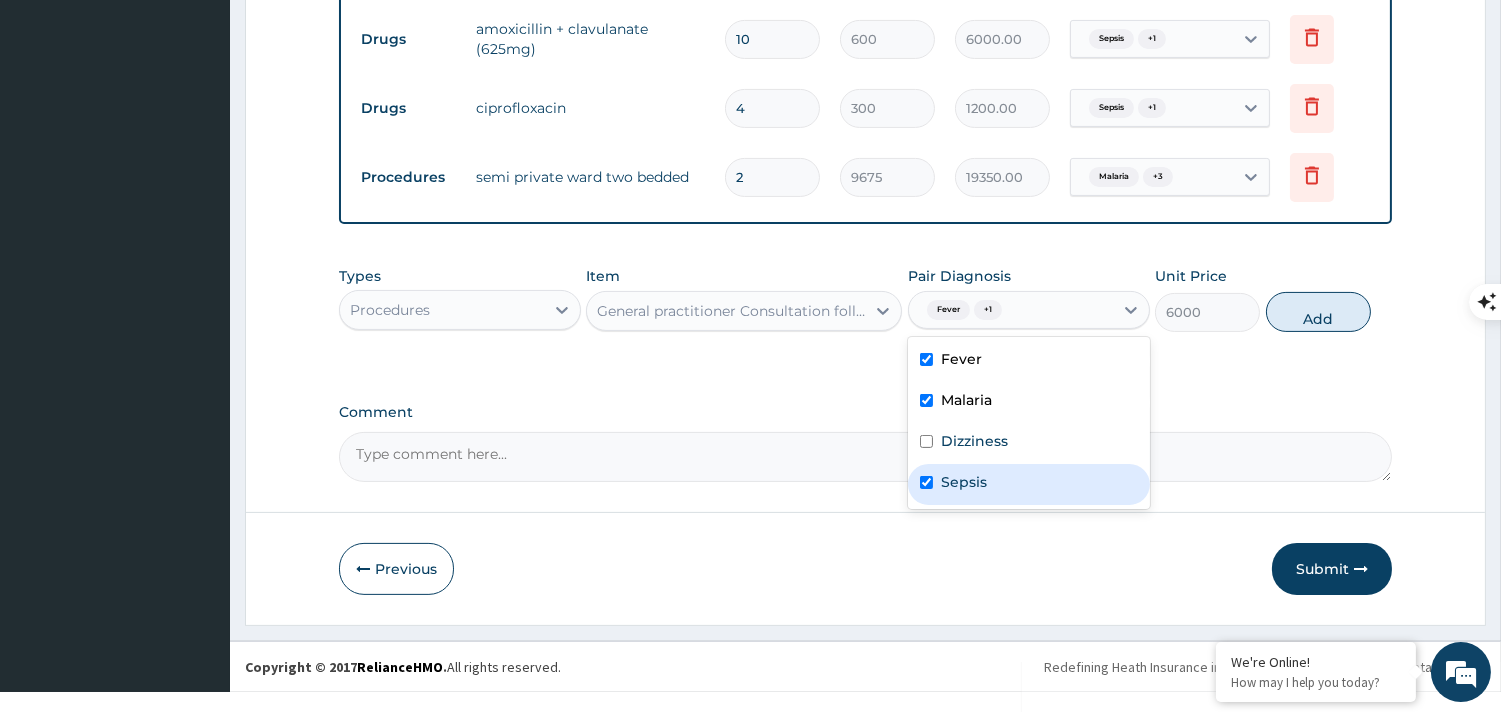 checkbox on "true" 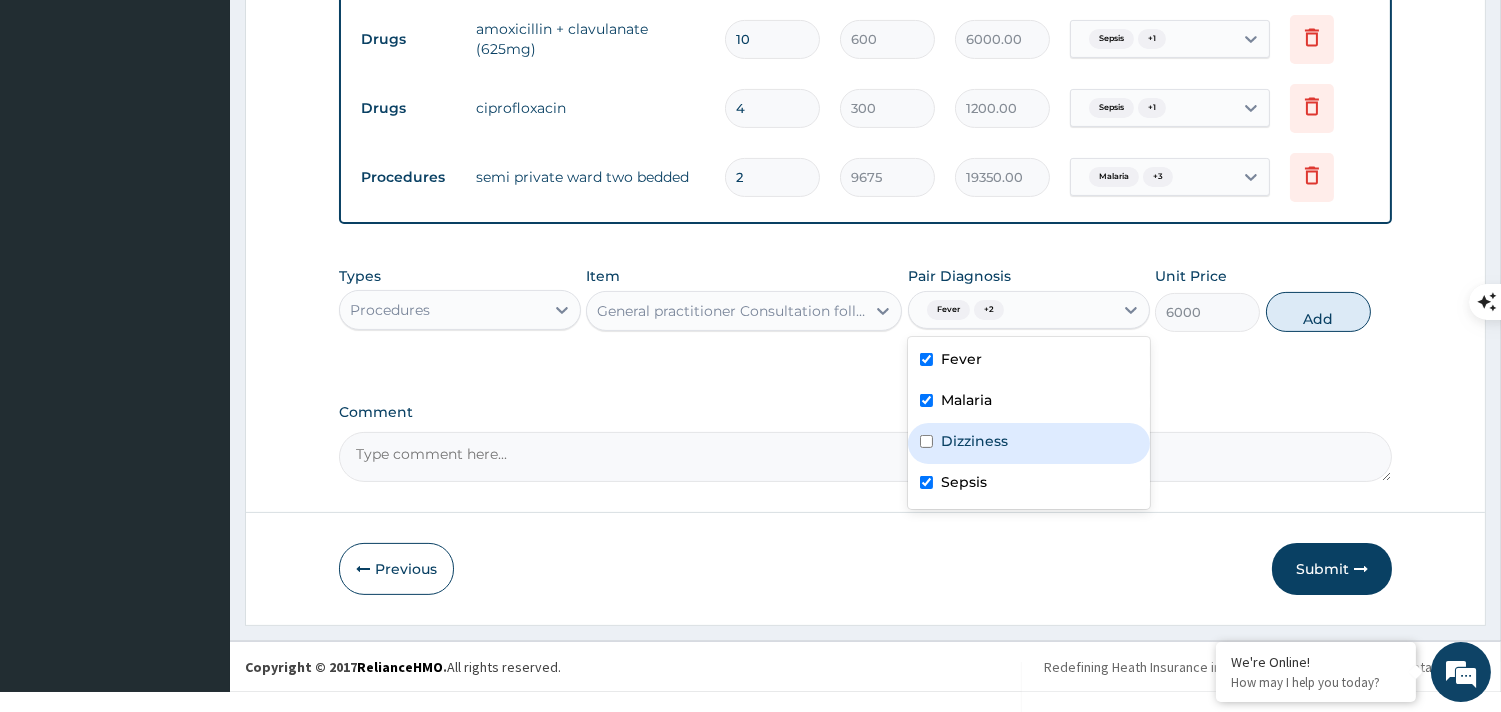 click on "Dizziness" at bounding box center [1029, 443] 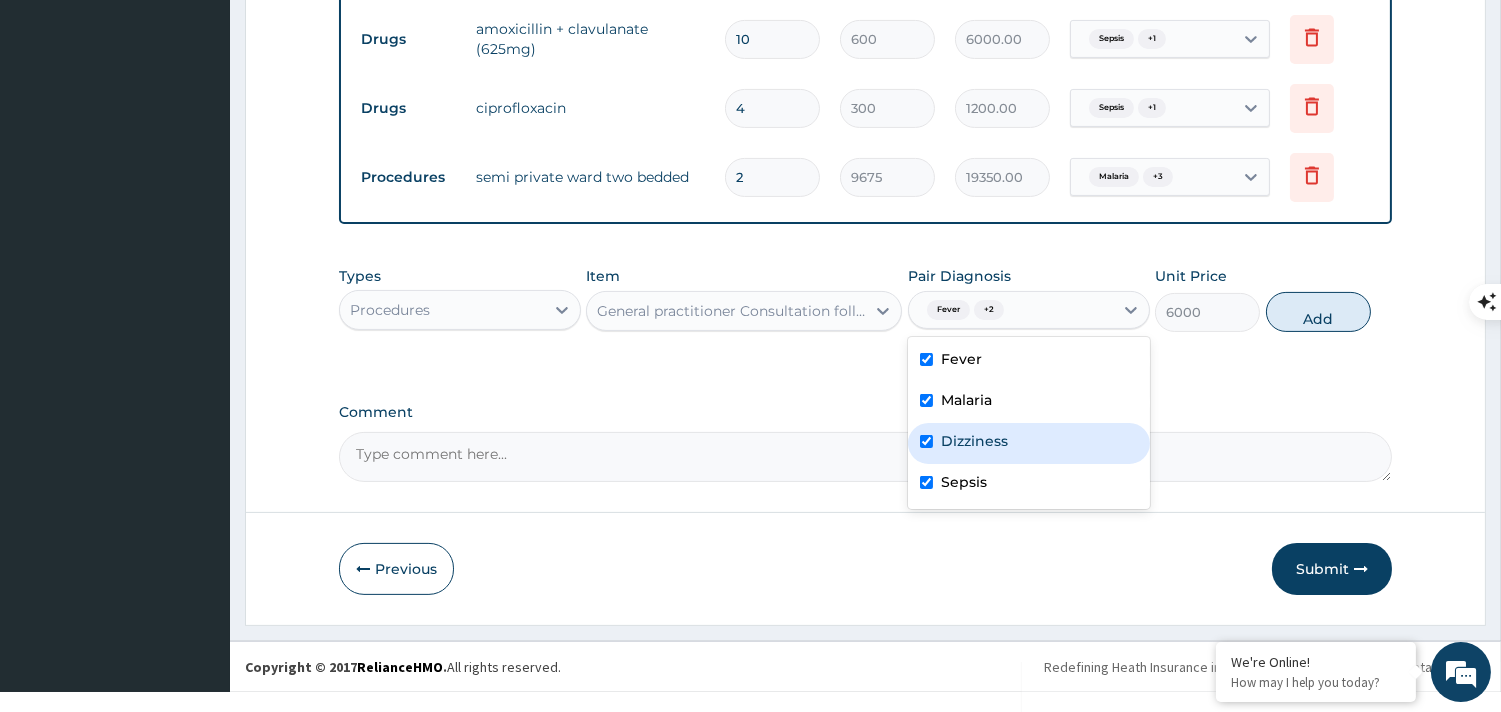 checkbox on "true" 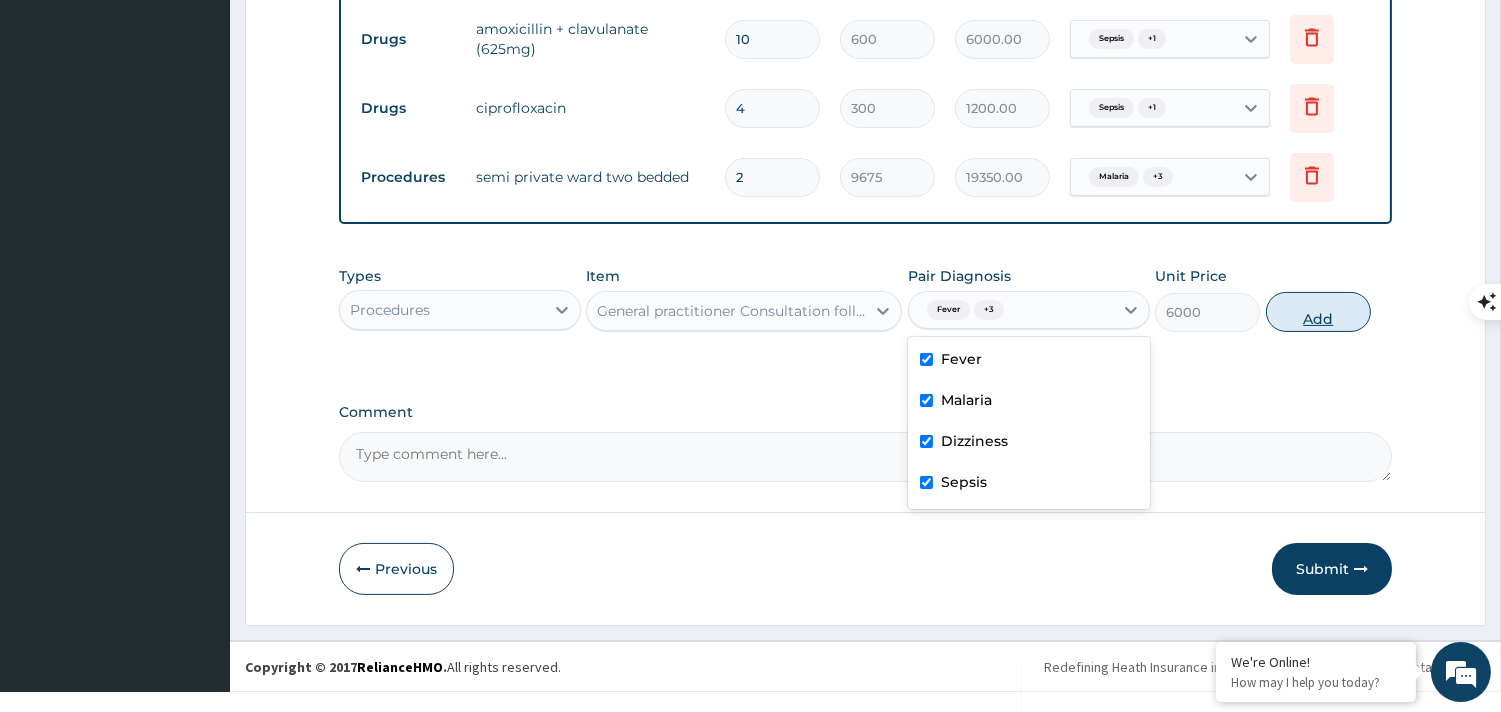click on "Add" at bounding box center (1318, 312) 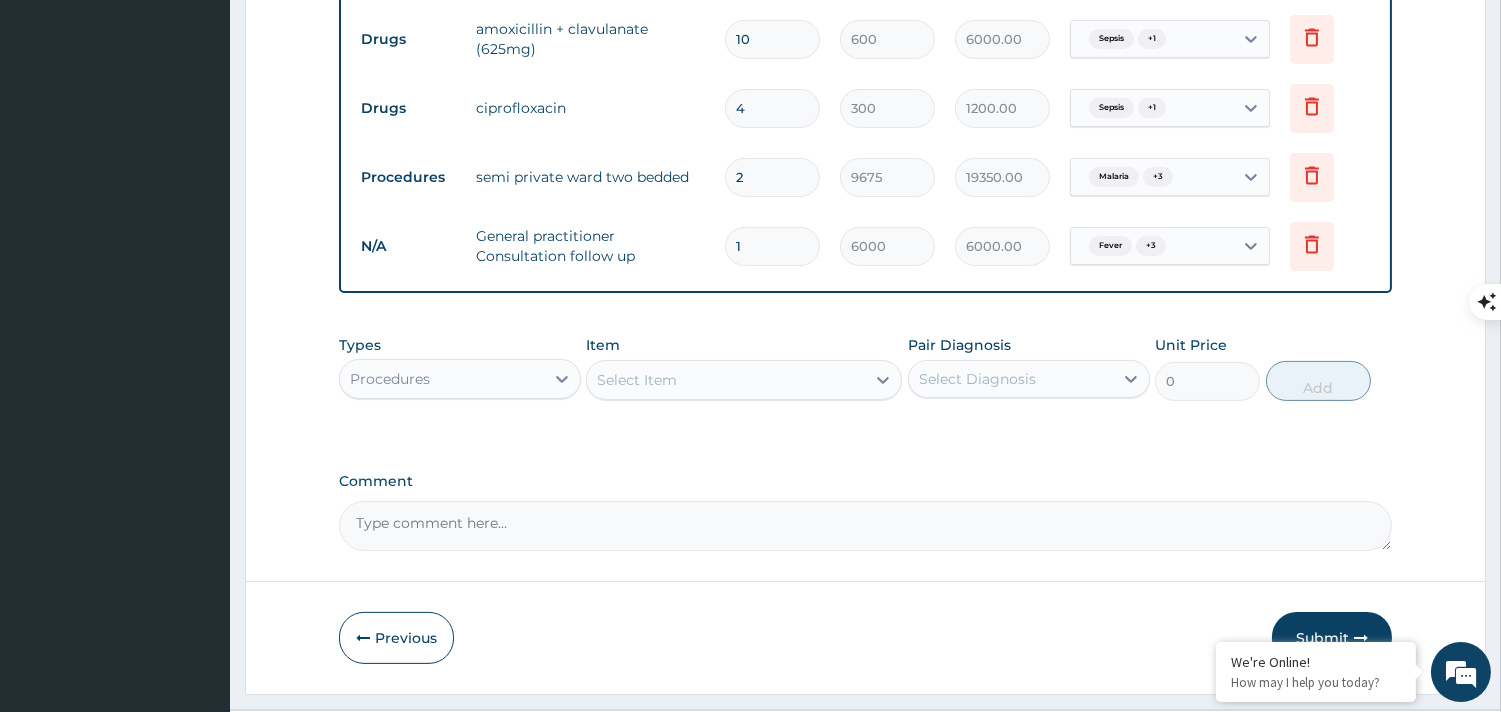 click on "Select Item" at bounding box center (637, 380) 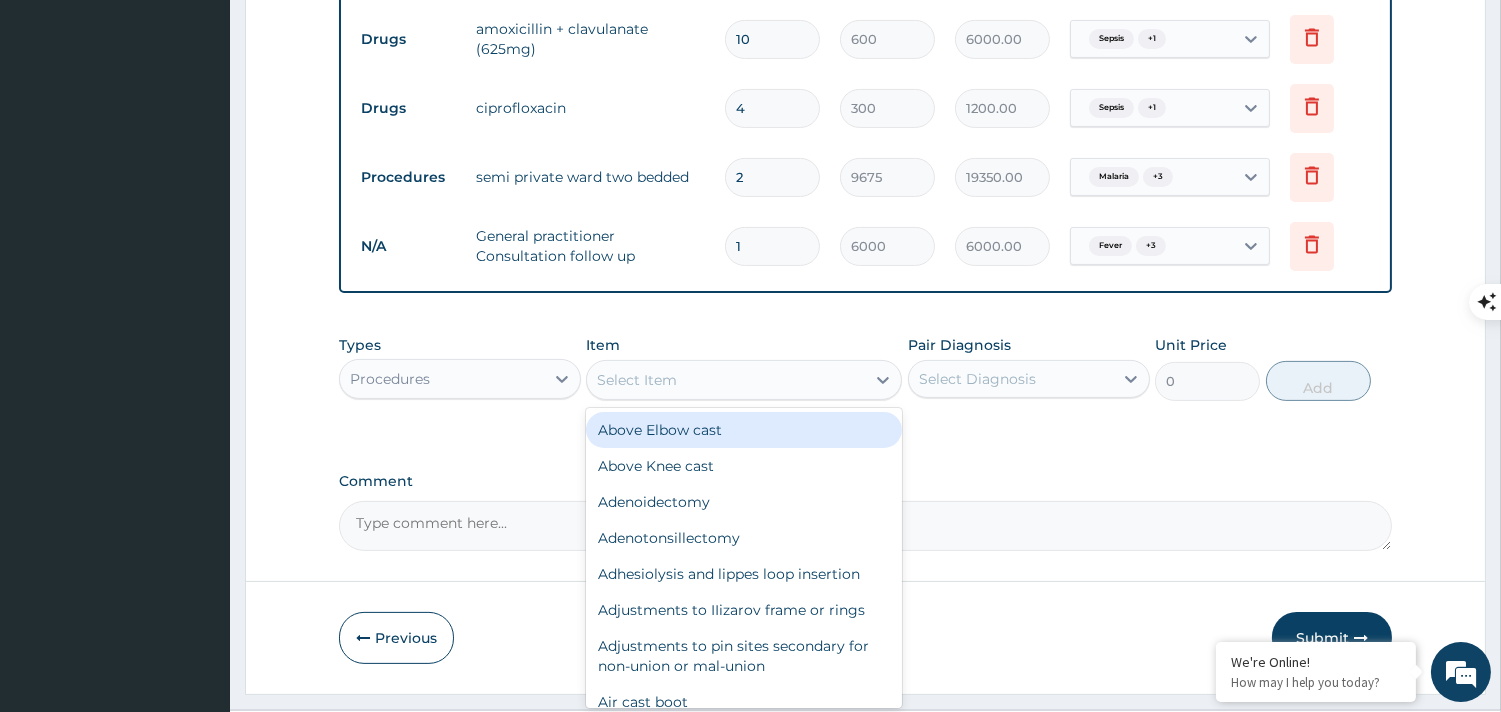 click on "Procedures" at bounding box center [390, 379] 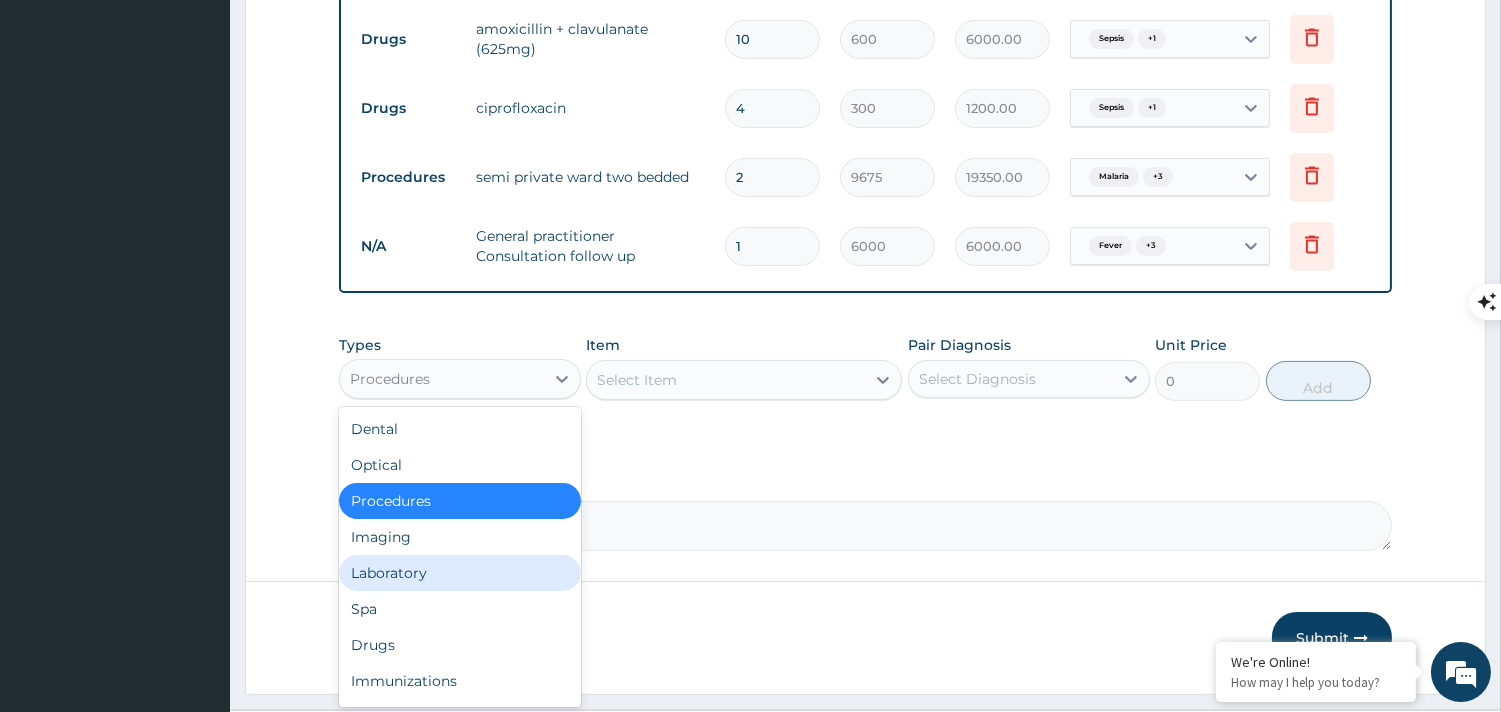 click on "Laboratory" at bounding box center [460, 573] 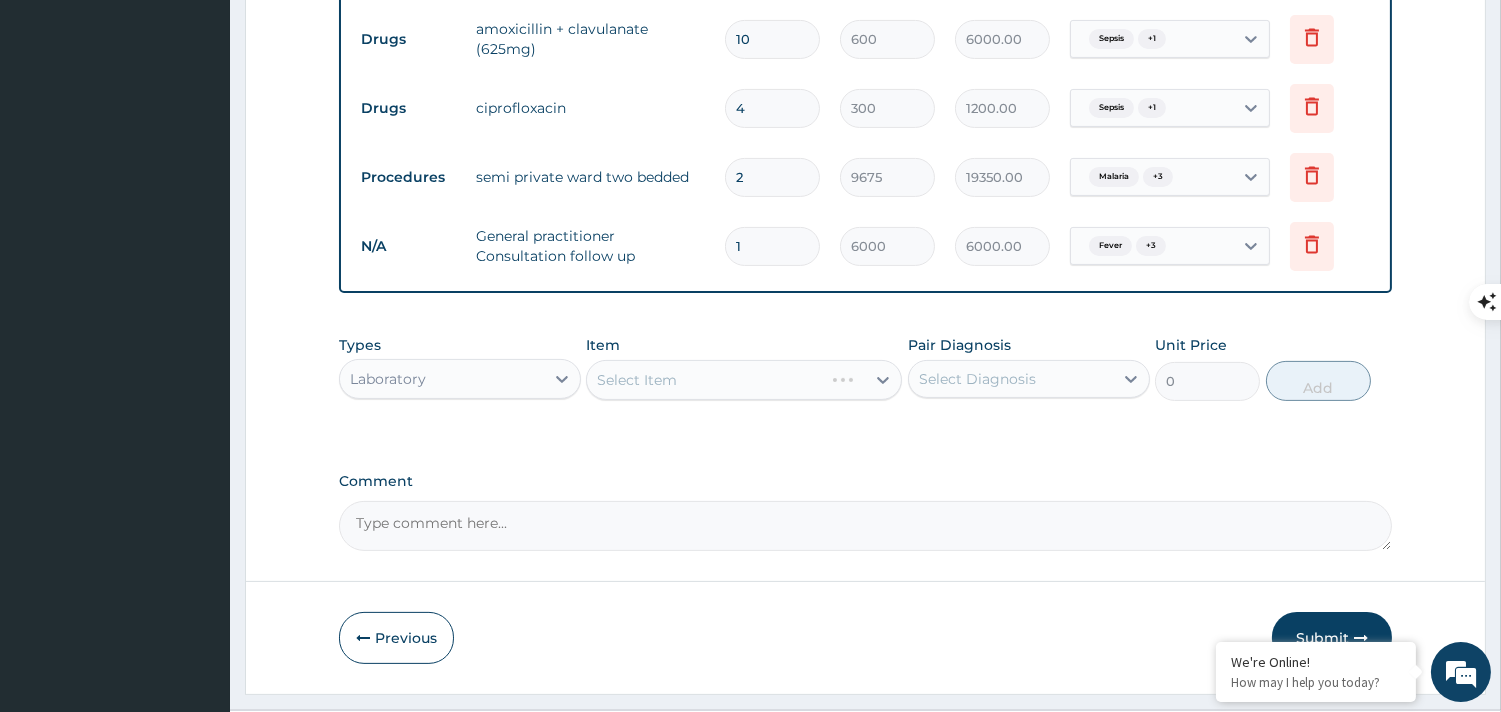 click on "Select Item" at bounding box center (744, 380) 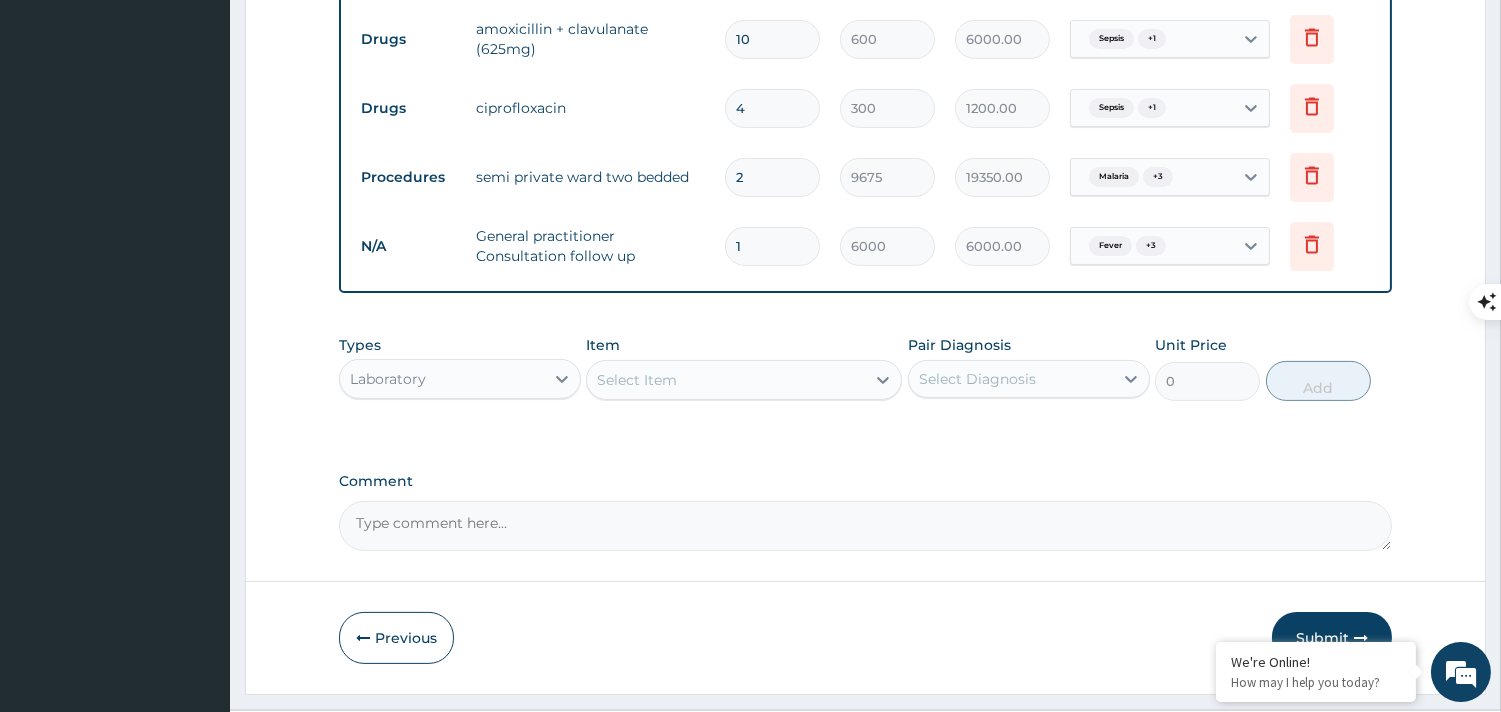 click on "Select Item" at bounding box center (744, 380) 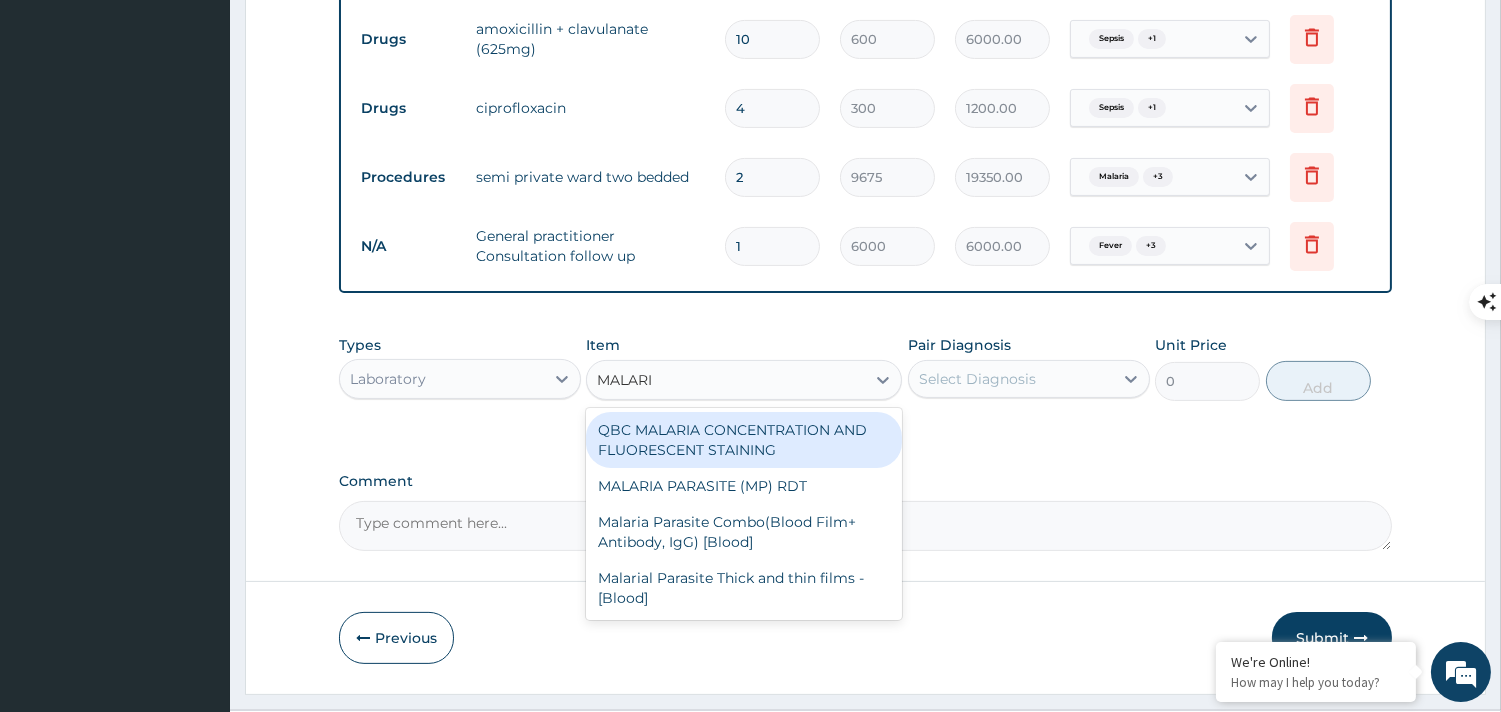 type on "MALARIA" 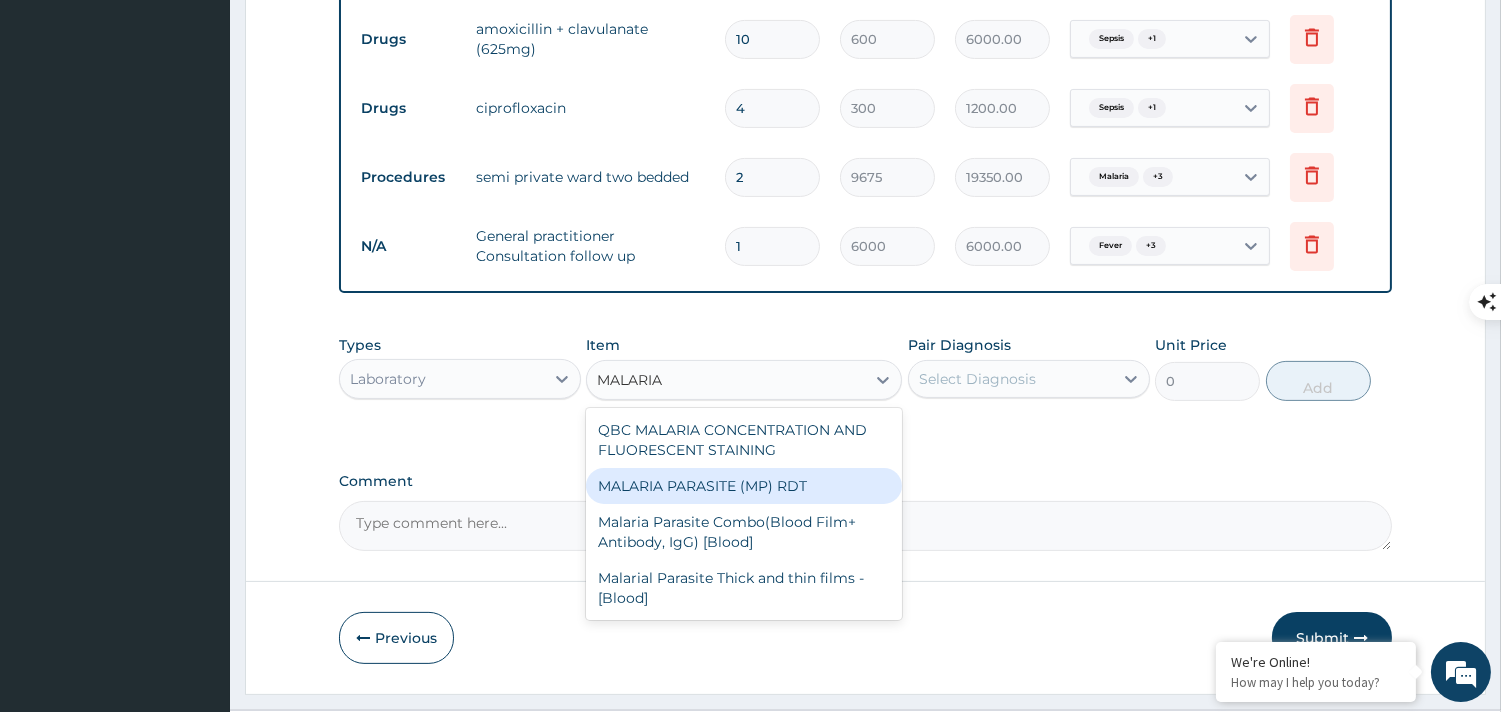 click on "MALARIA PARASITE (MP) RDT" at bounding box center [744, 486] 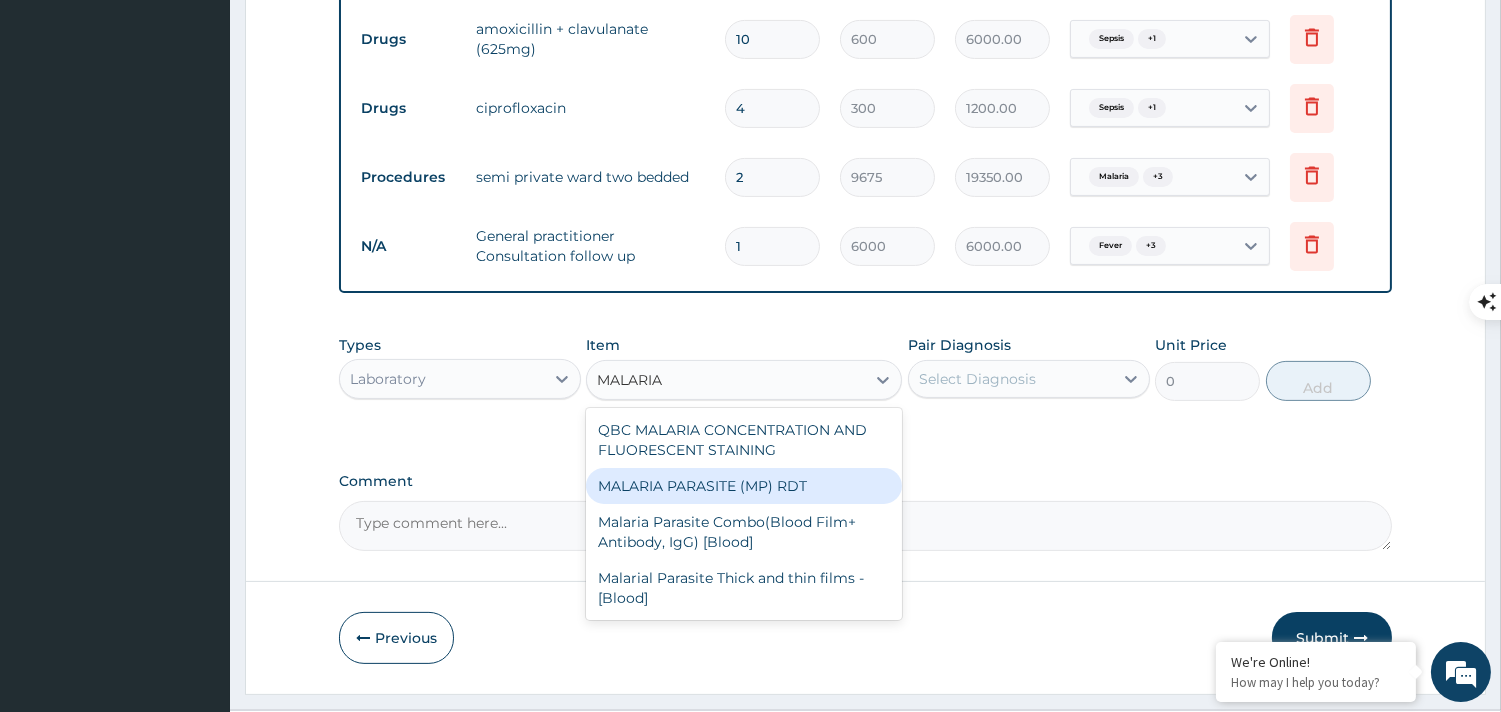 type 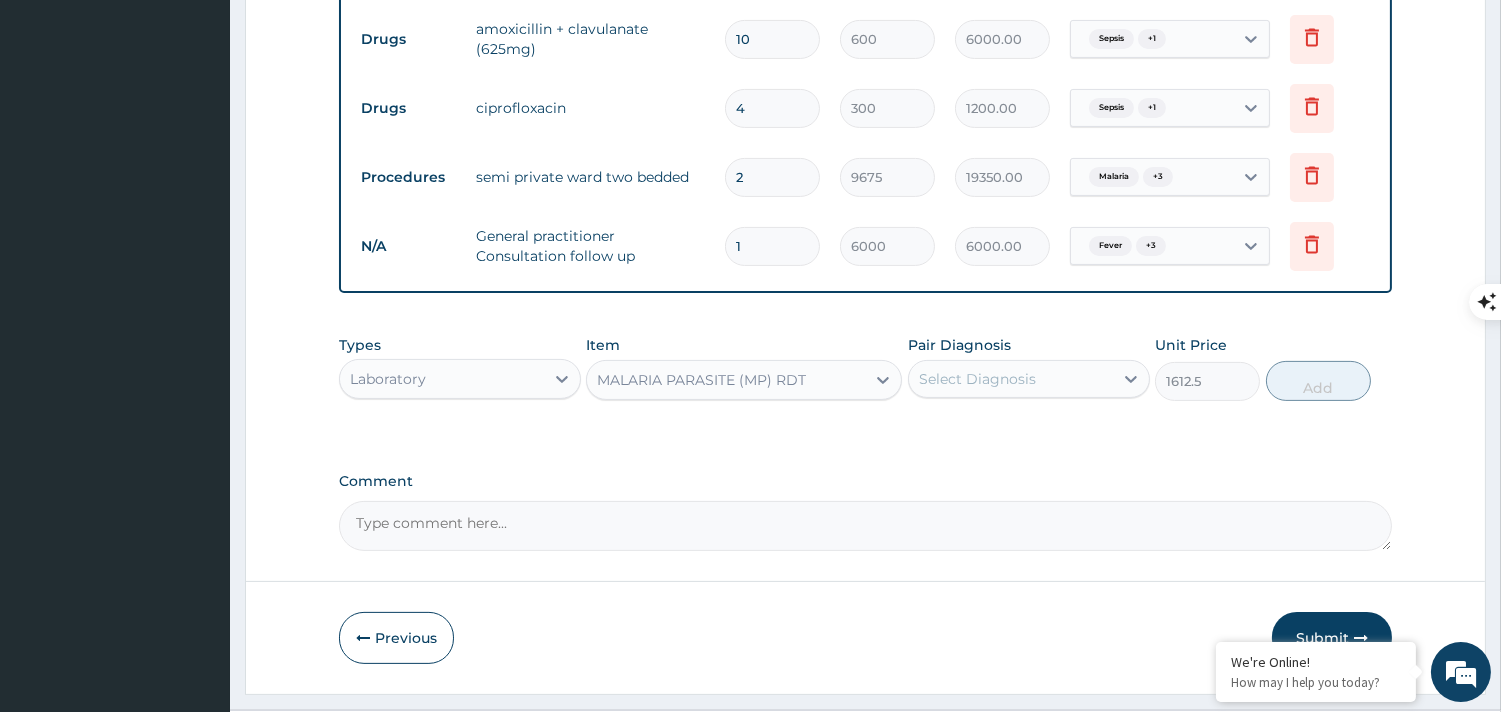 click on "Select Diagnosis" at bounding box center (1011, 379) 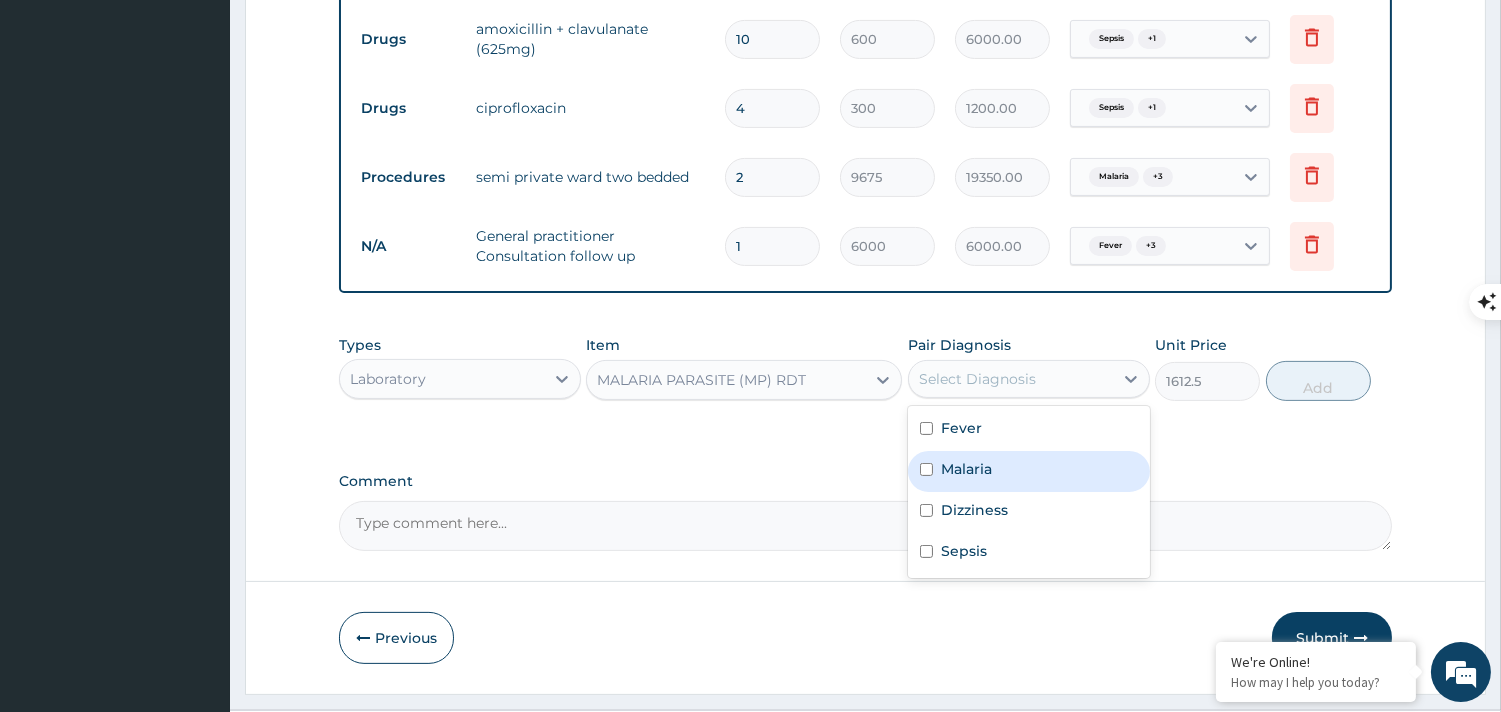 click at bounding box center [926, 469] 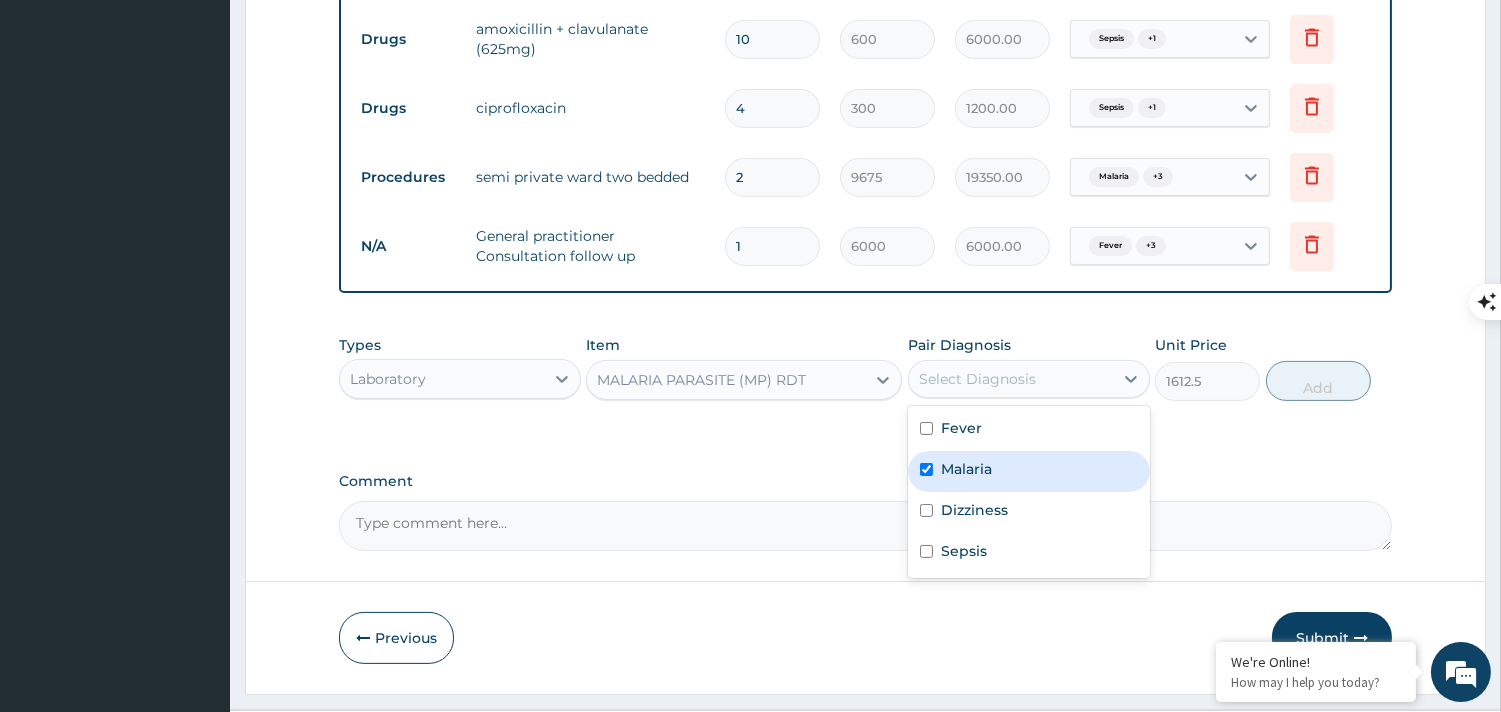 checkbox on "true" 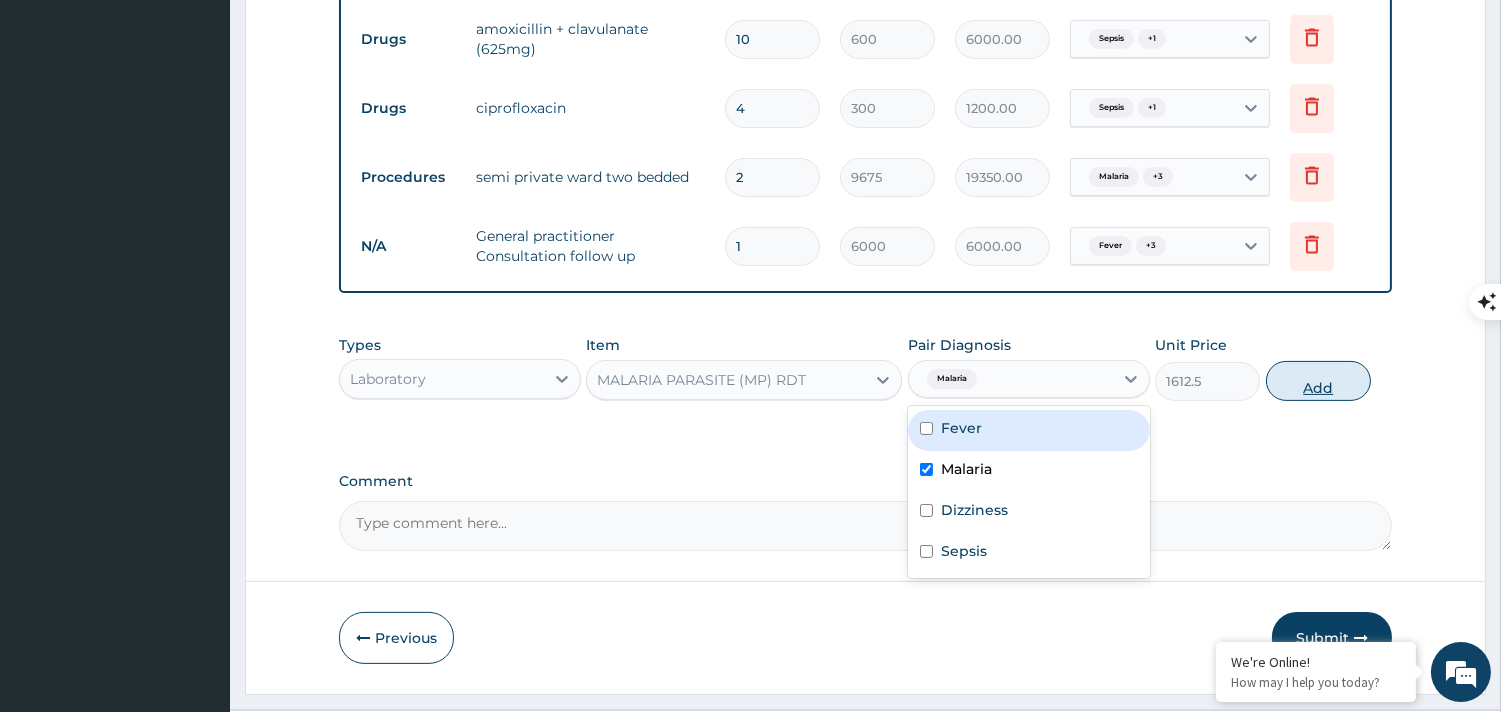 click on "Add" at bounding box center [1318, 381] 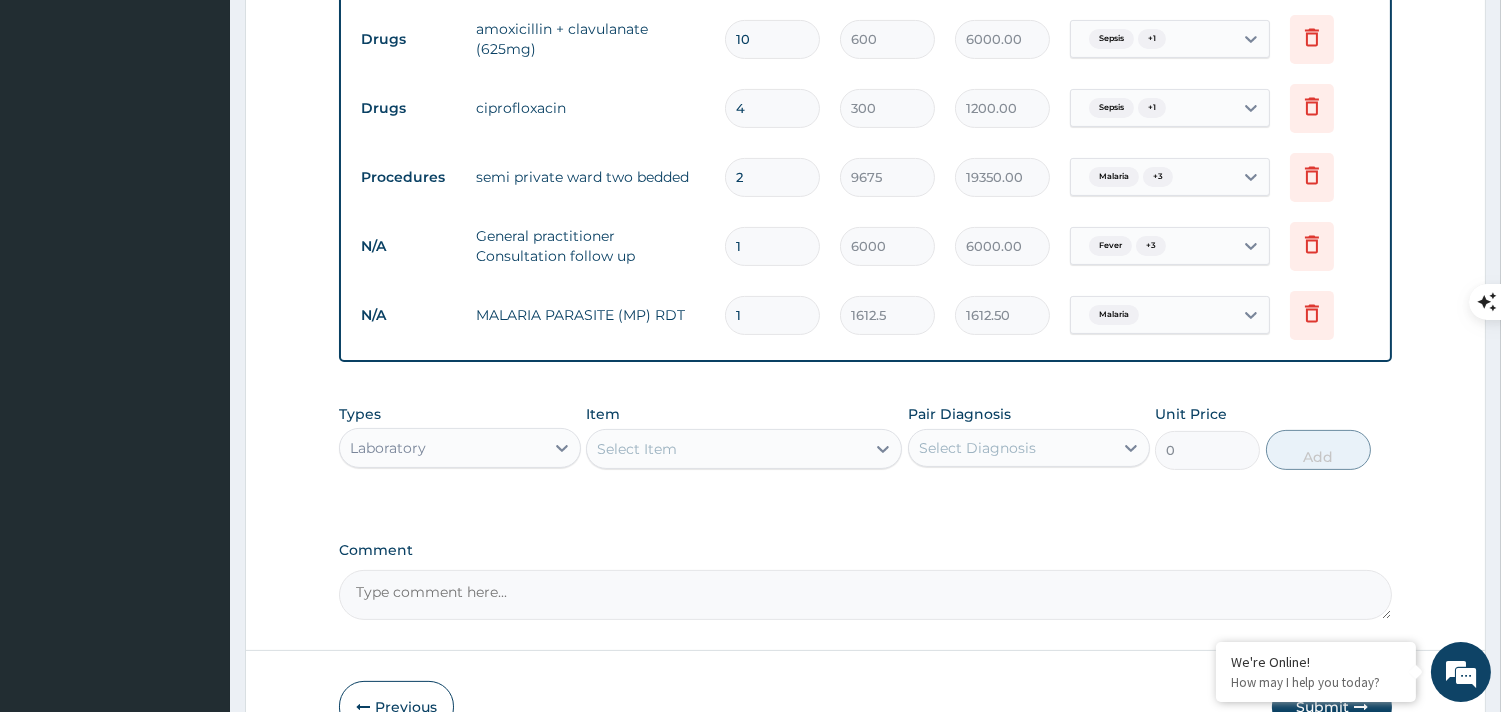 click on "Select Item" at bounding box center [726, 449] 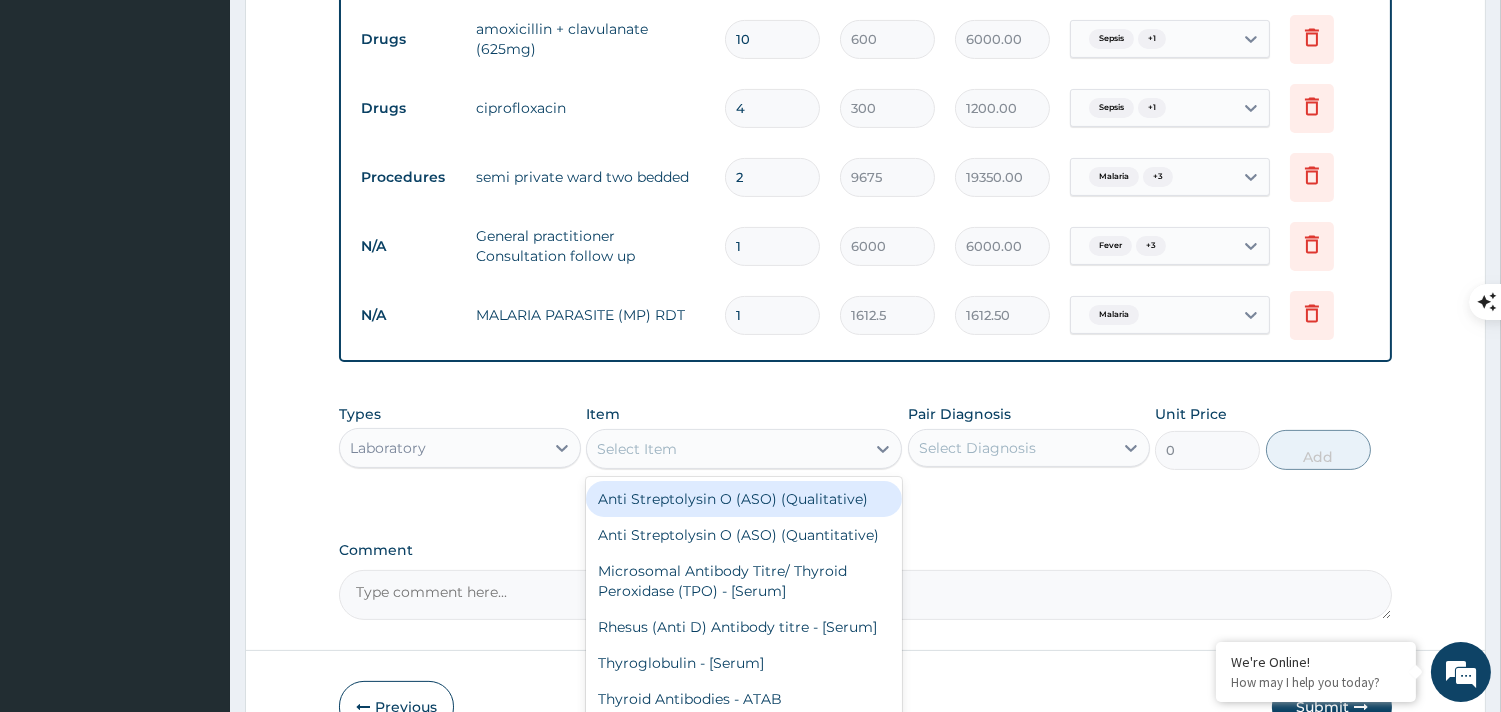 click on "Select Item" at bounding box center [726, 449] 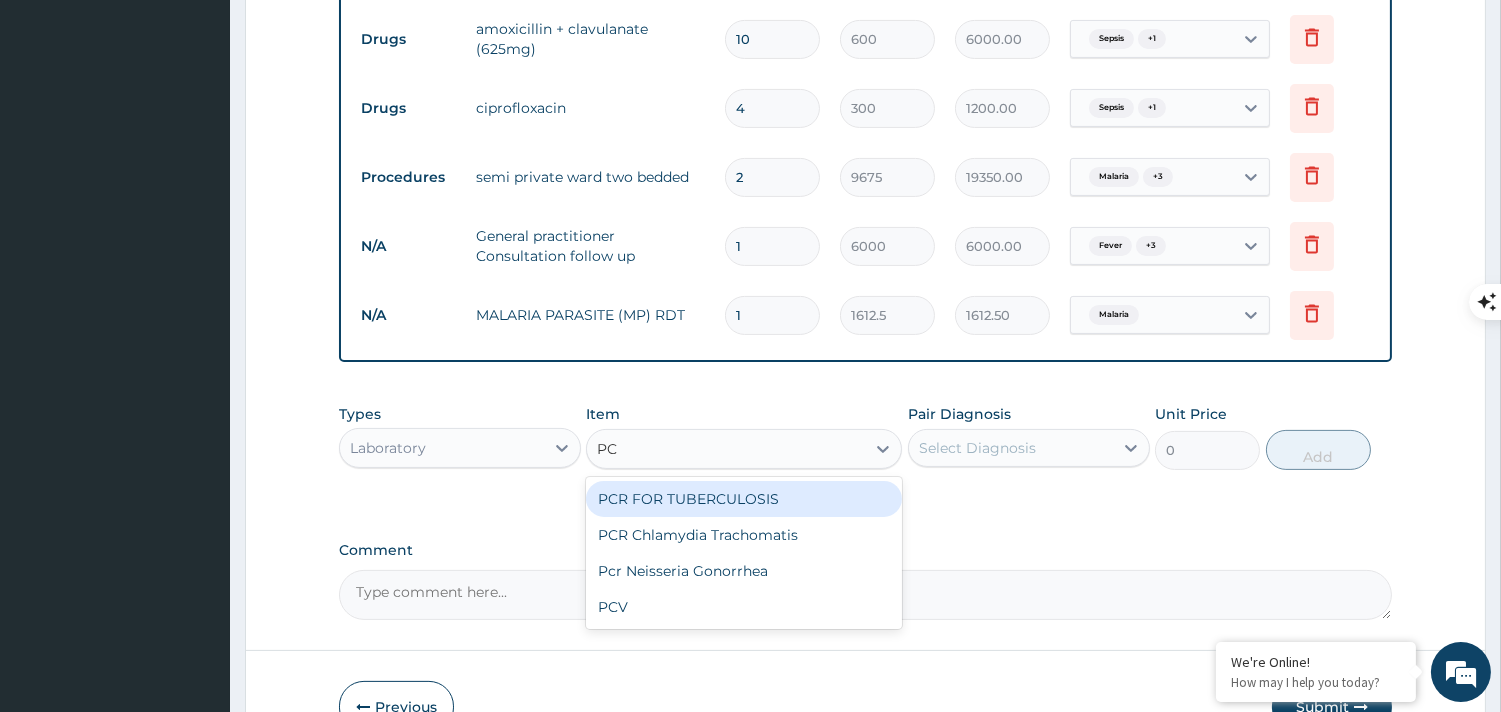 type on "PCV" 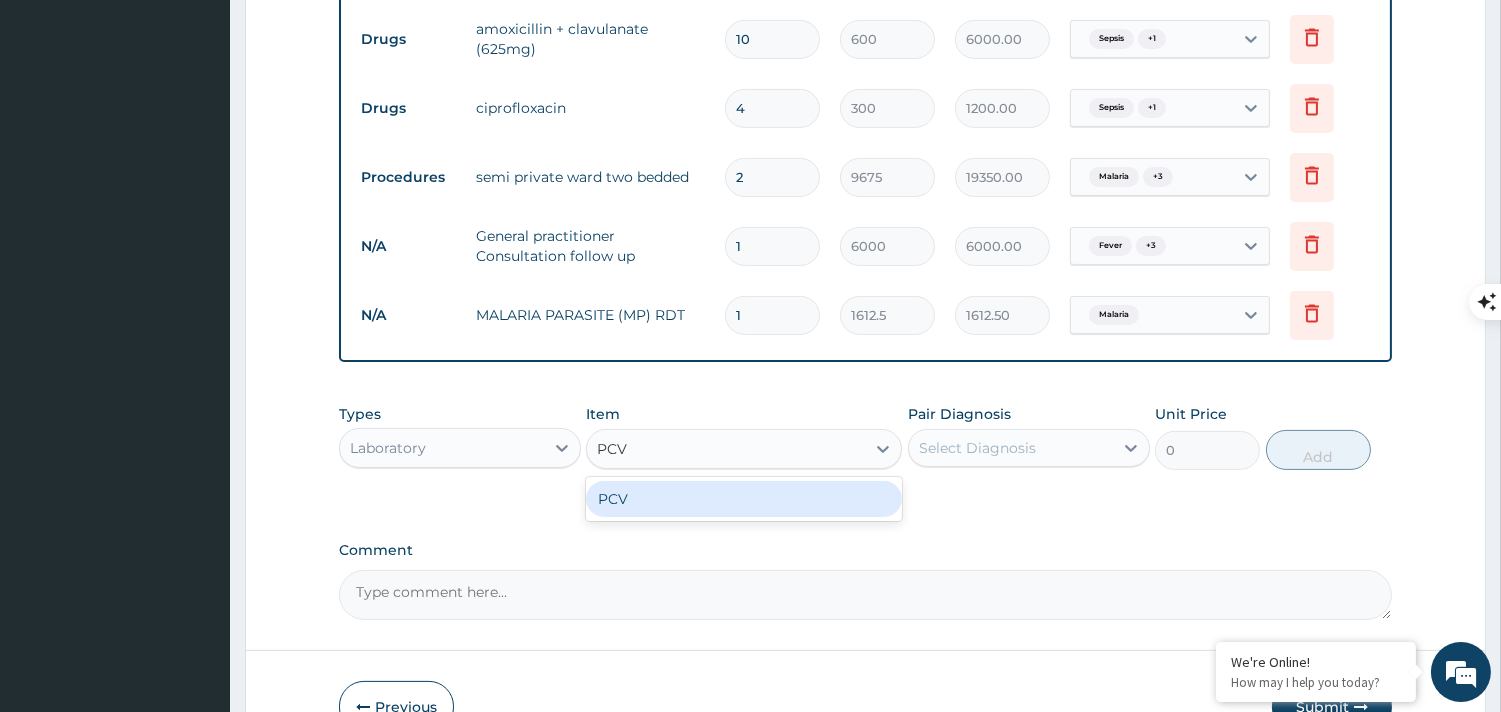 click on "PCV" at bounding box center [744, 499] 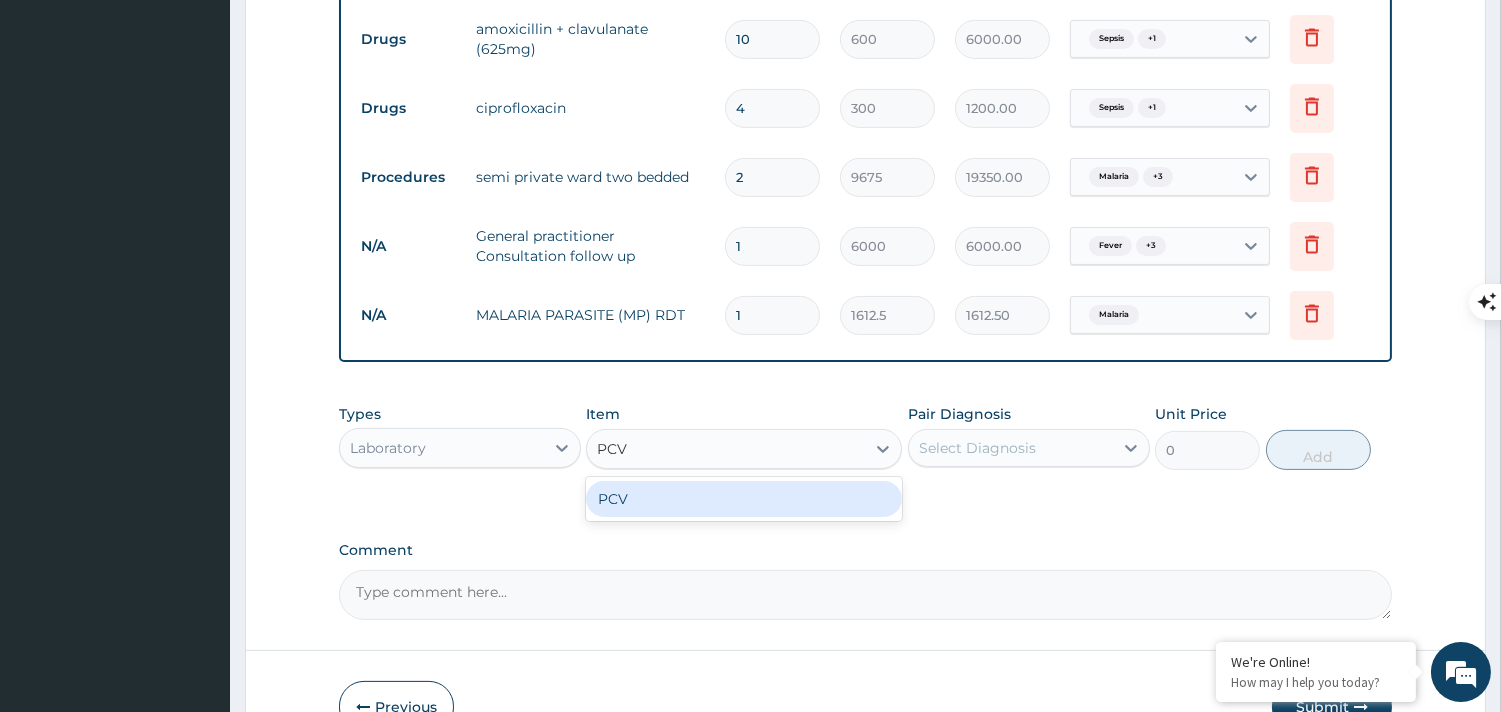 type 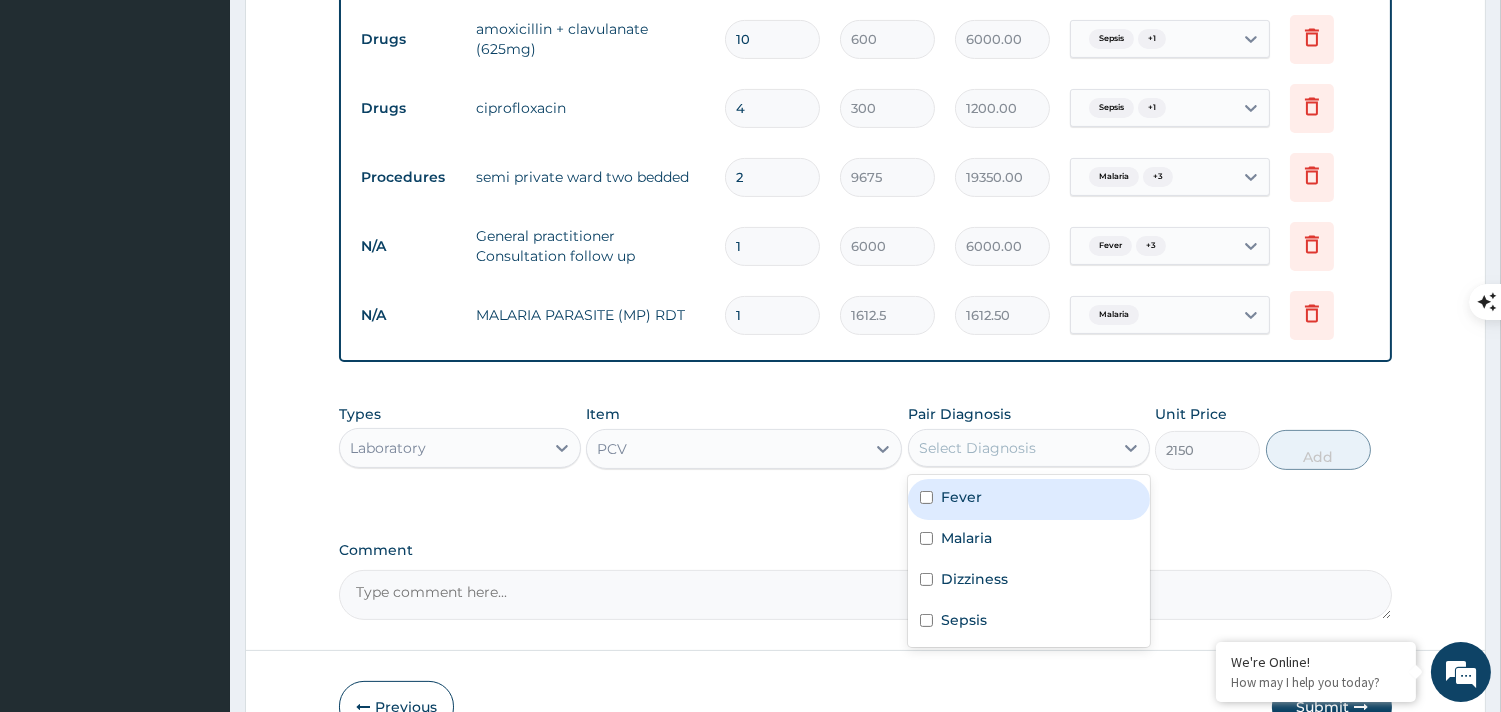 click on "Select Diagnosis" at bounding box center (977, 448) 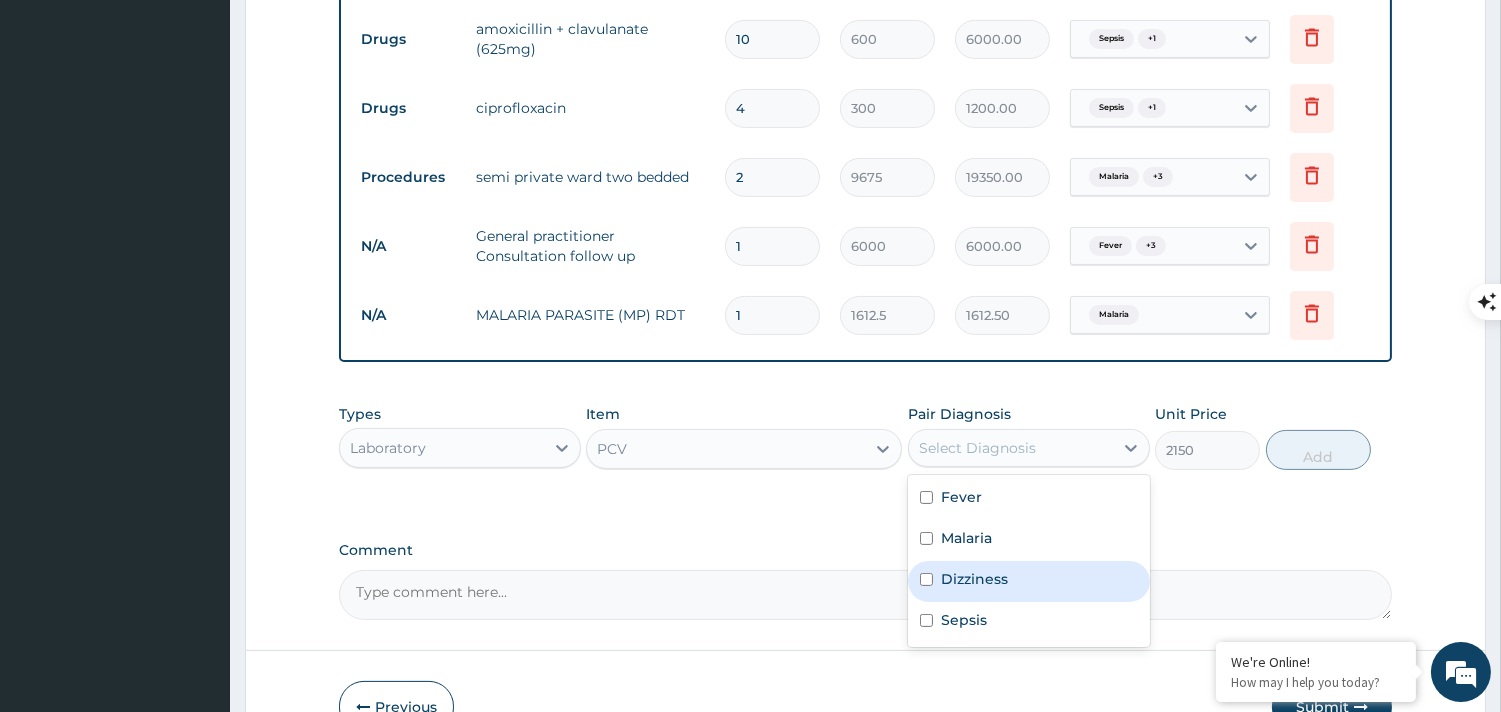 click at bounding box center [926, 579] 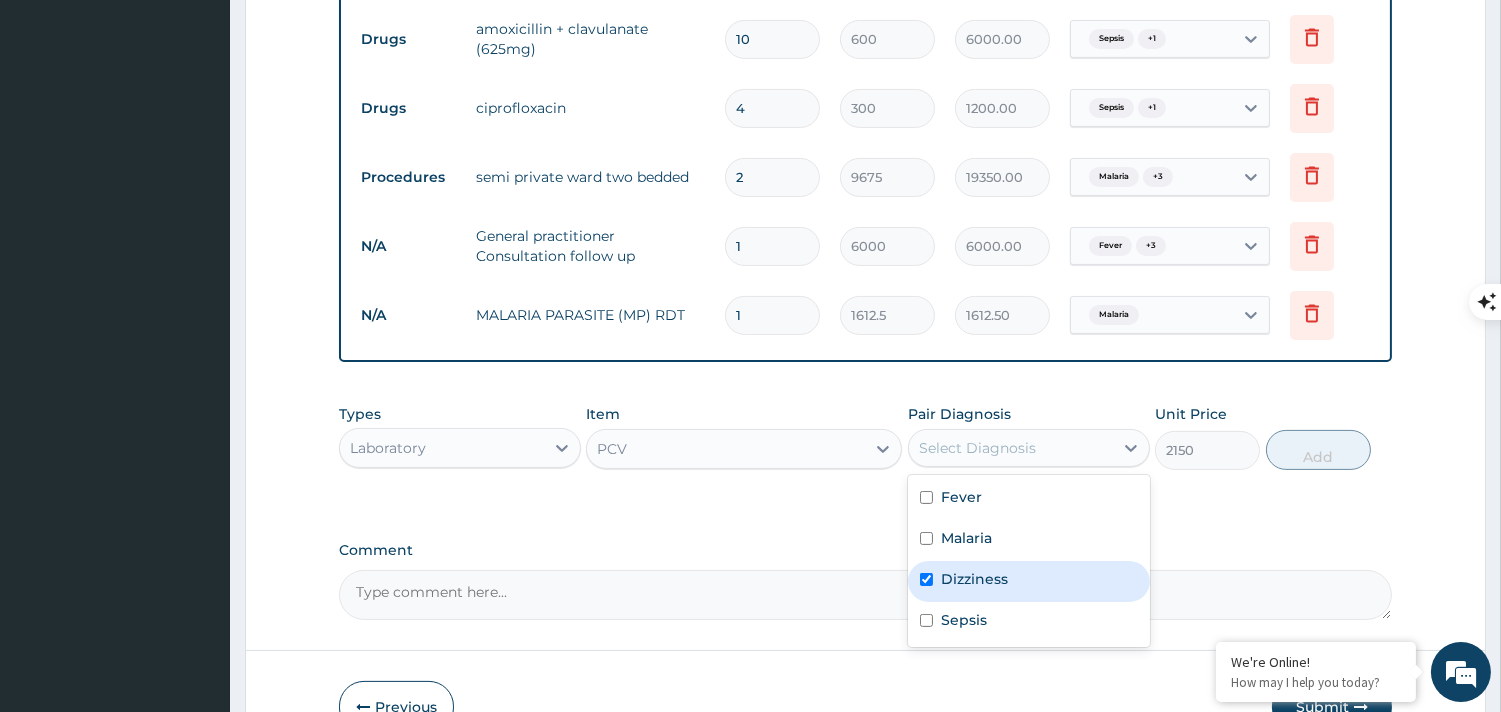 checkbox on "true" 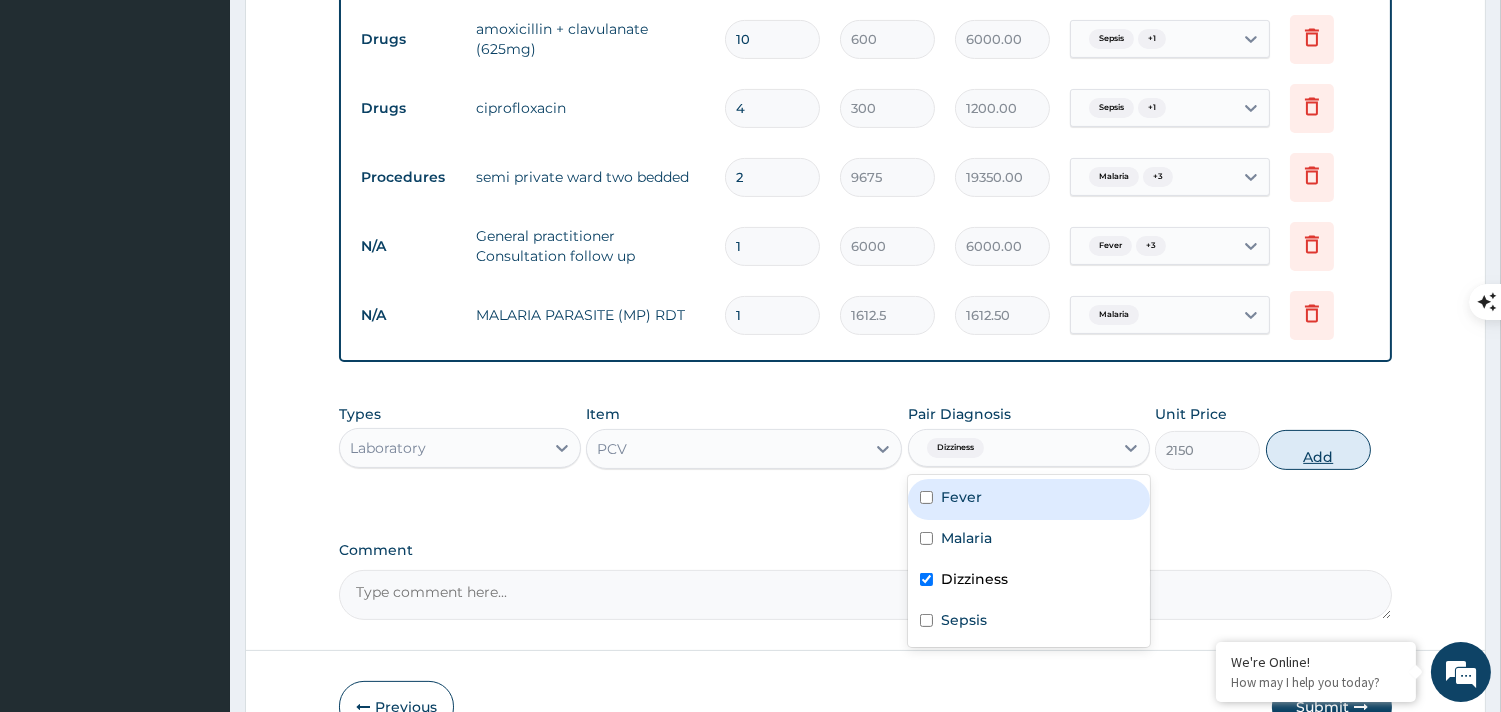 click on "Add" at bounding box center (1318, 450) 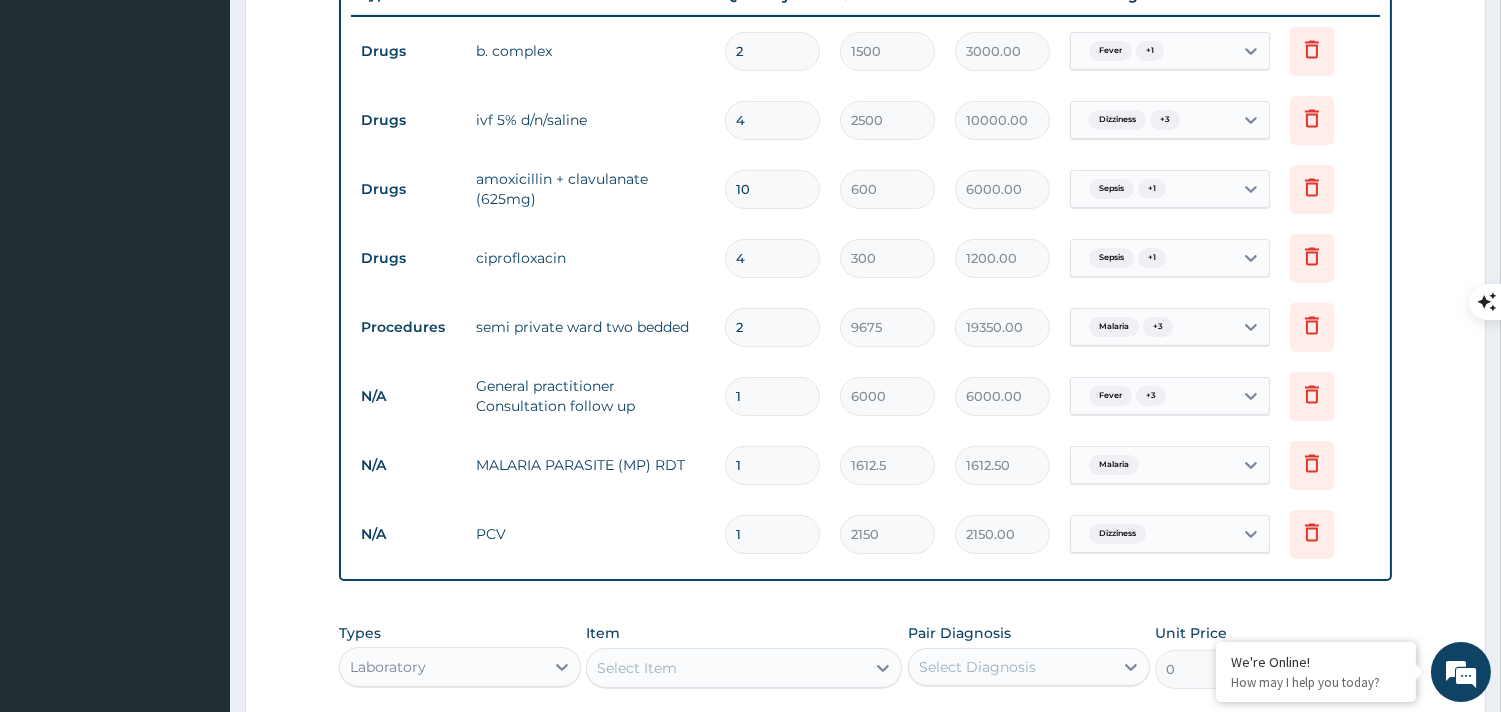 scroll, scrollTop: 937, scrollLeft: 0, axis: vertical 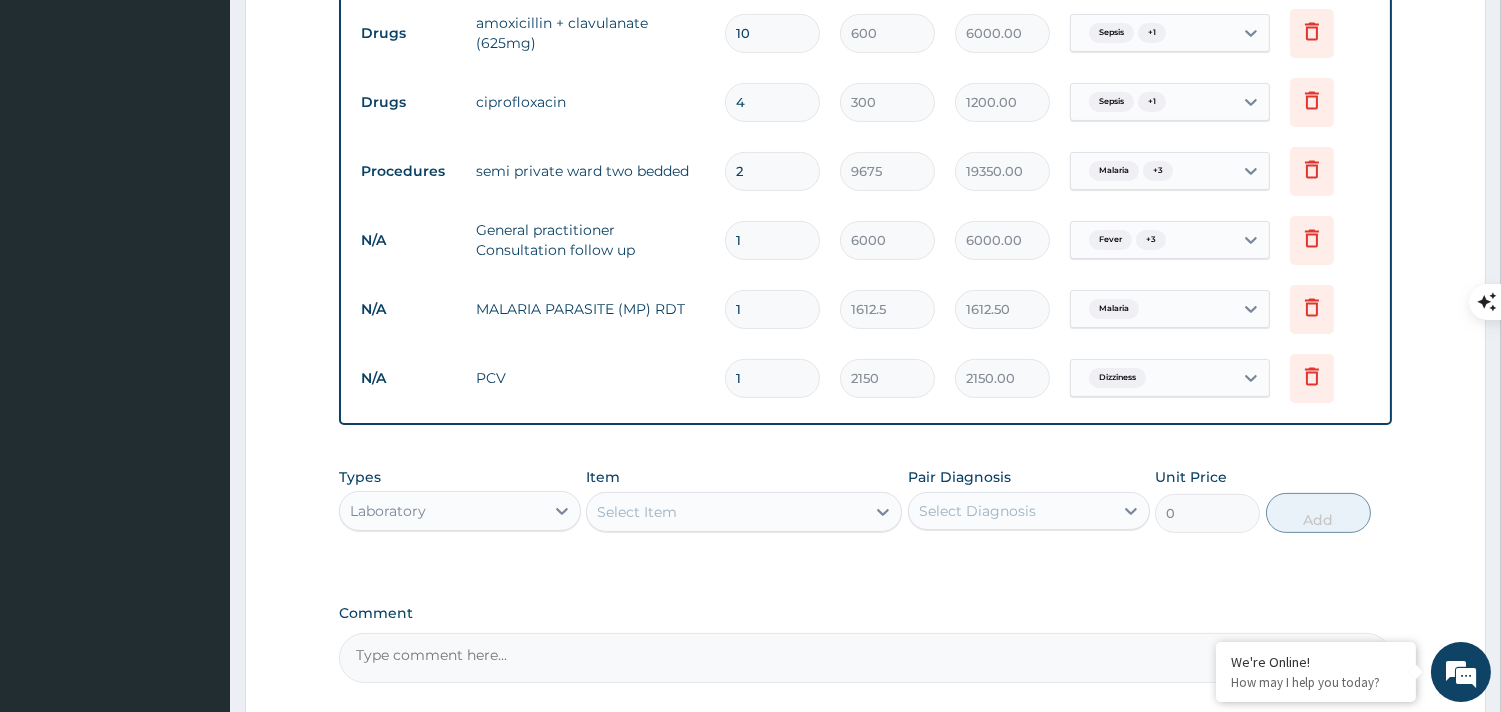 click on "Laboratory" at bounding box center [442, 511] 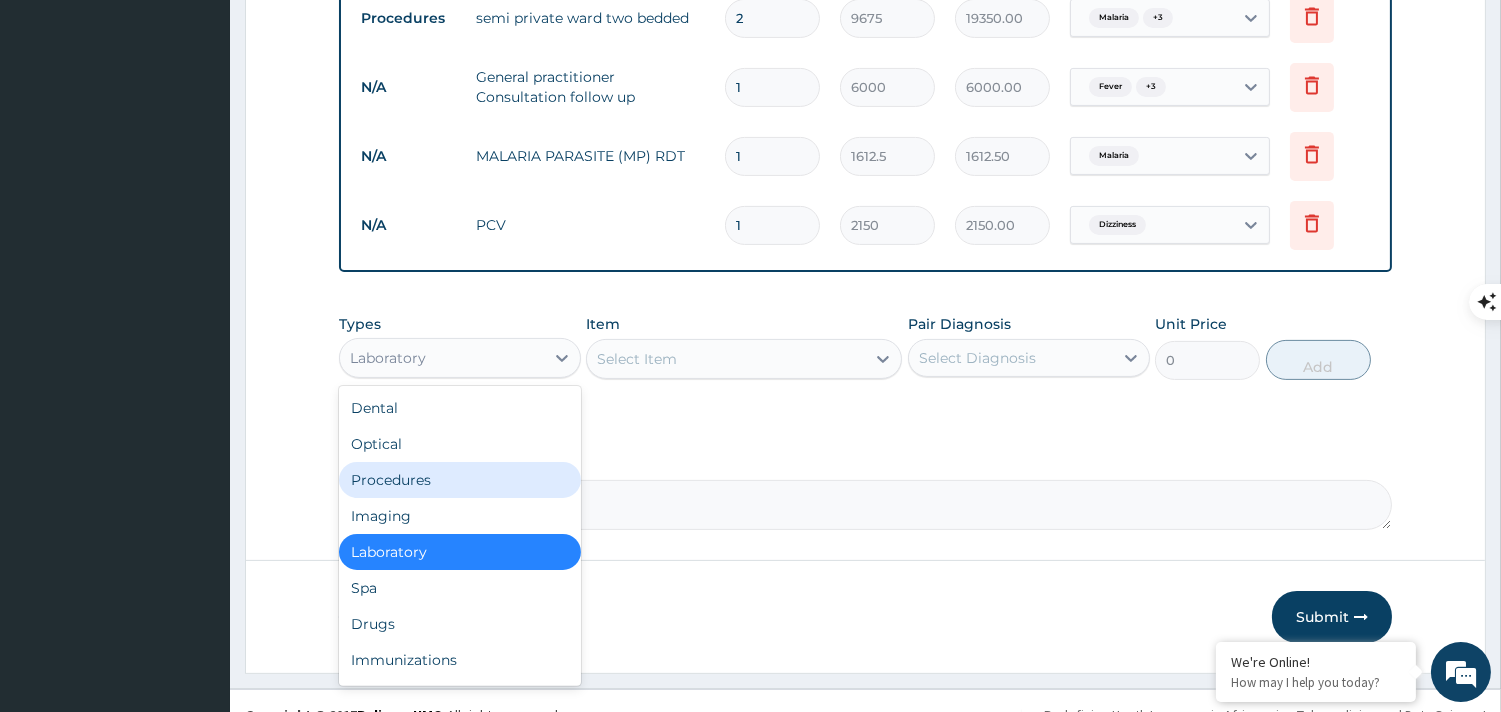 scroll, scrollTop: 1096, scrollLeft: 0, axis: vertical 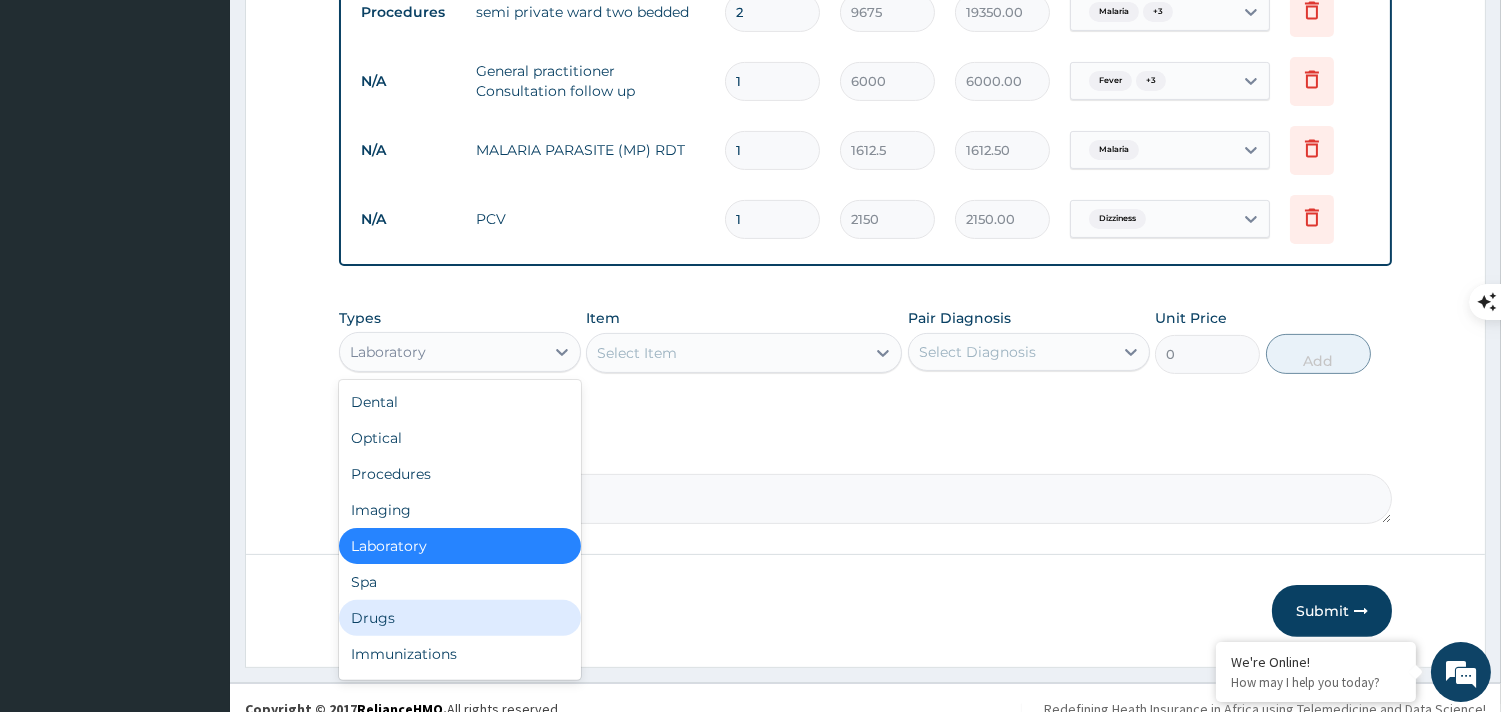click on "Drugs" at bounding box center [460, 618] 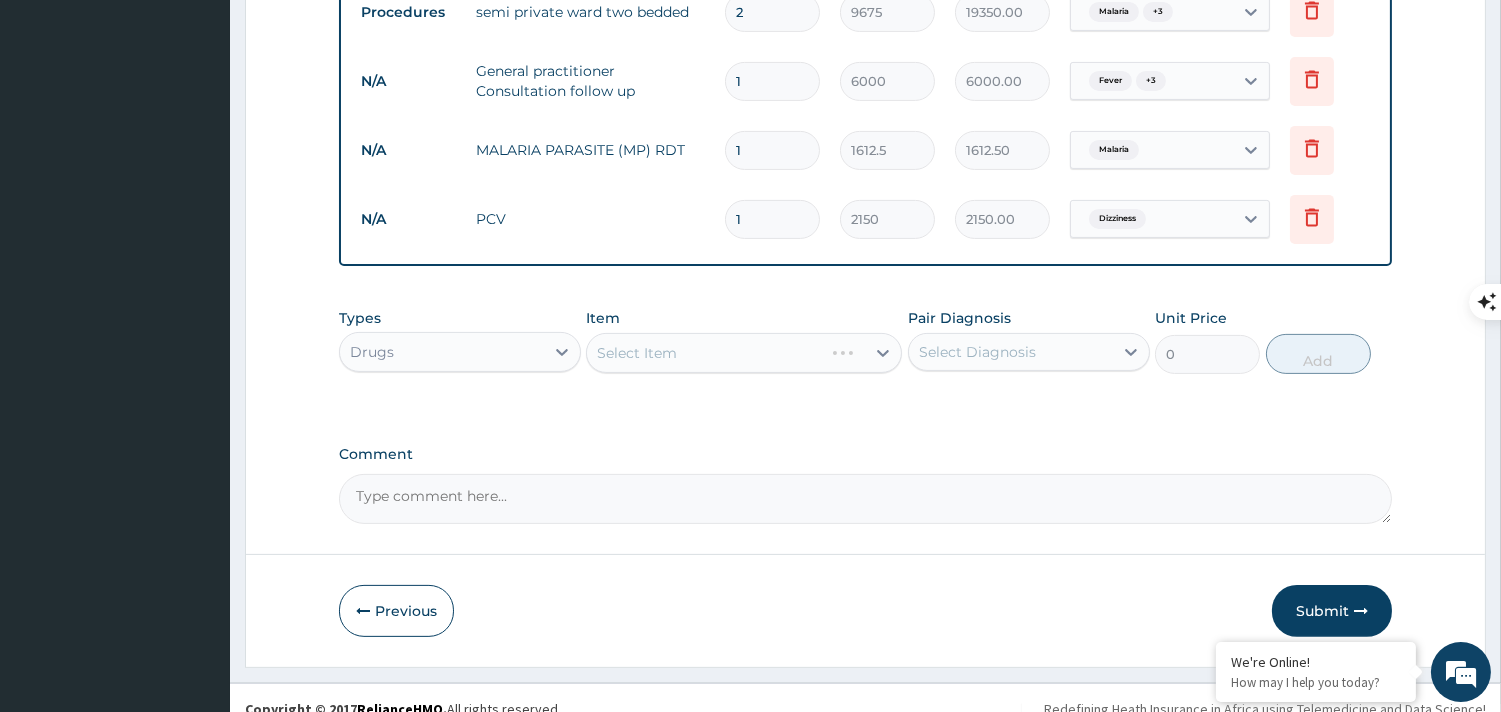 click on "Select Item" at bounding box center (744, 353) 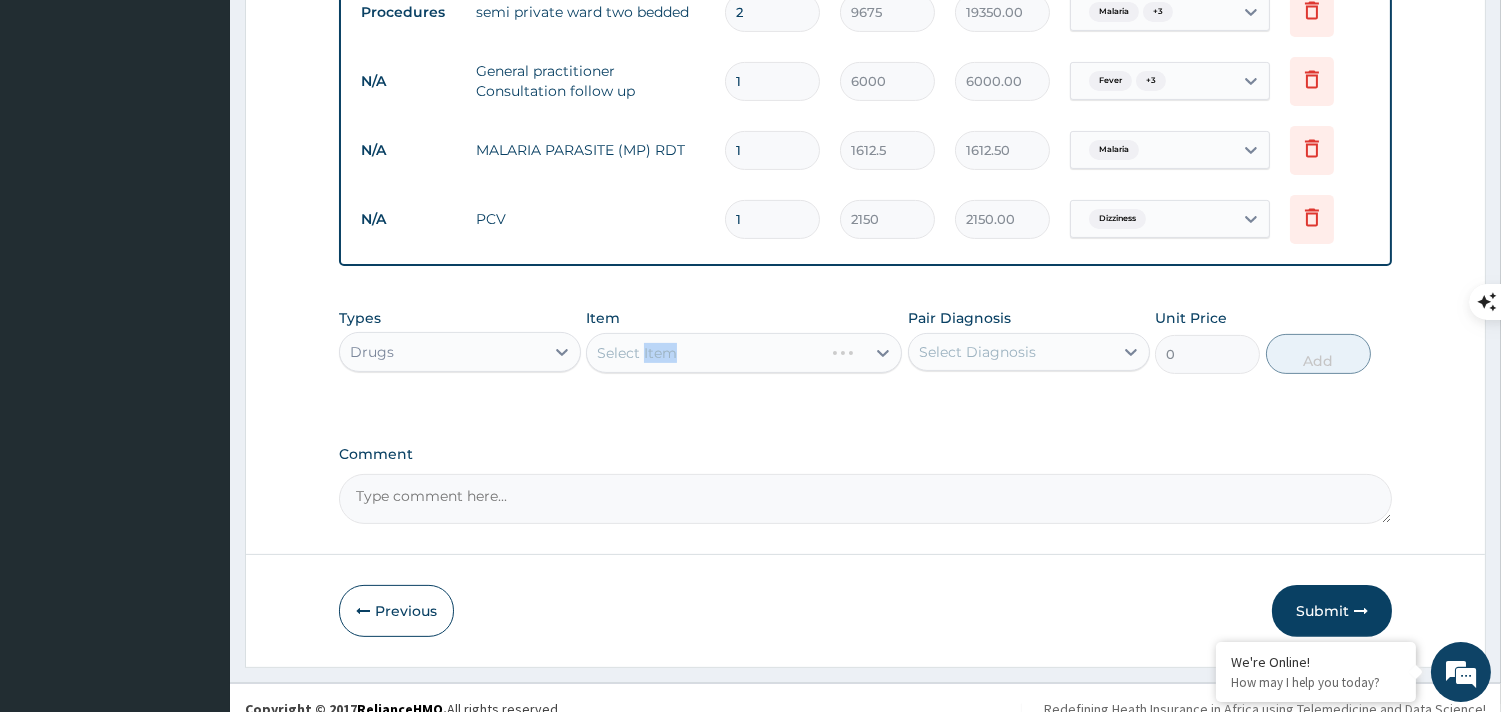 click on "Select Item" at bounding box center [744, 353] 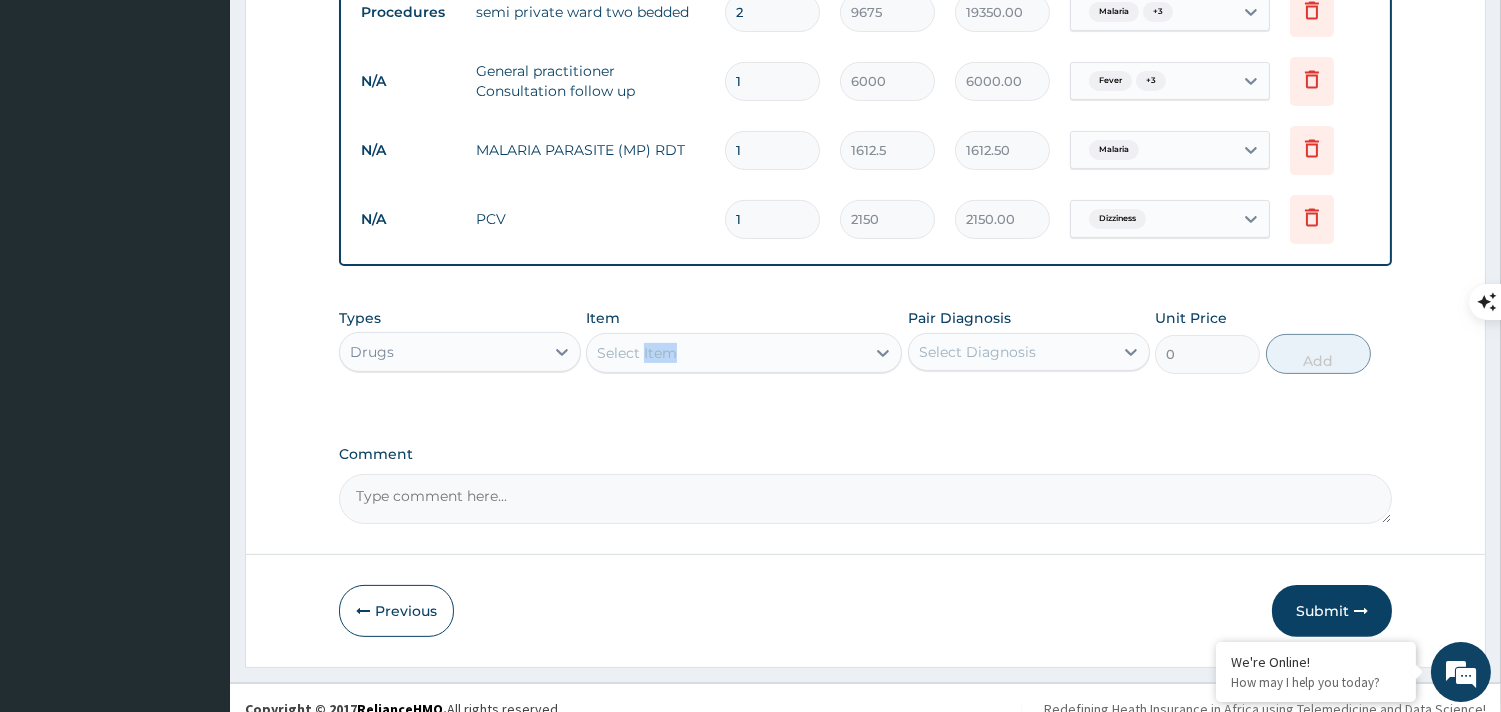click on "Select Item" at bounding box center [726, 353] 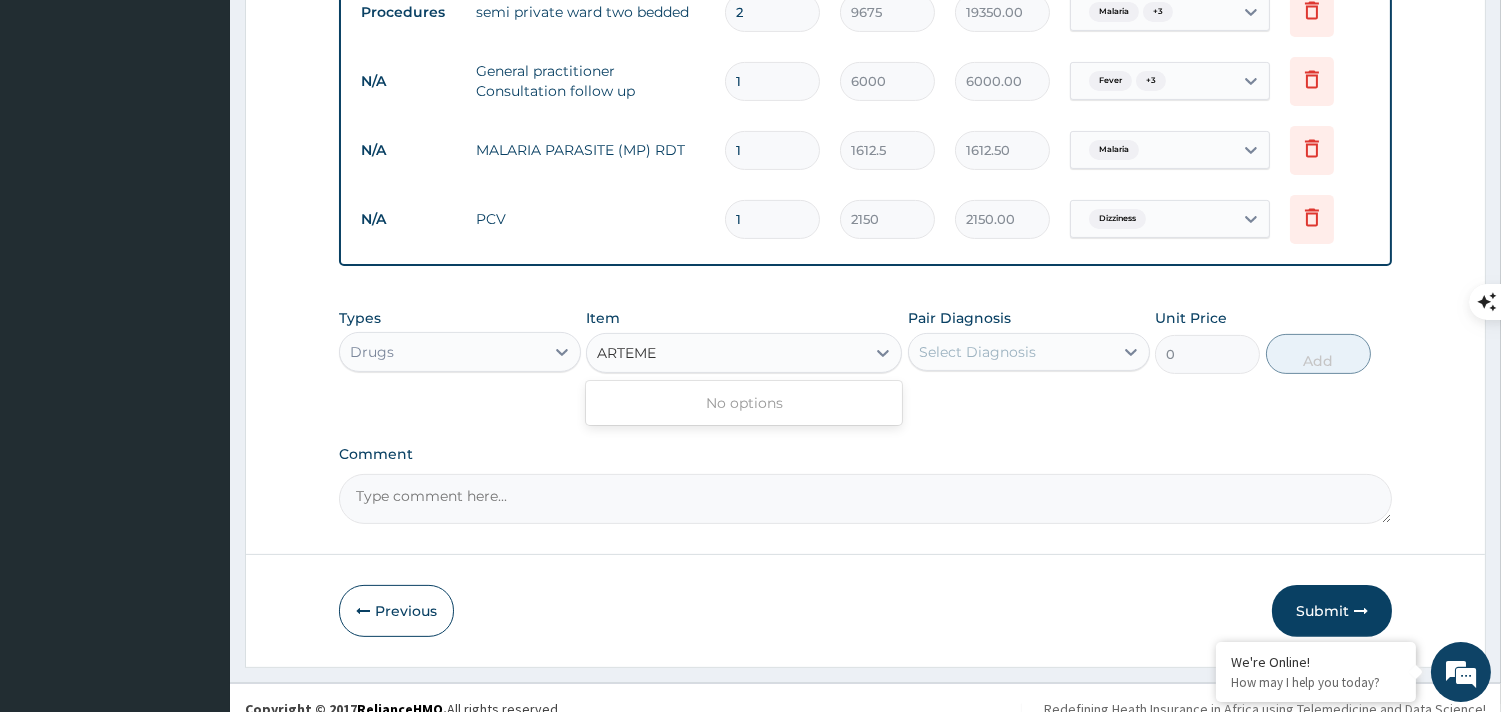 click on "ARTEME" at bounding box center [628, 353] 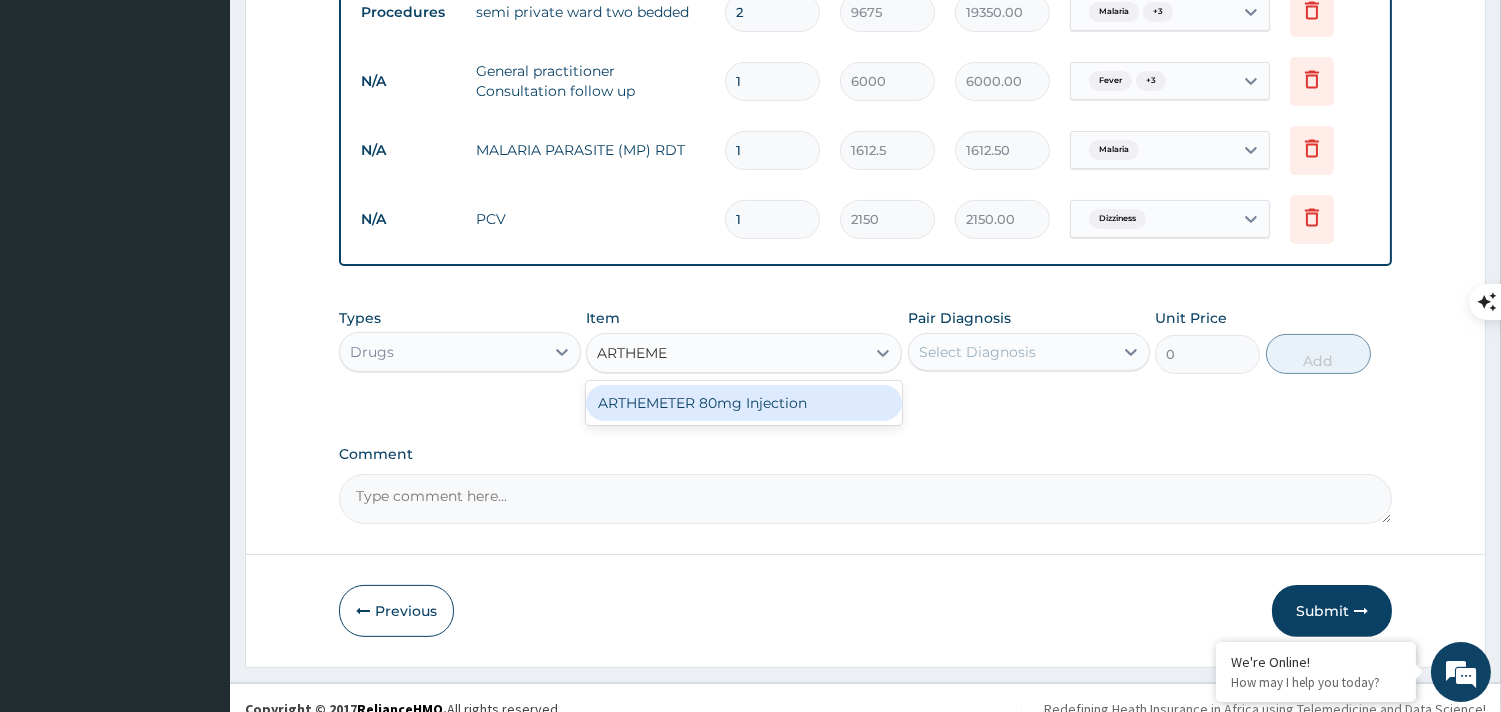 click on "ARTHEMETER 80mg Injection" at bounding box center [744, 403] 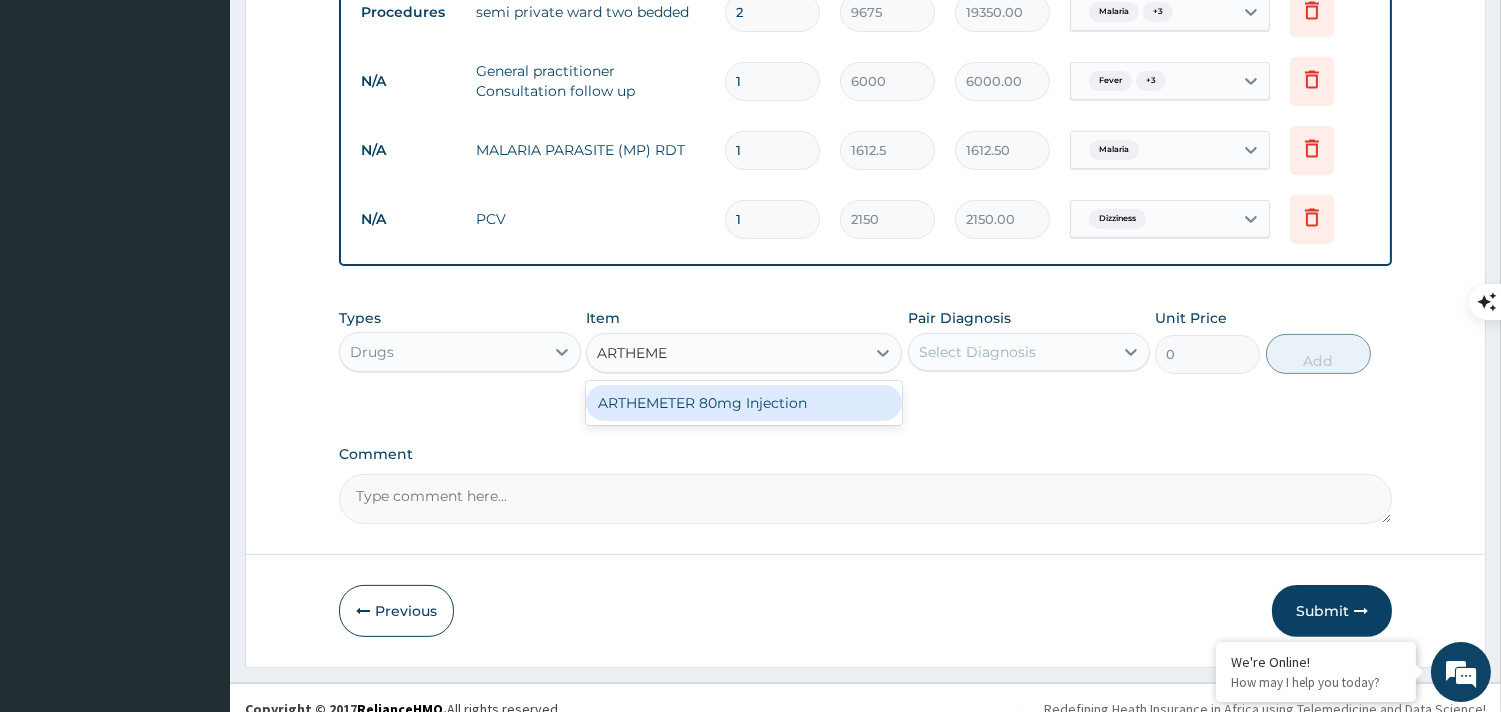 type 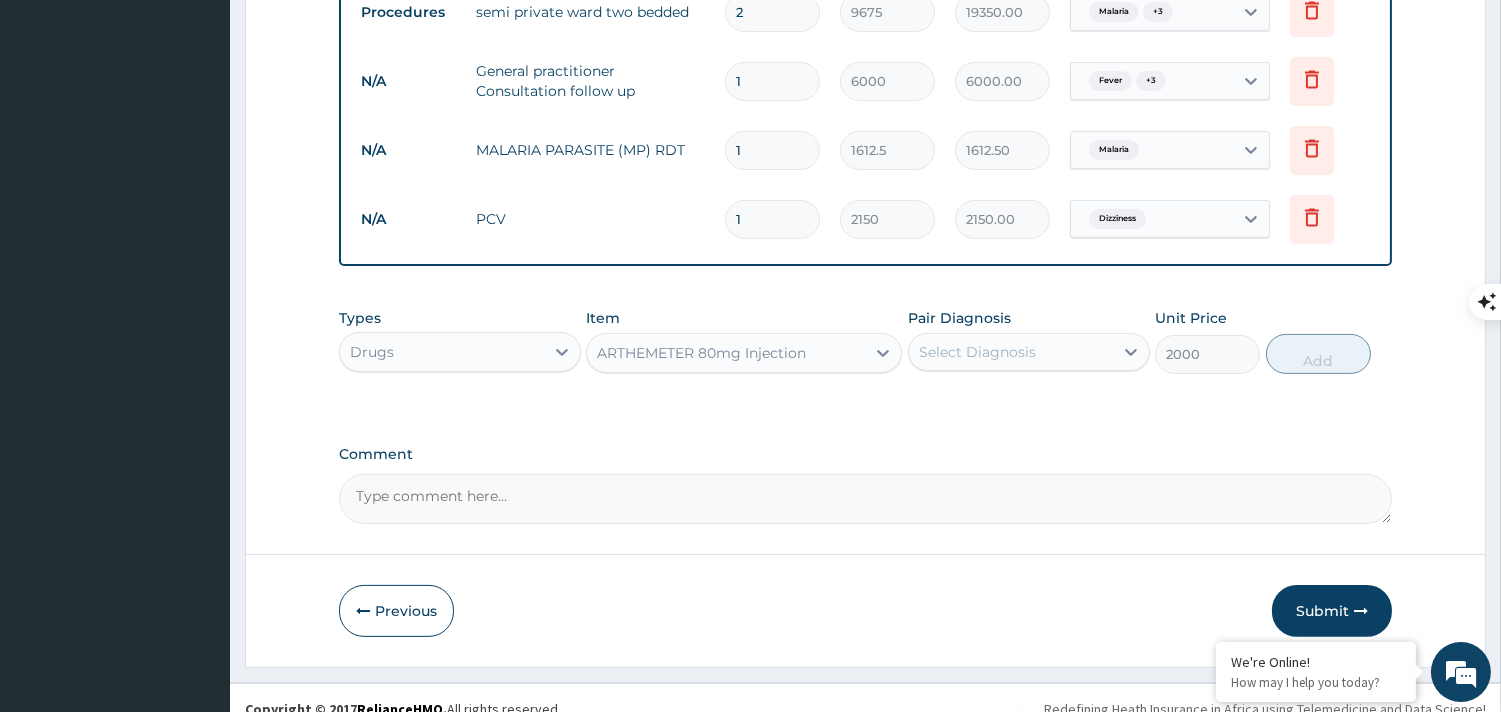 click on "Select Diagnosis" at bounding box center (1011, 352) 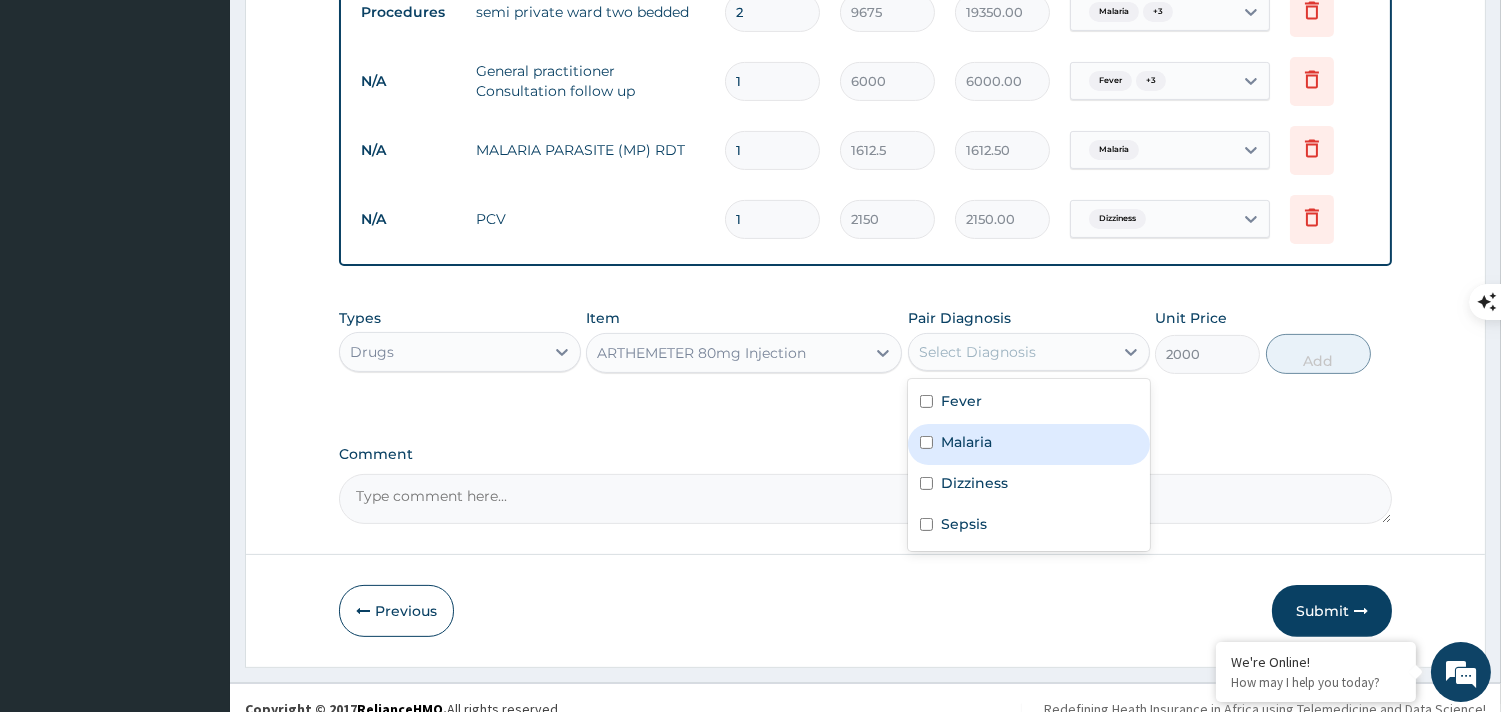 click at bounding box center [926, 442] 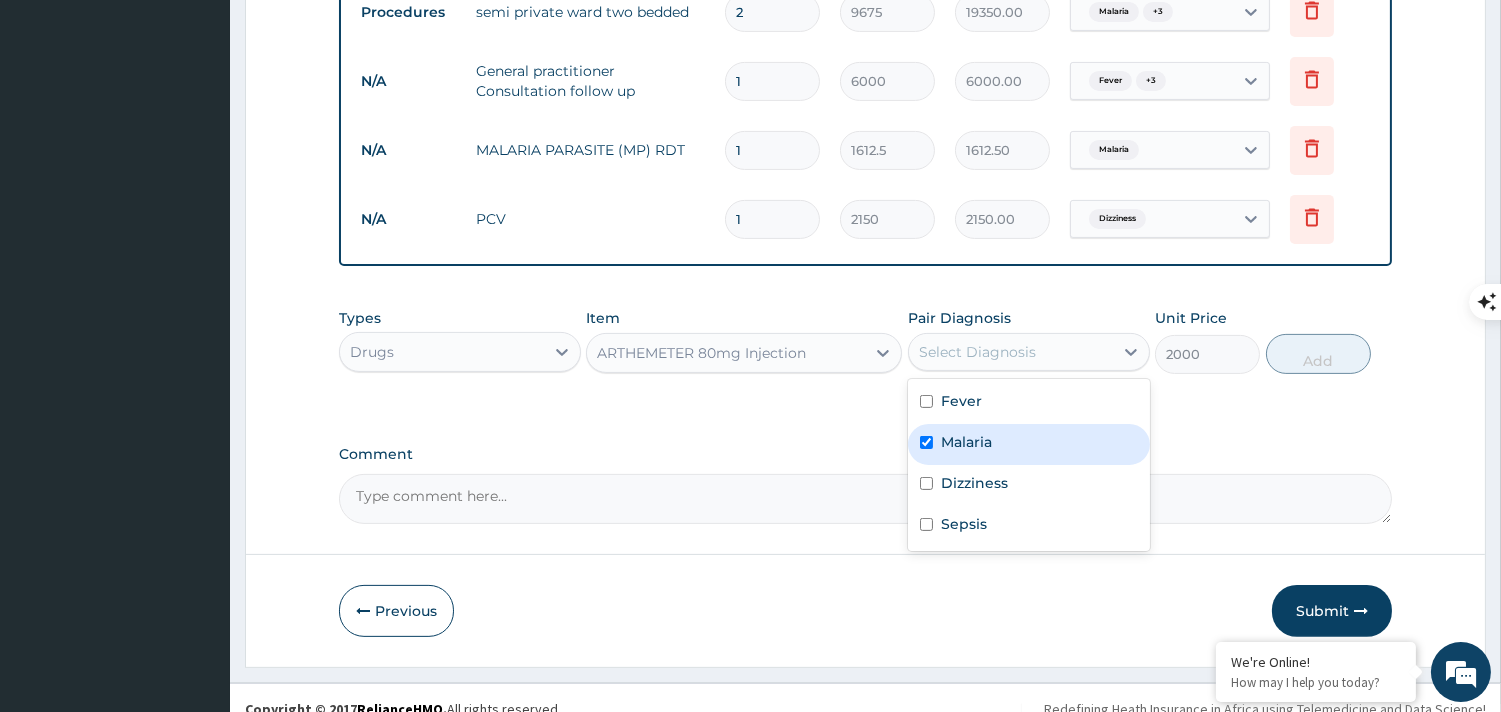 checkbox on "true" 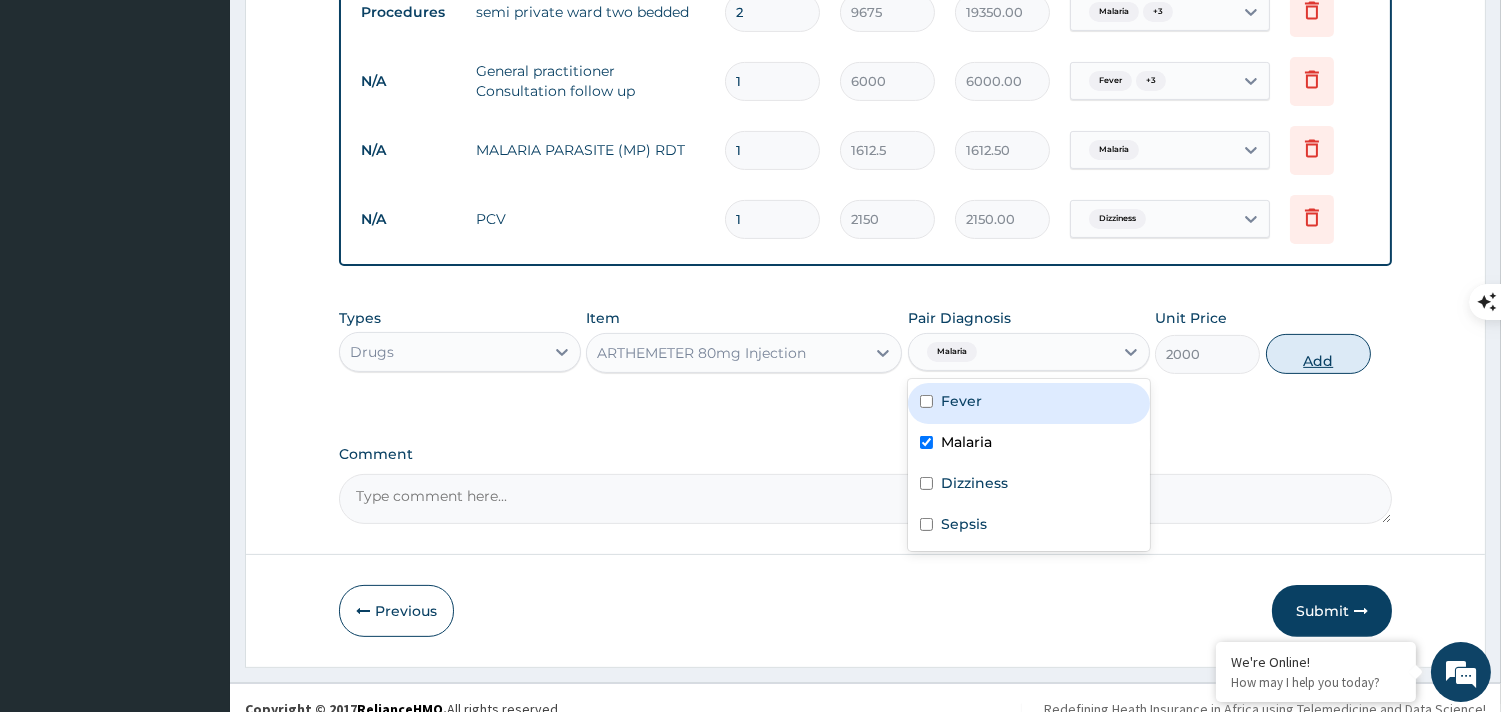 click on "Add" at bounding box center [1318, 354] 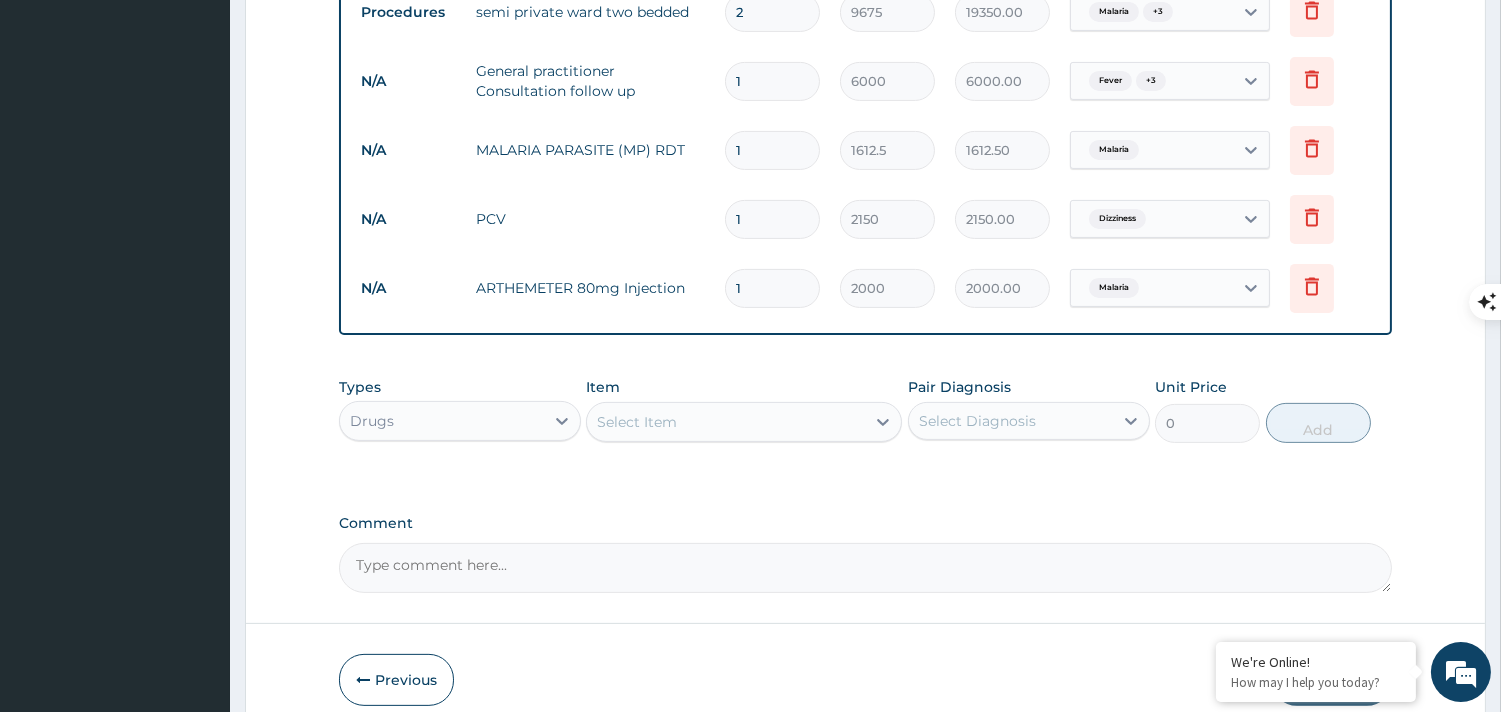 click on "Select Item" at bounding box center (726, 422) 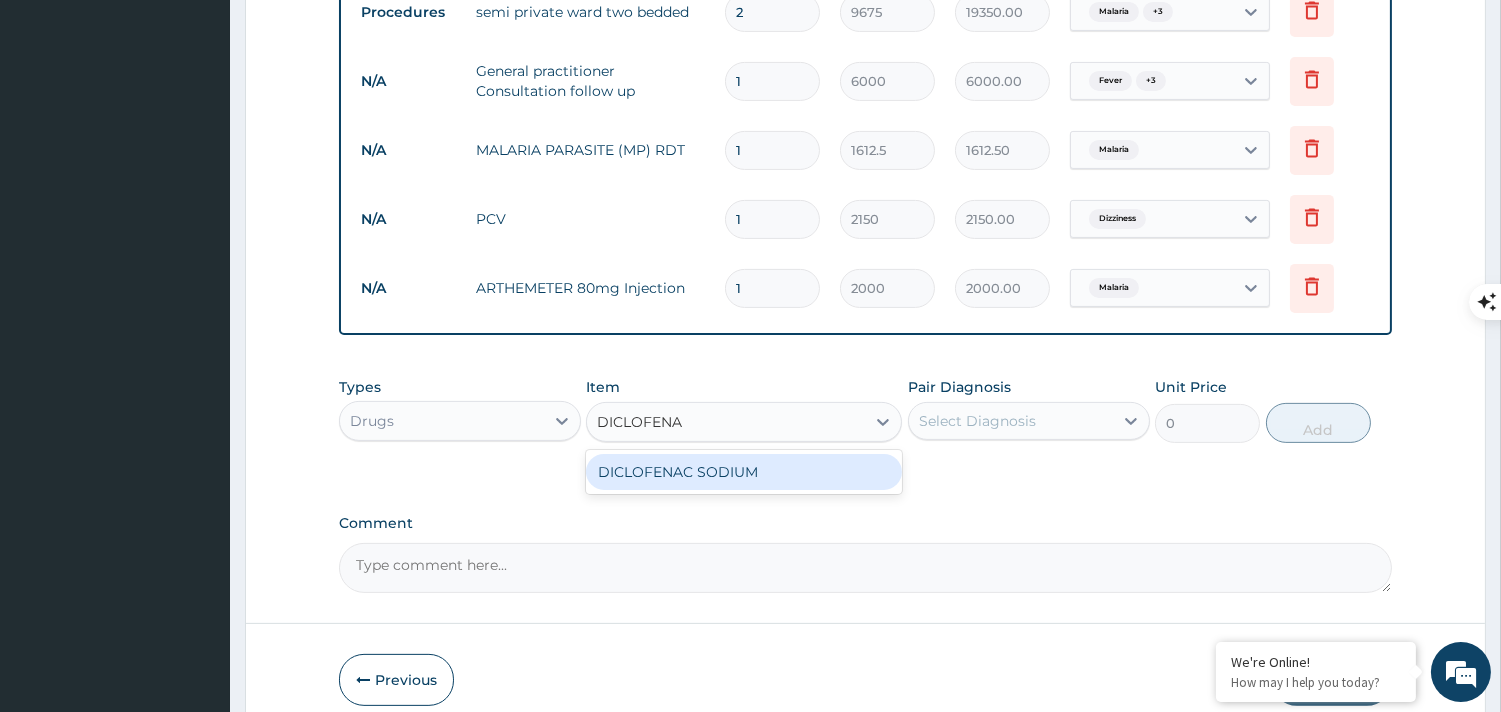 type on "DICLOFENAC" 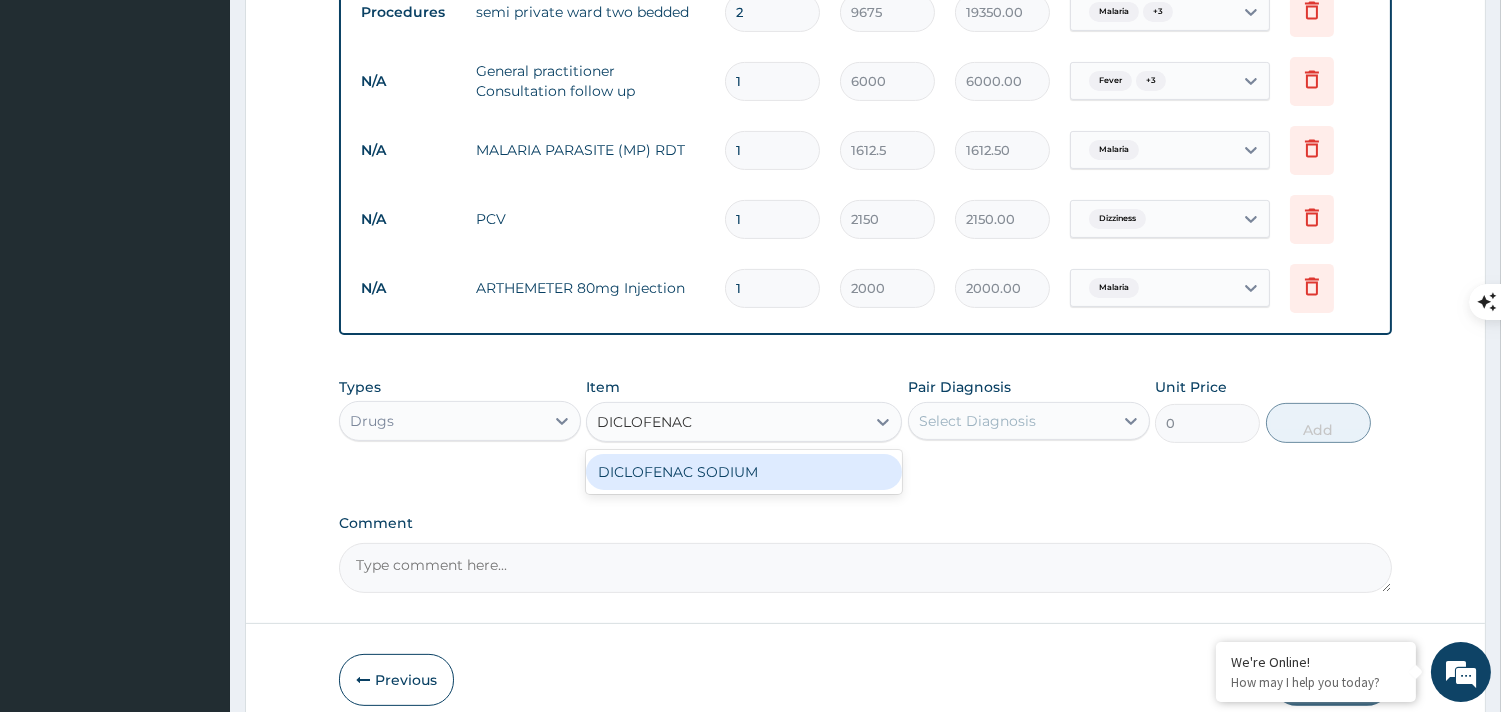 click on "DICLOFENAC SODIUM" at bounding box center (744, 472) 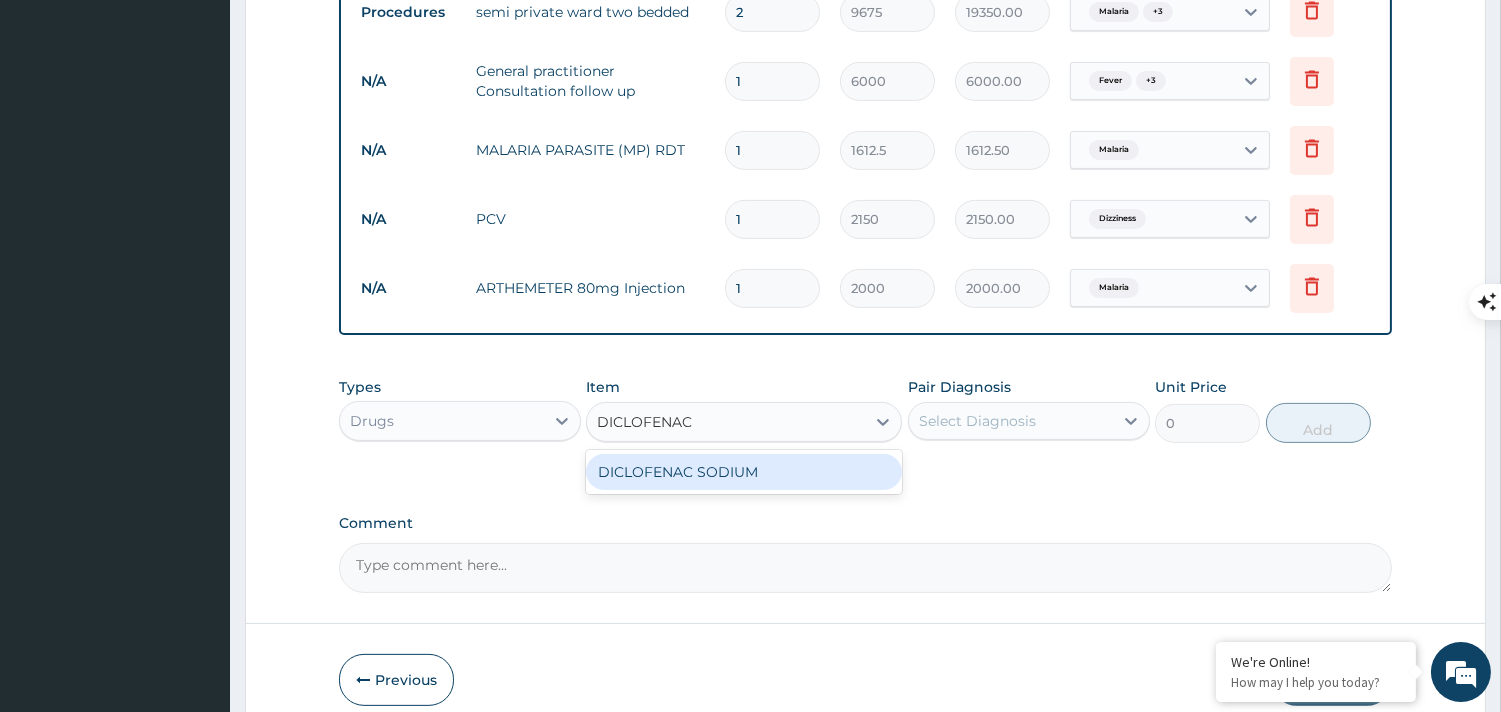 type 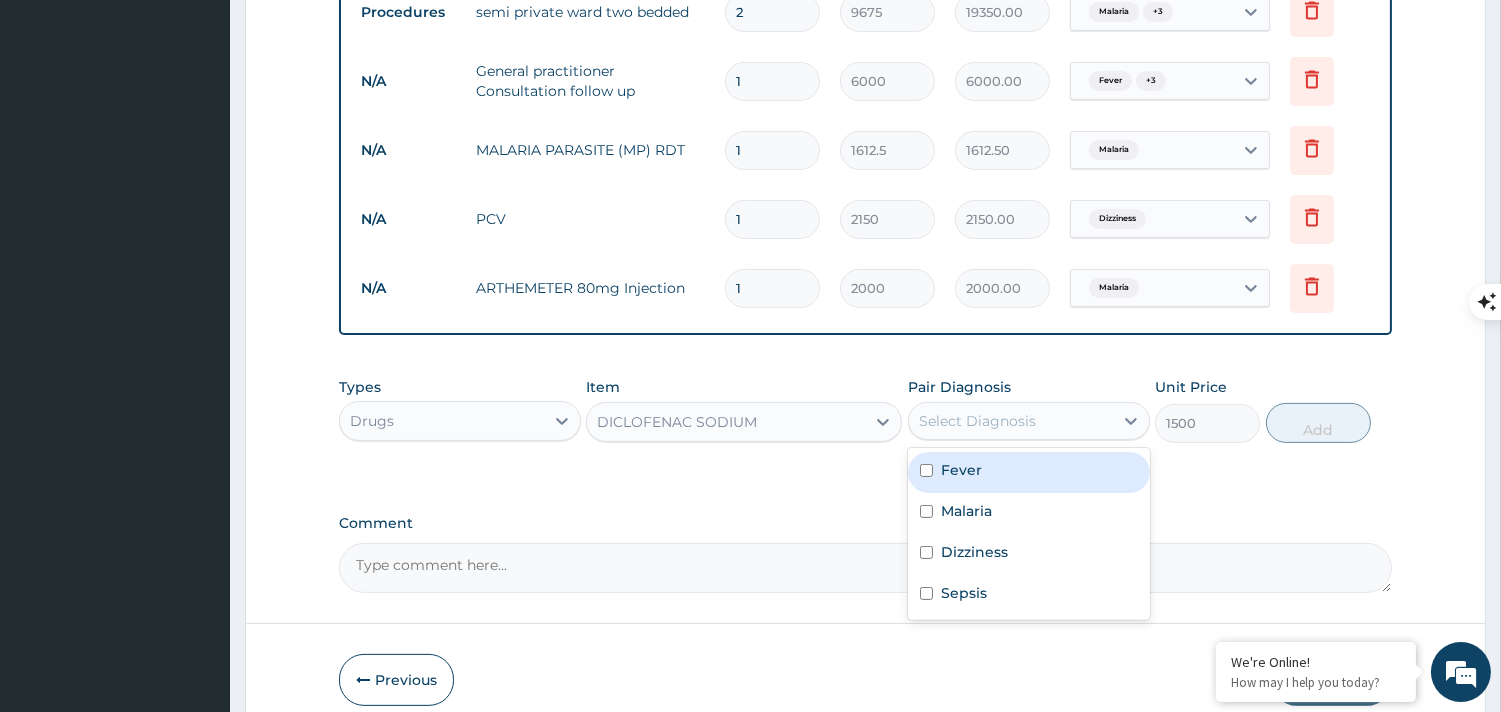 click on "Select Diagnosis" at bounding box center [977, 421] 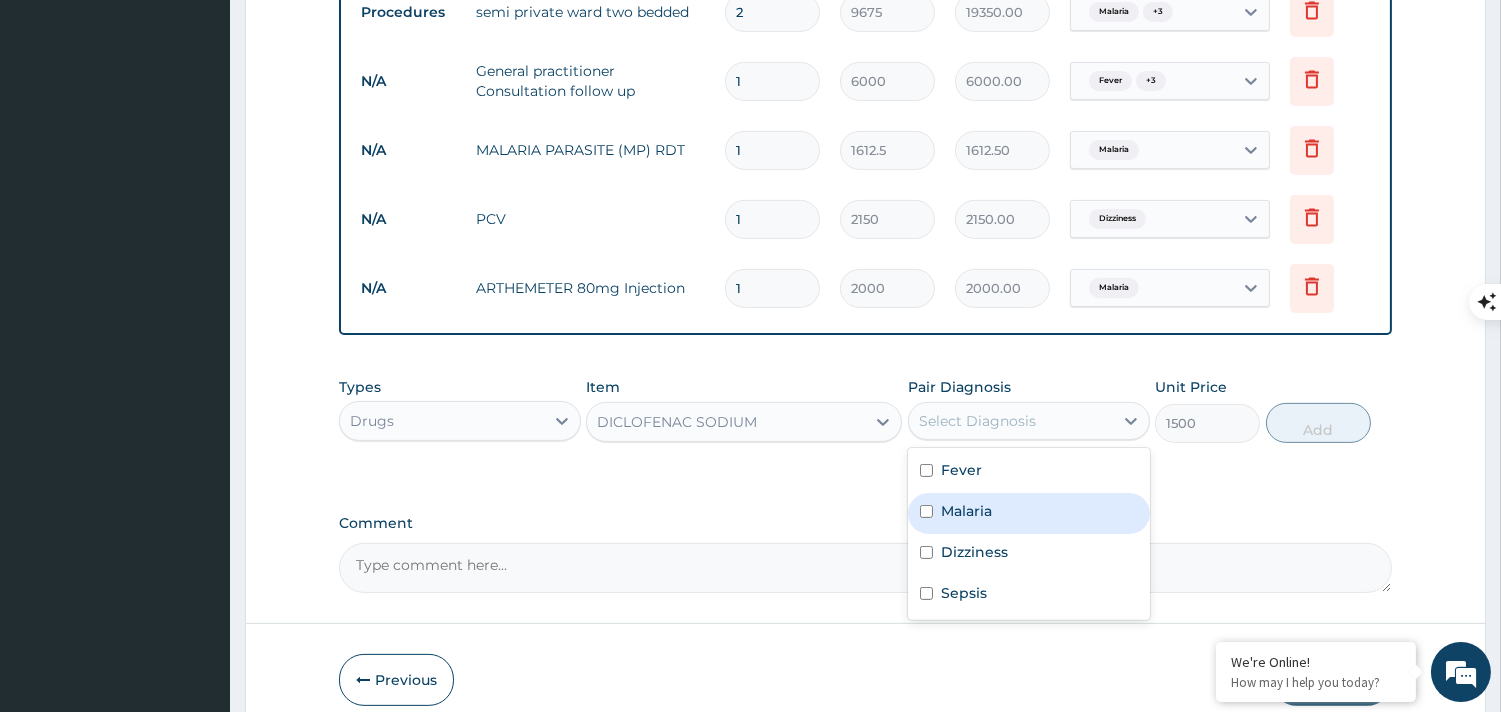 click at bounding box center (926, 511) 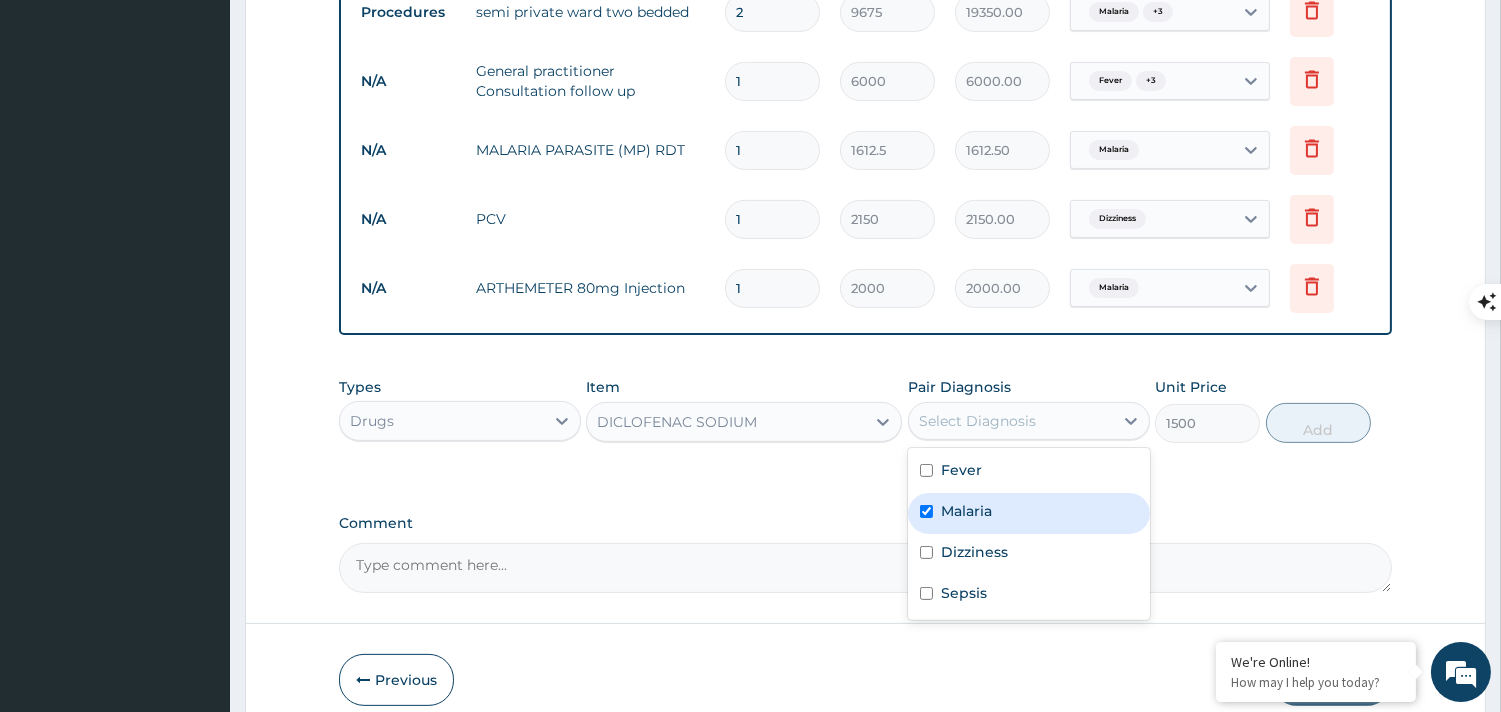 checkbox on "true" 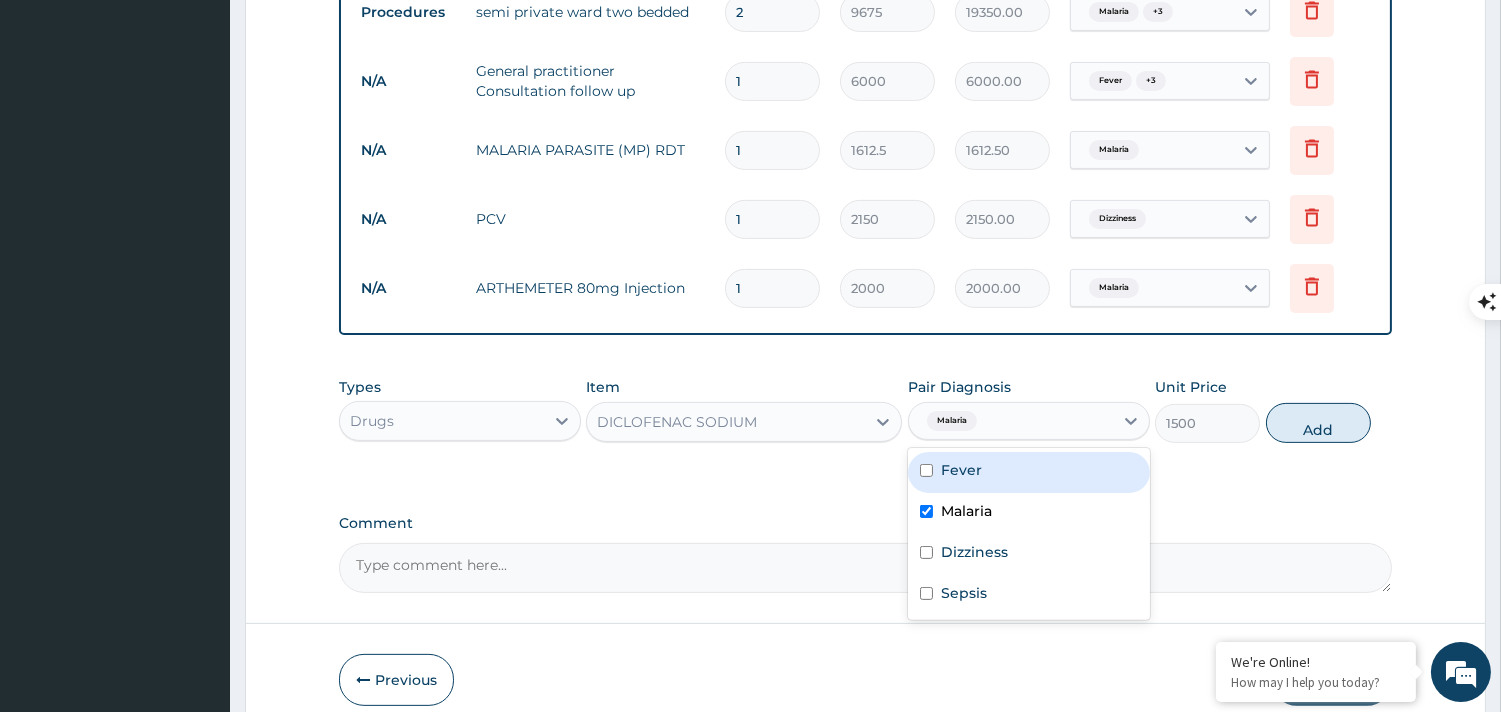 click on "Fever" at bounding box center [1029, 472] 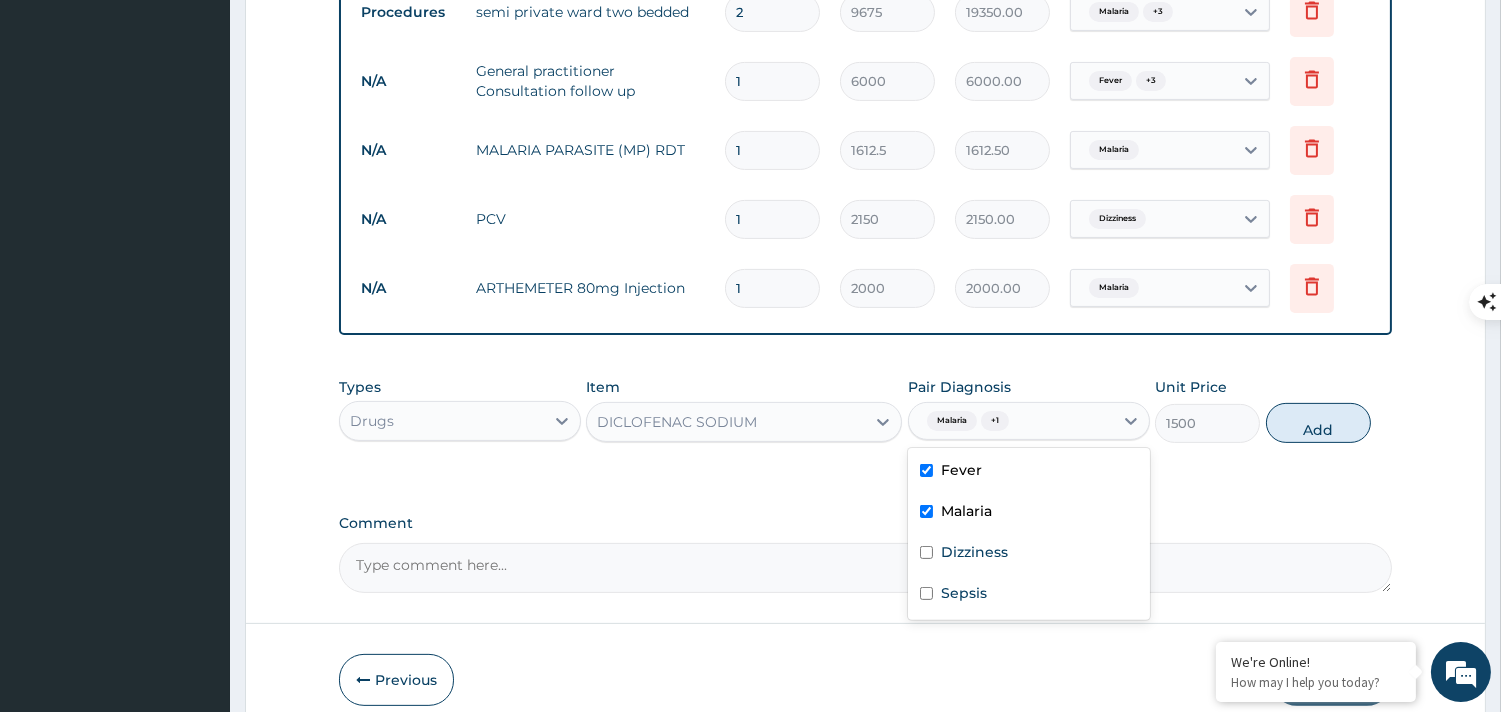 click on "Fever" at bounding box center [1029, 472] 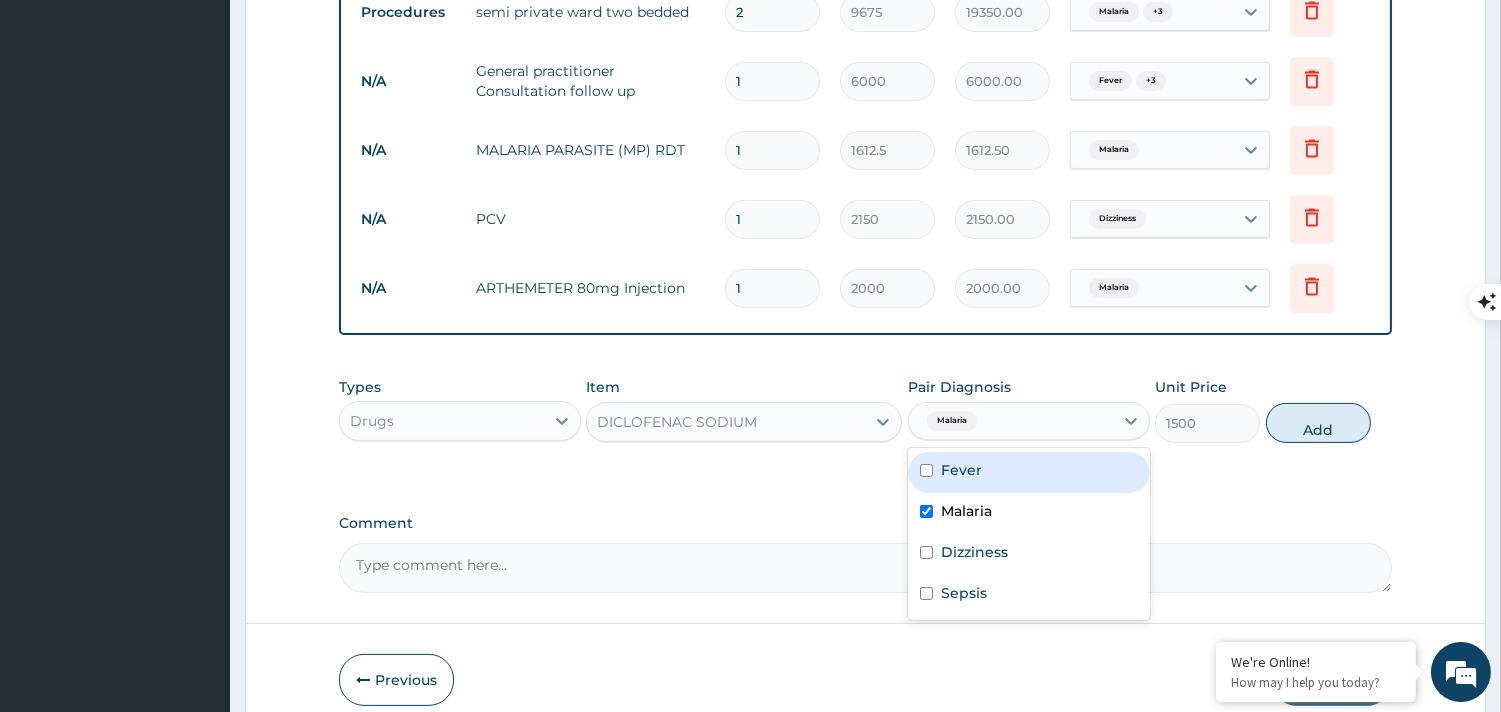 click at bounding box center (926, 470) 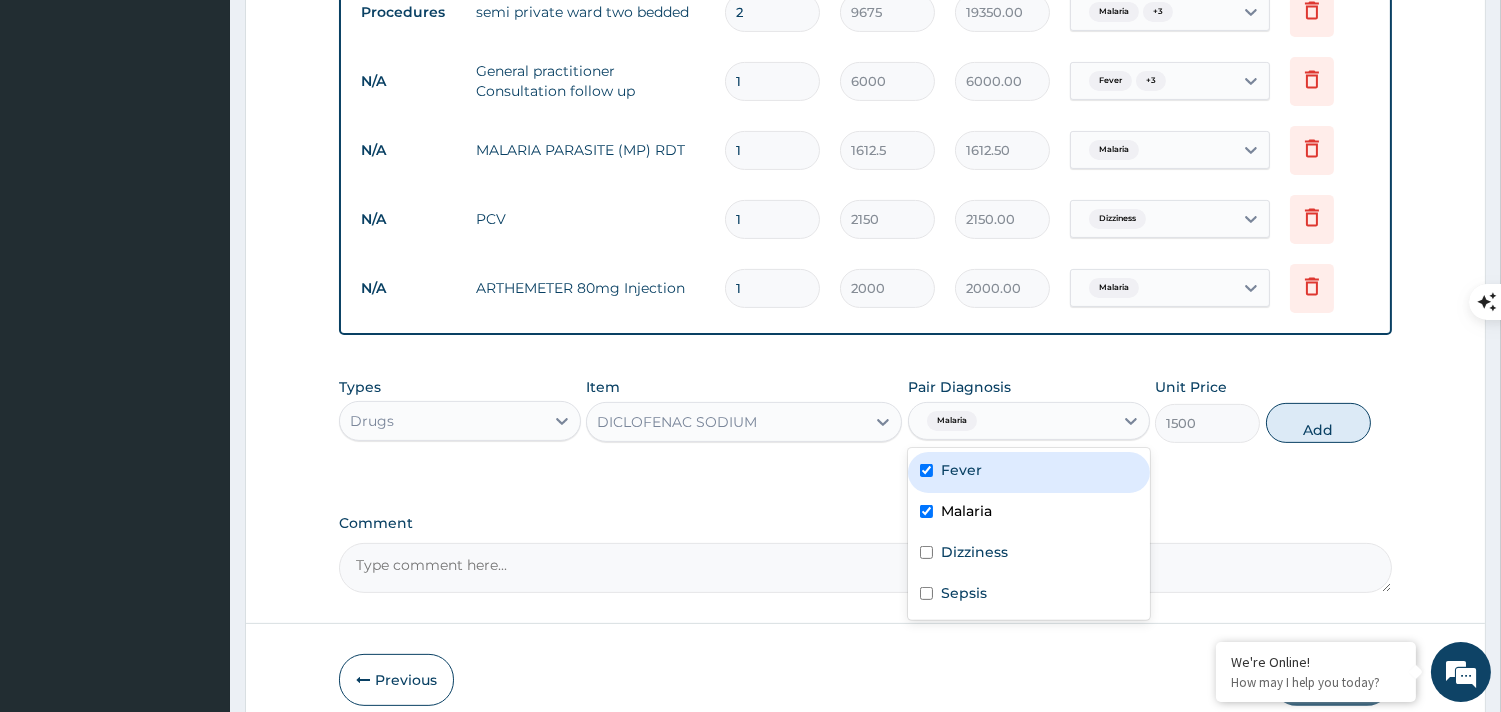 checkbox on "true" 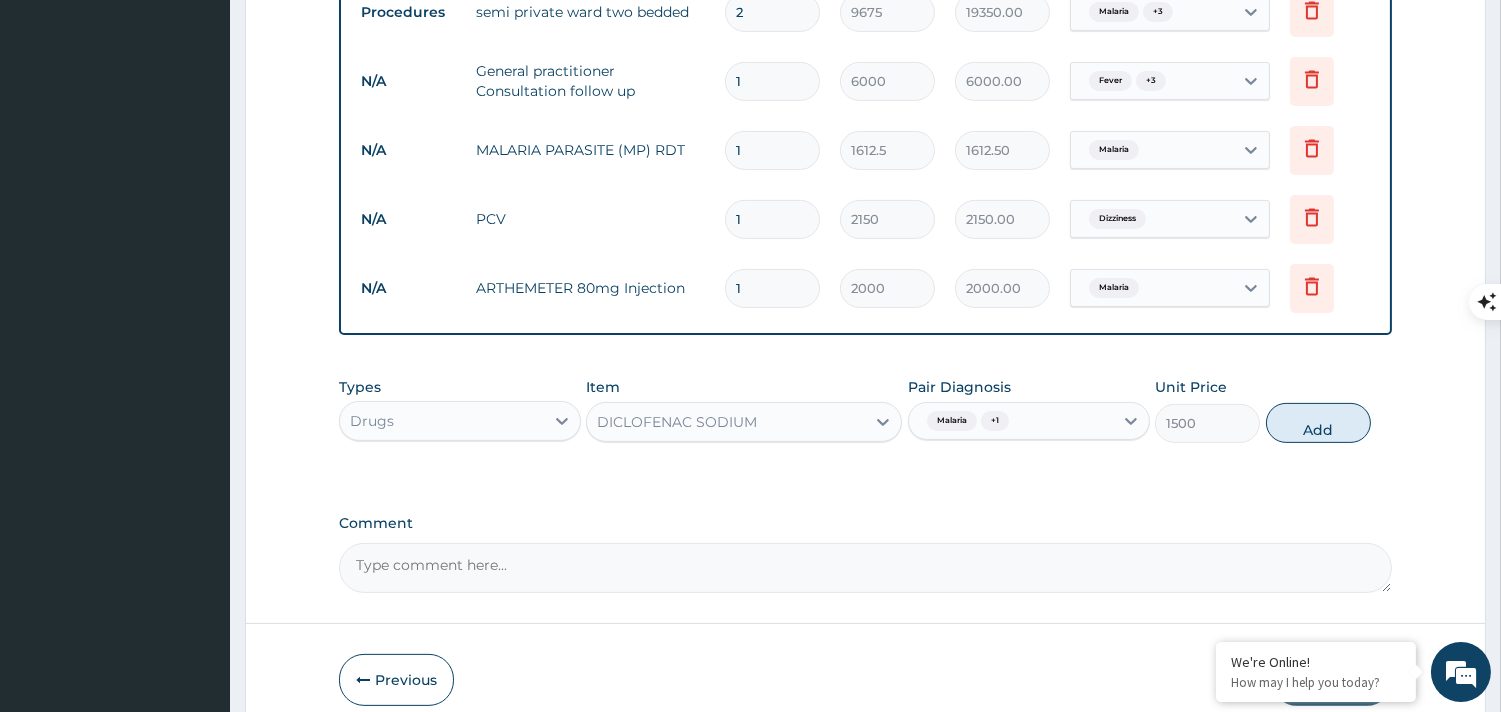 click on "Types Drugs Item DICLOFENAC SODIUM Pair Diagnosis Malaria  + 1 Unit Price 1500 Add" at bounding box center (865, 410) 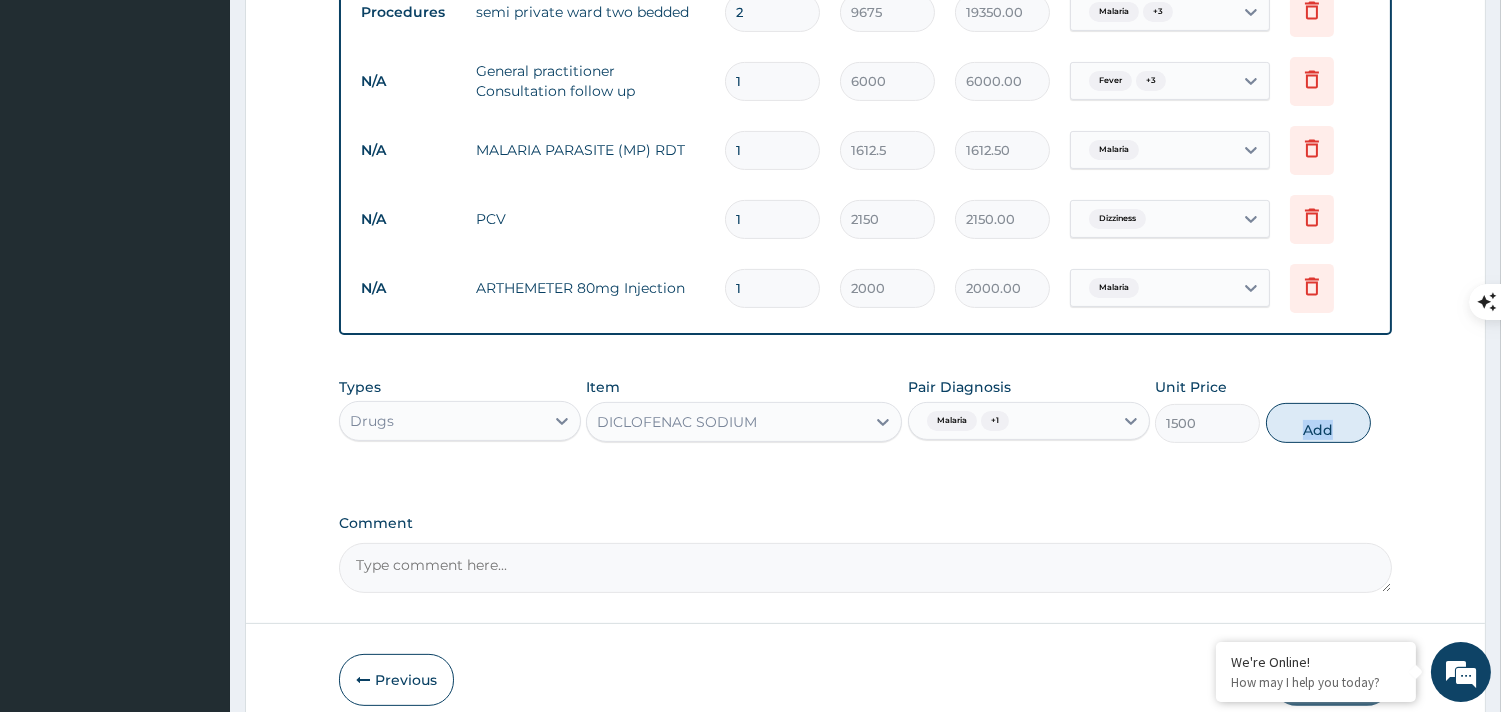 click on "Types Drugs Item DICLOFENAC SODIUM Pair Diagnosis Malaria  + 1 Unit Price 1500 Add" at bounding box center [865, 410] 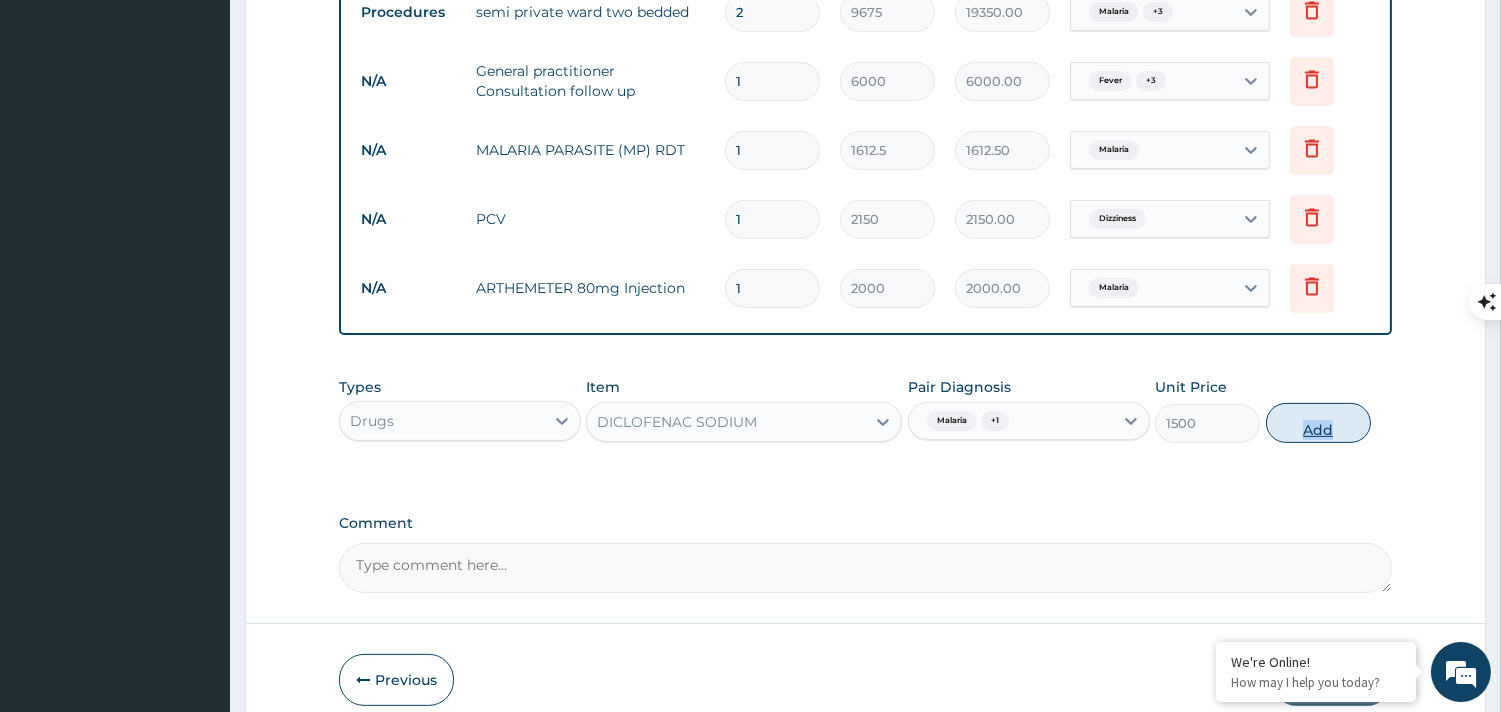 click on "Add" at bounding box center (1318, 423) 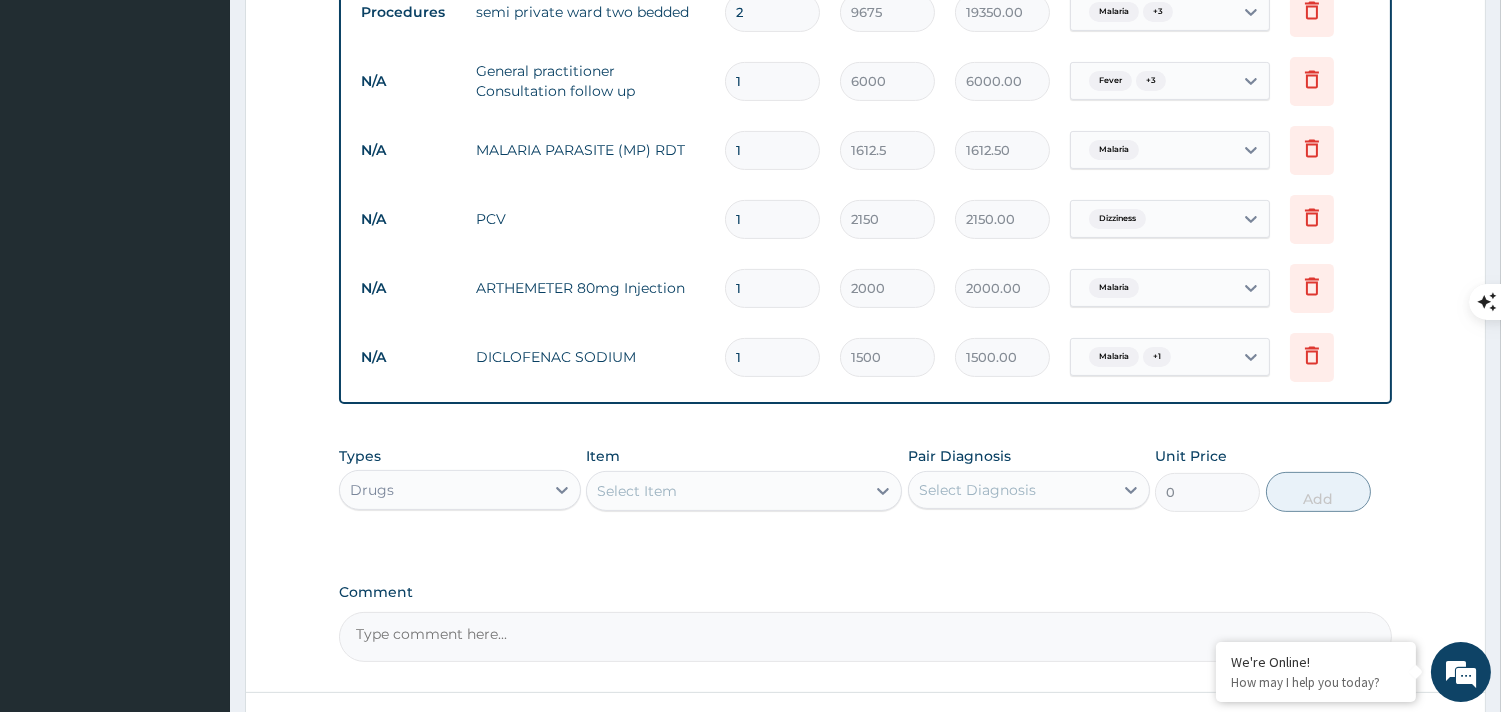 click on "Select Item" at bounding box center (726, 491) 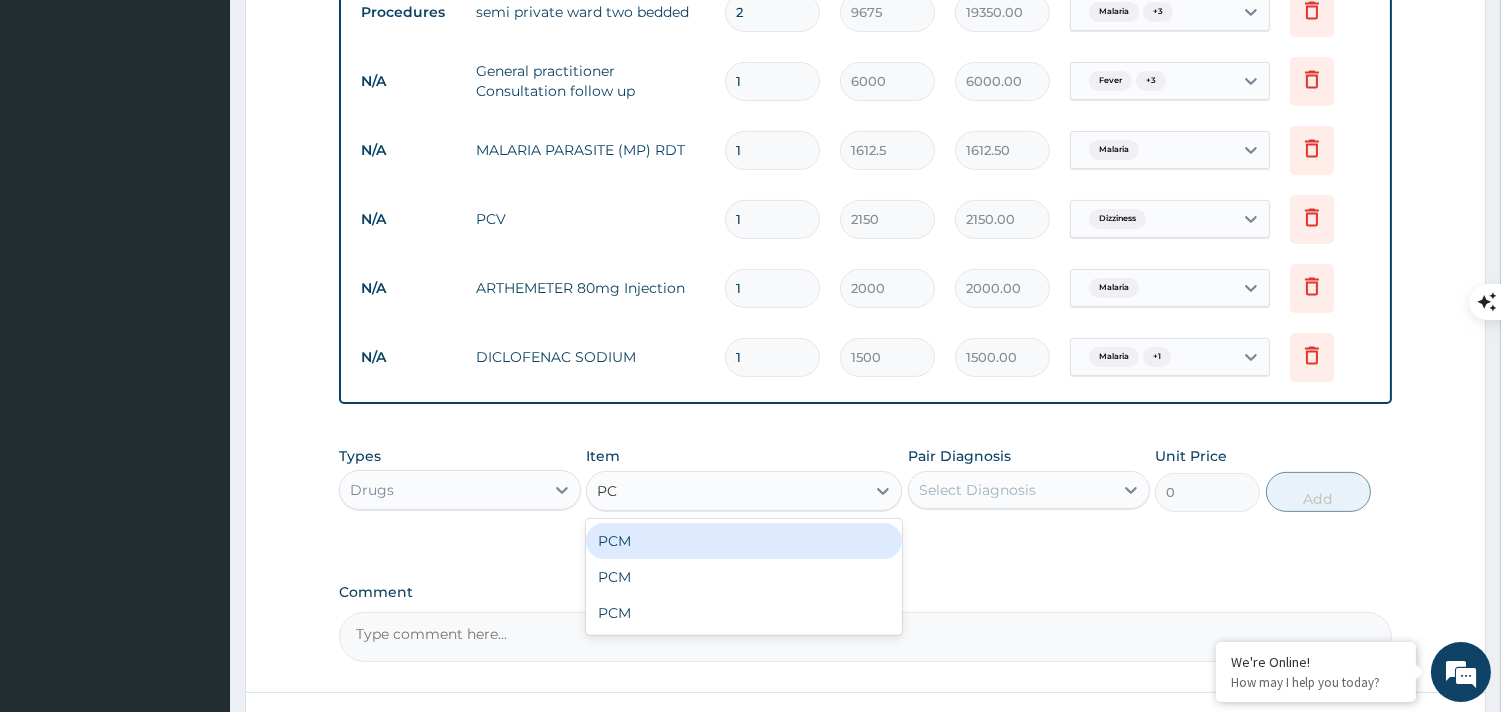 type on "PCM" 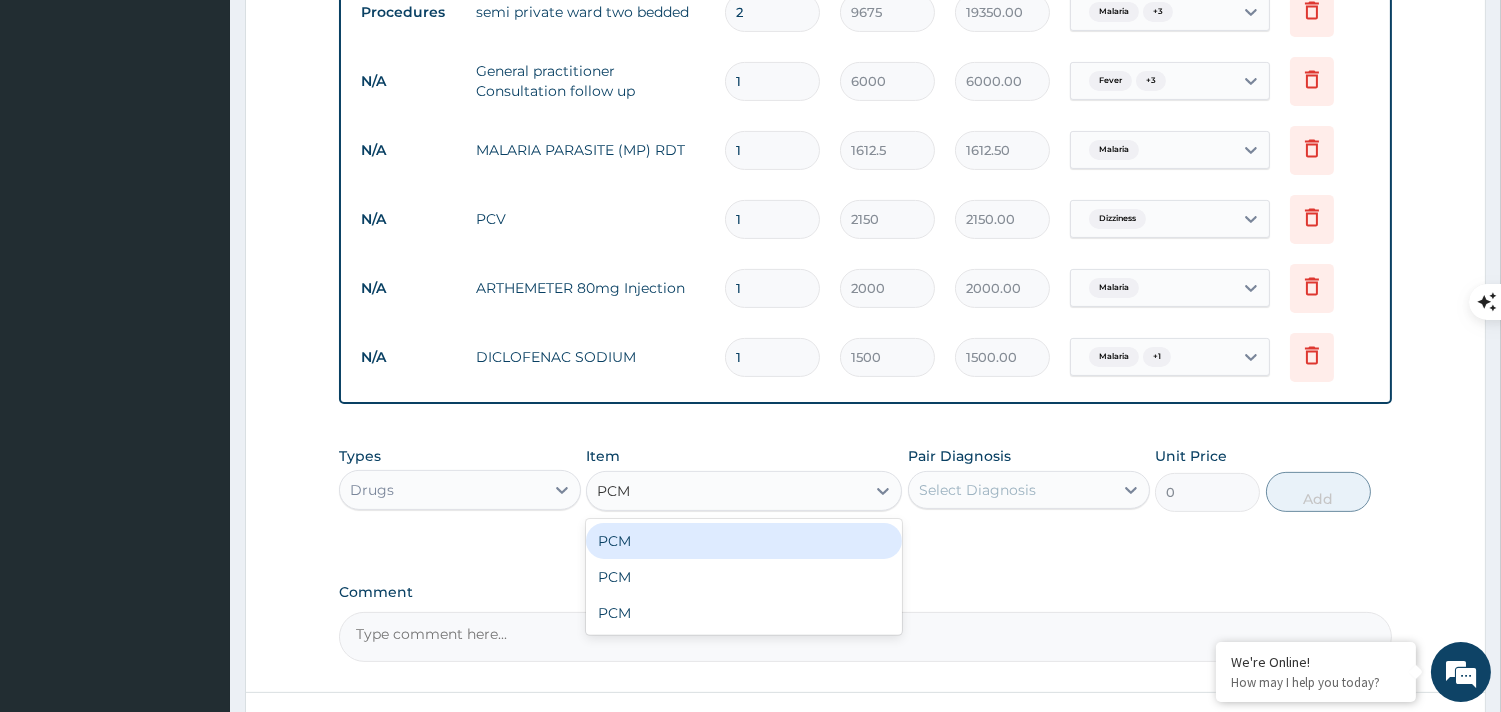 click on "PCM" at bounding box center [744, 541] 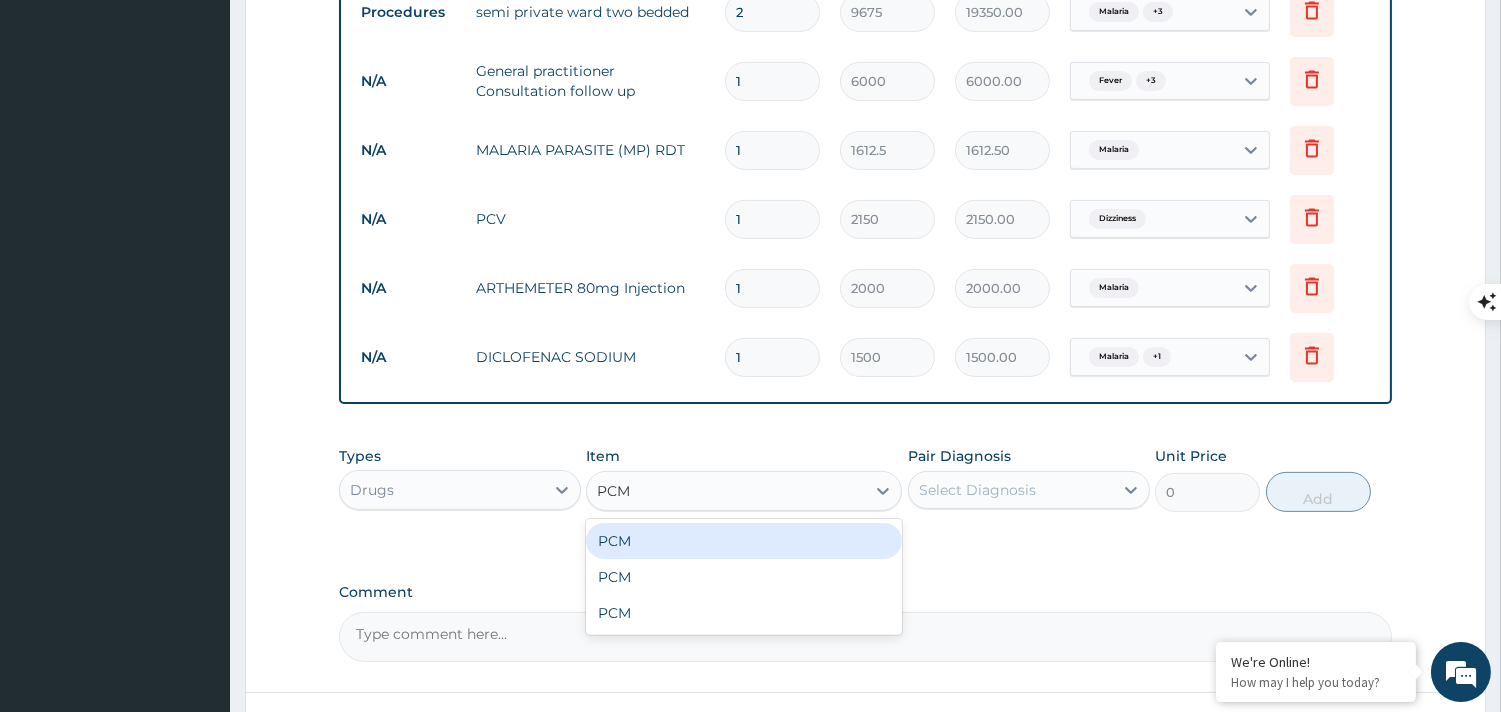 type 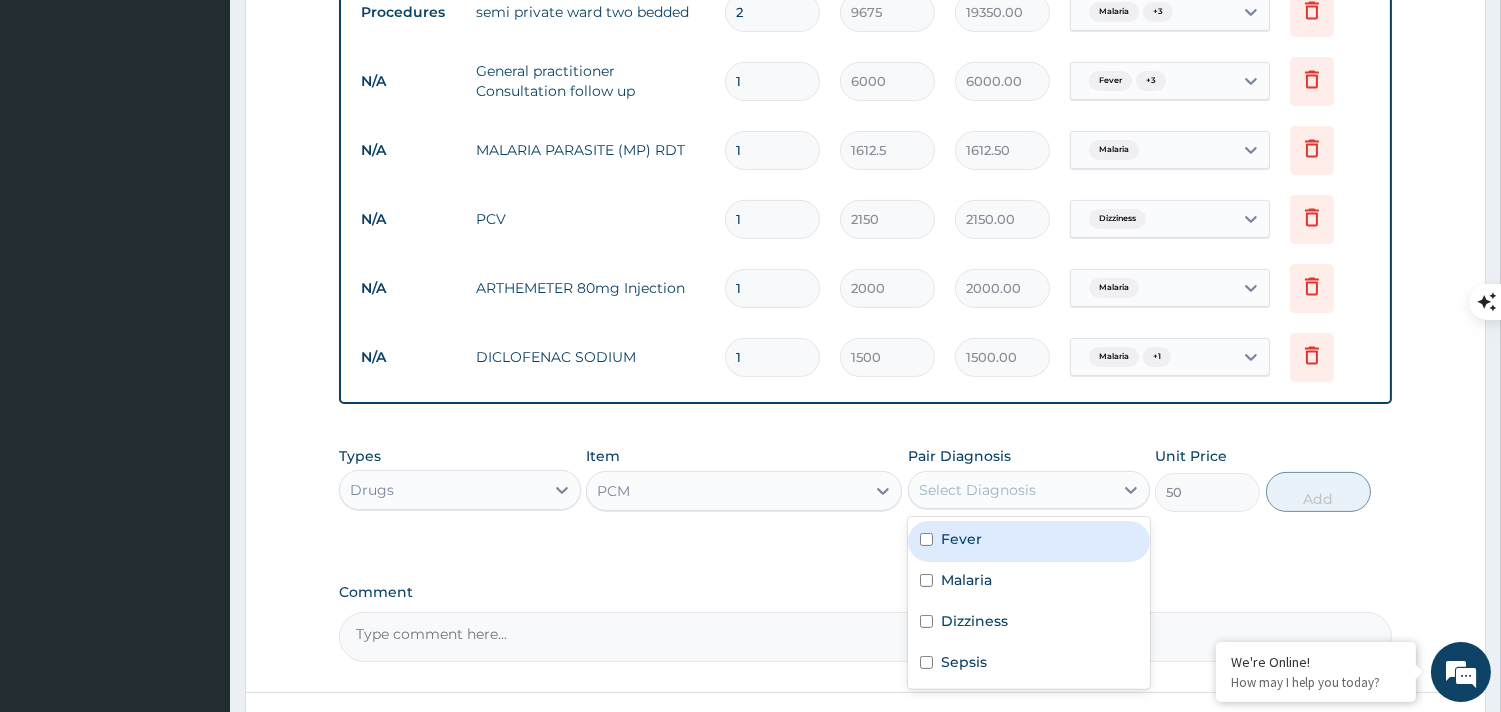 click on "Select Diagnosis" at bounding box center (977, 490) 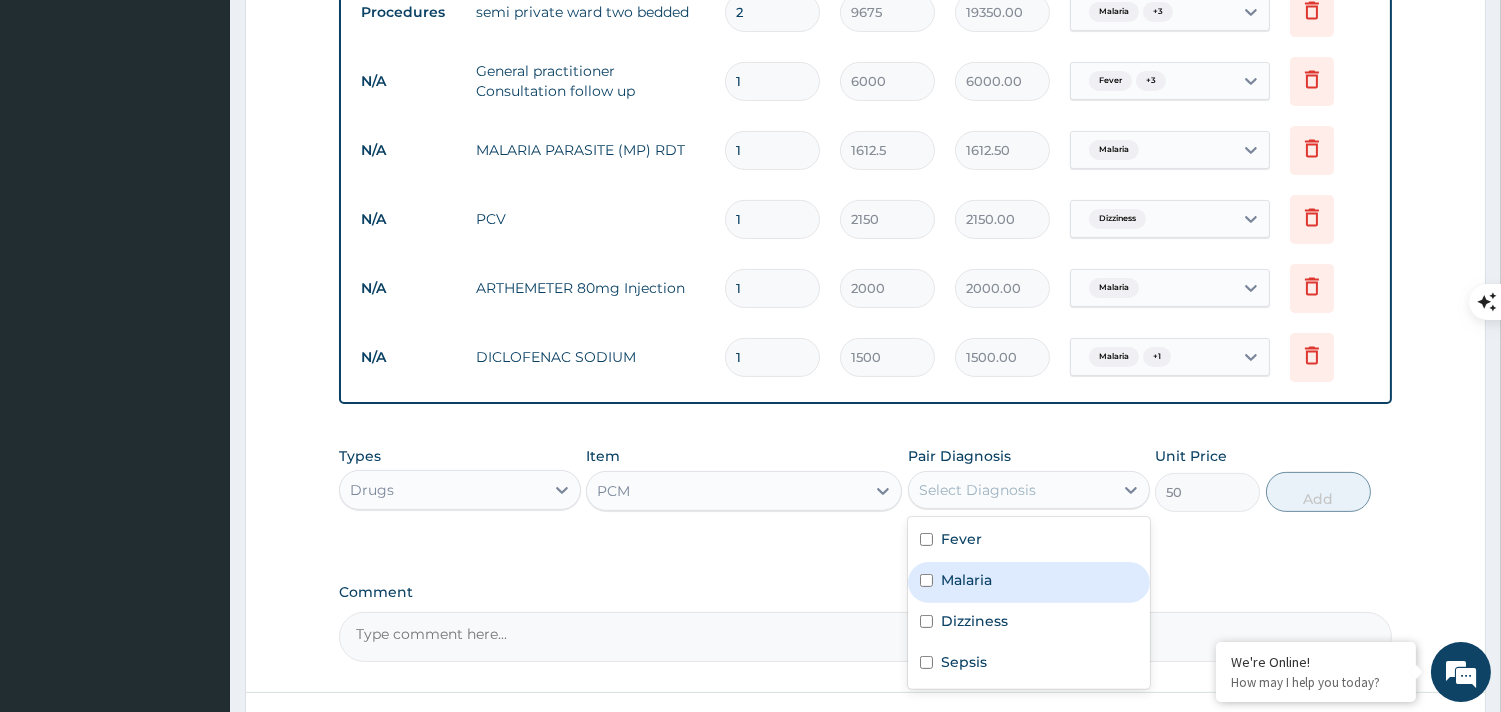 click at bounding box center [926, 580] 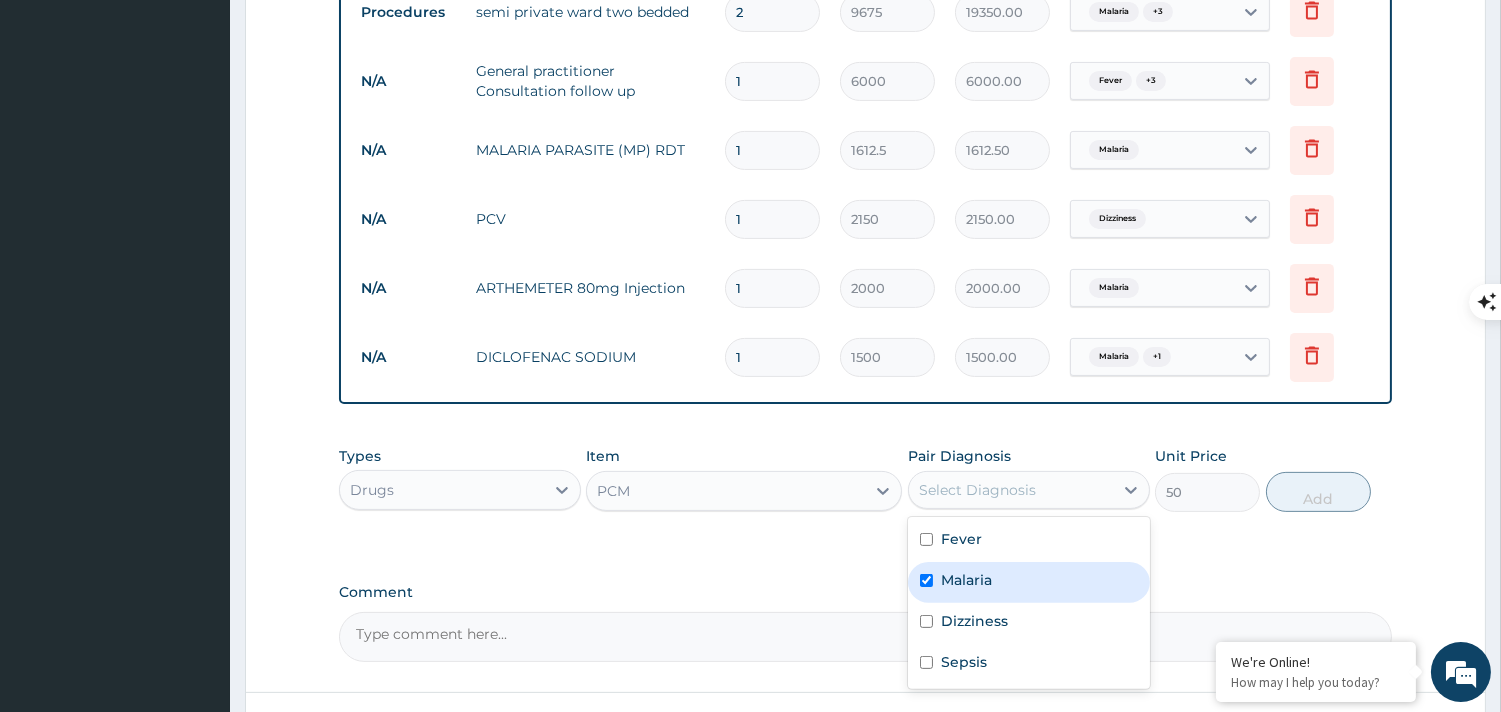 checkbox on "true" 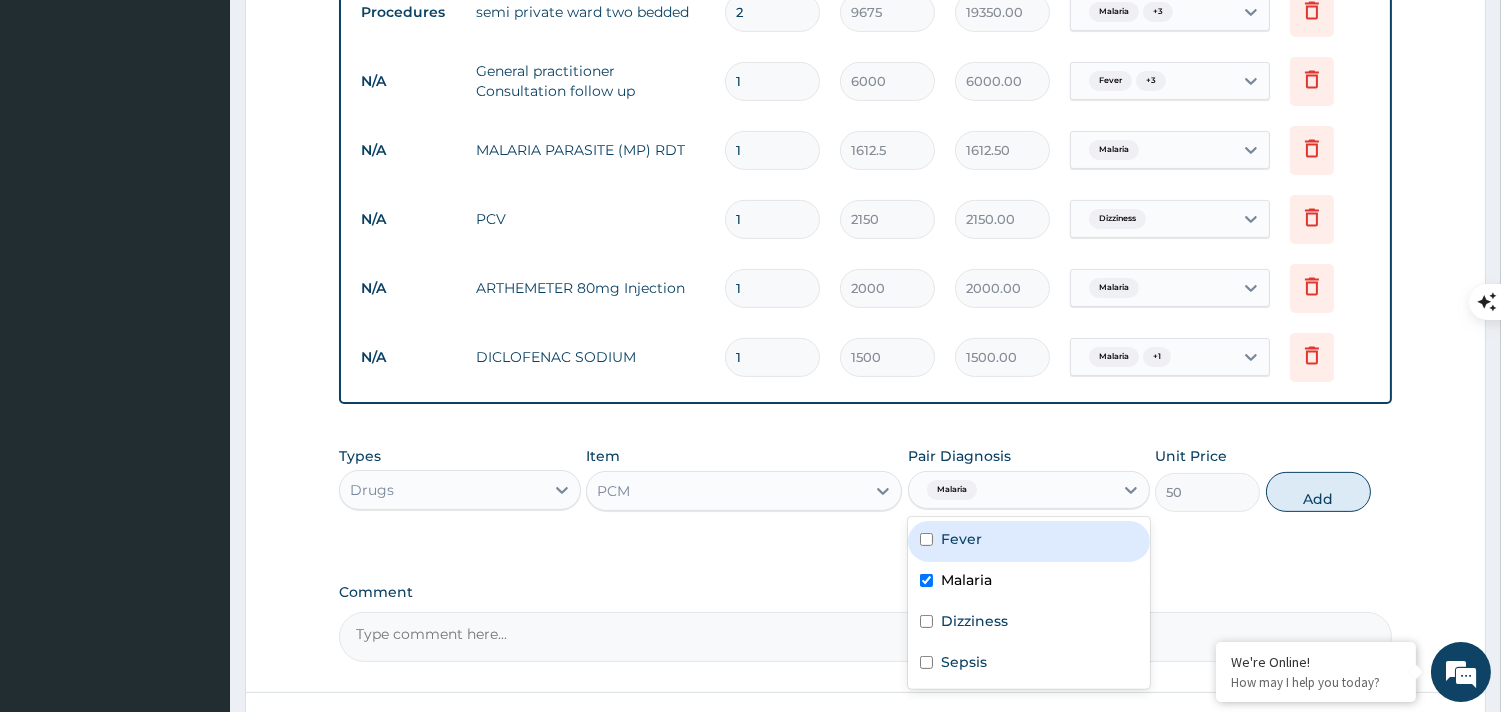 click at bounding box center (926, 539) 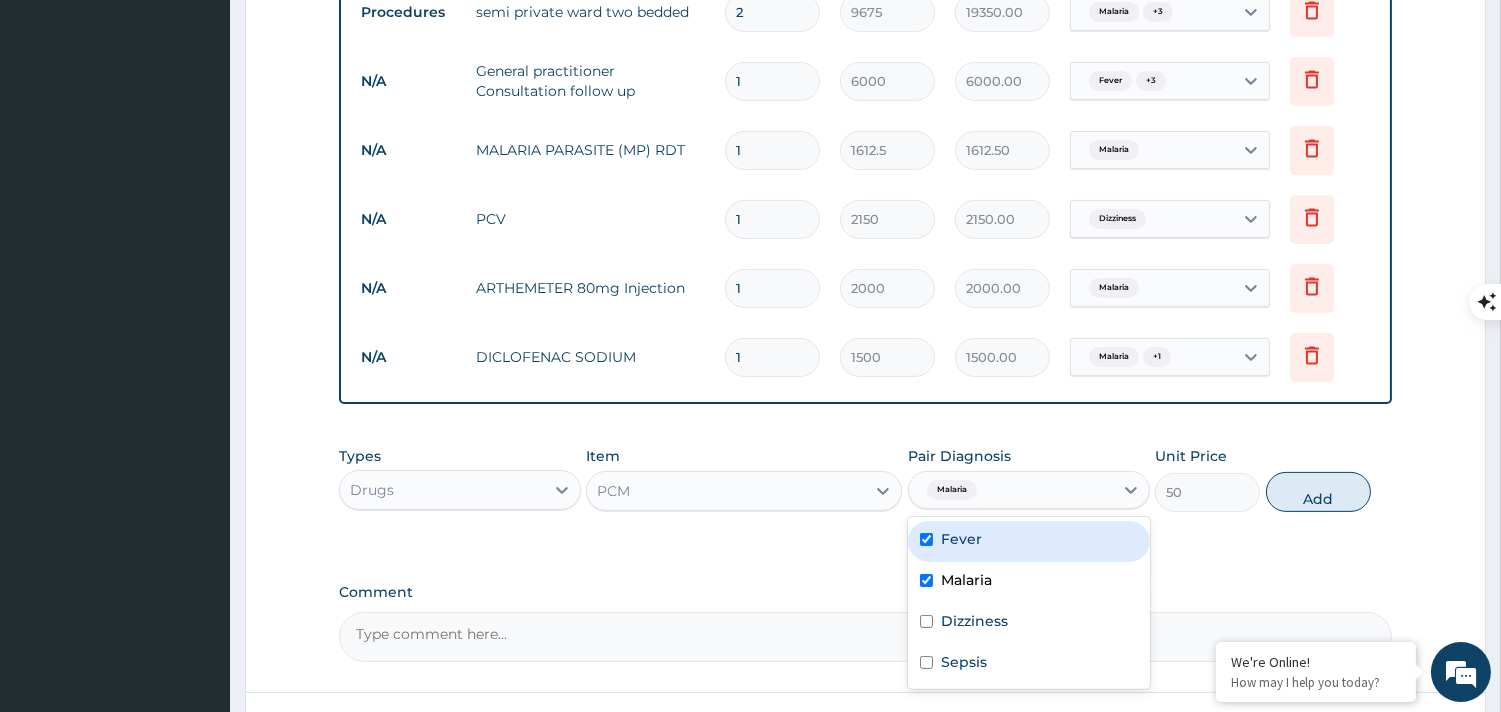 checkbox on "true" 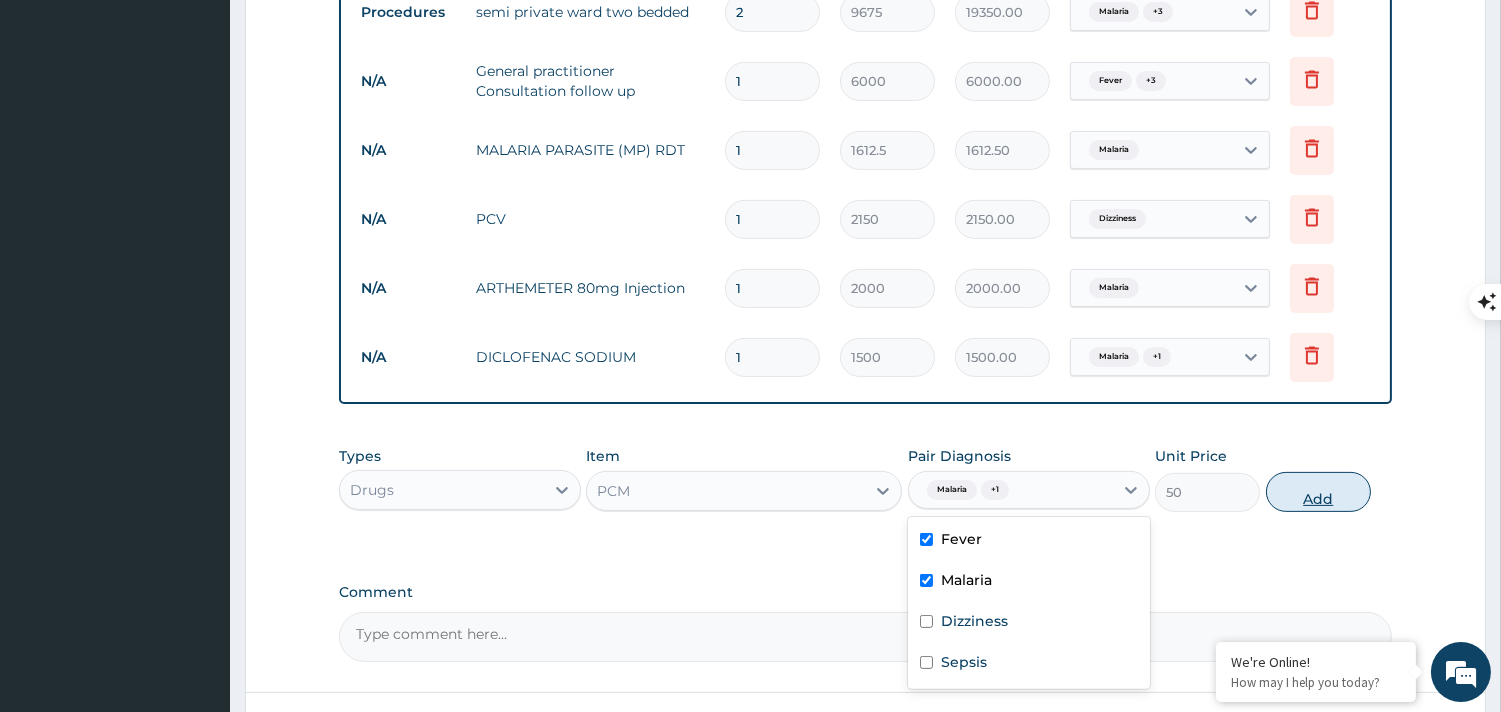 click on "Add" at bounding box center [1318, 492] 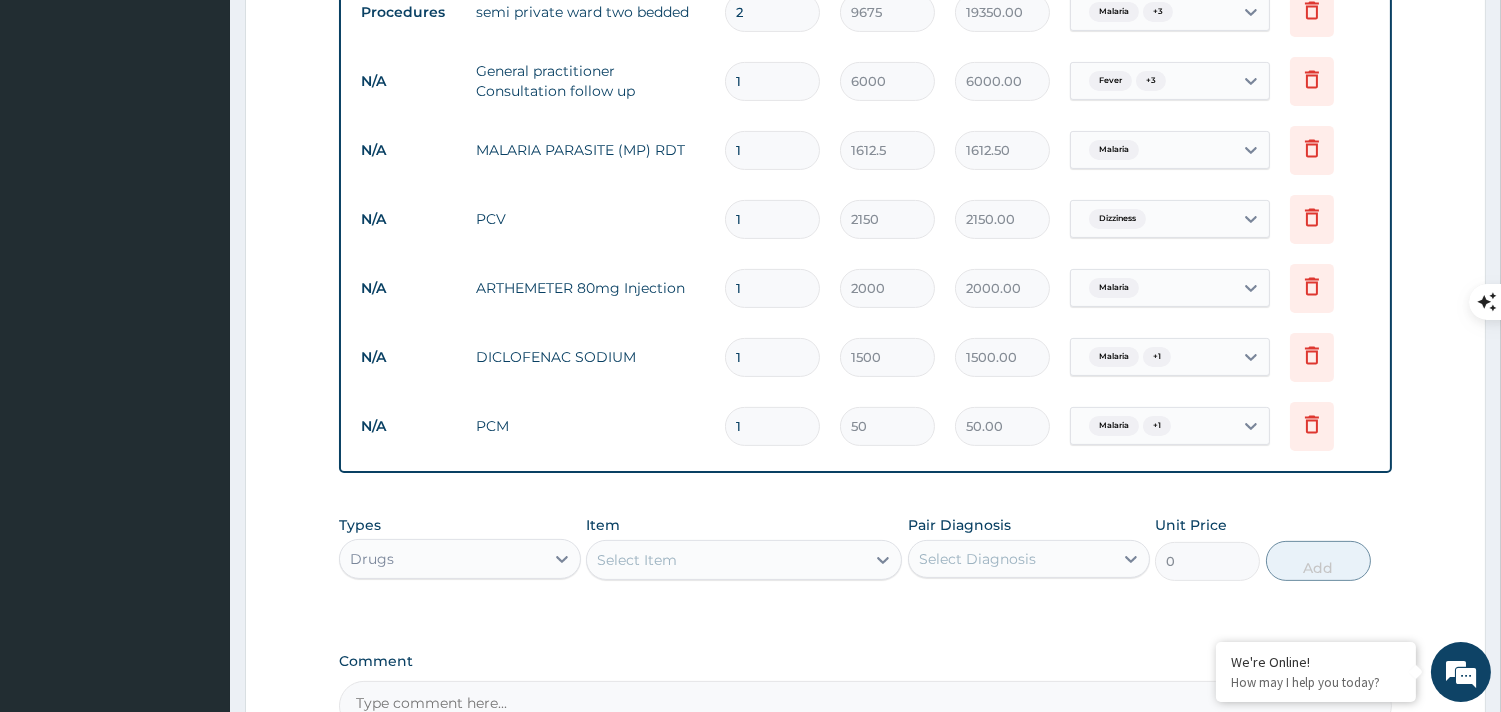 click on "Select Item" at bounding box center (744, 560) 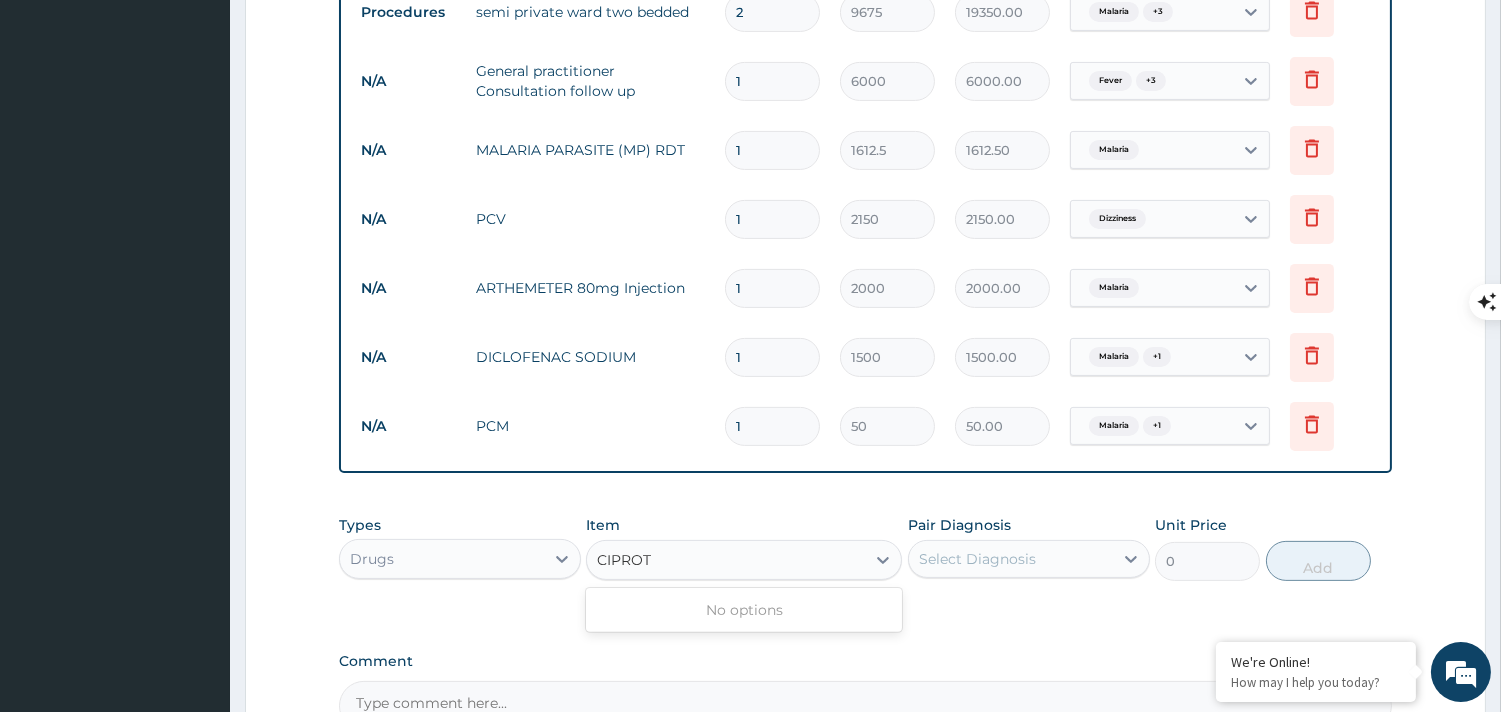 type on "CIPRO" 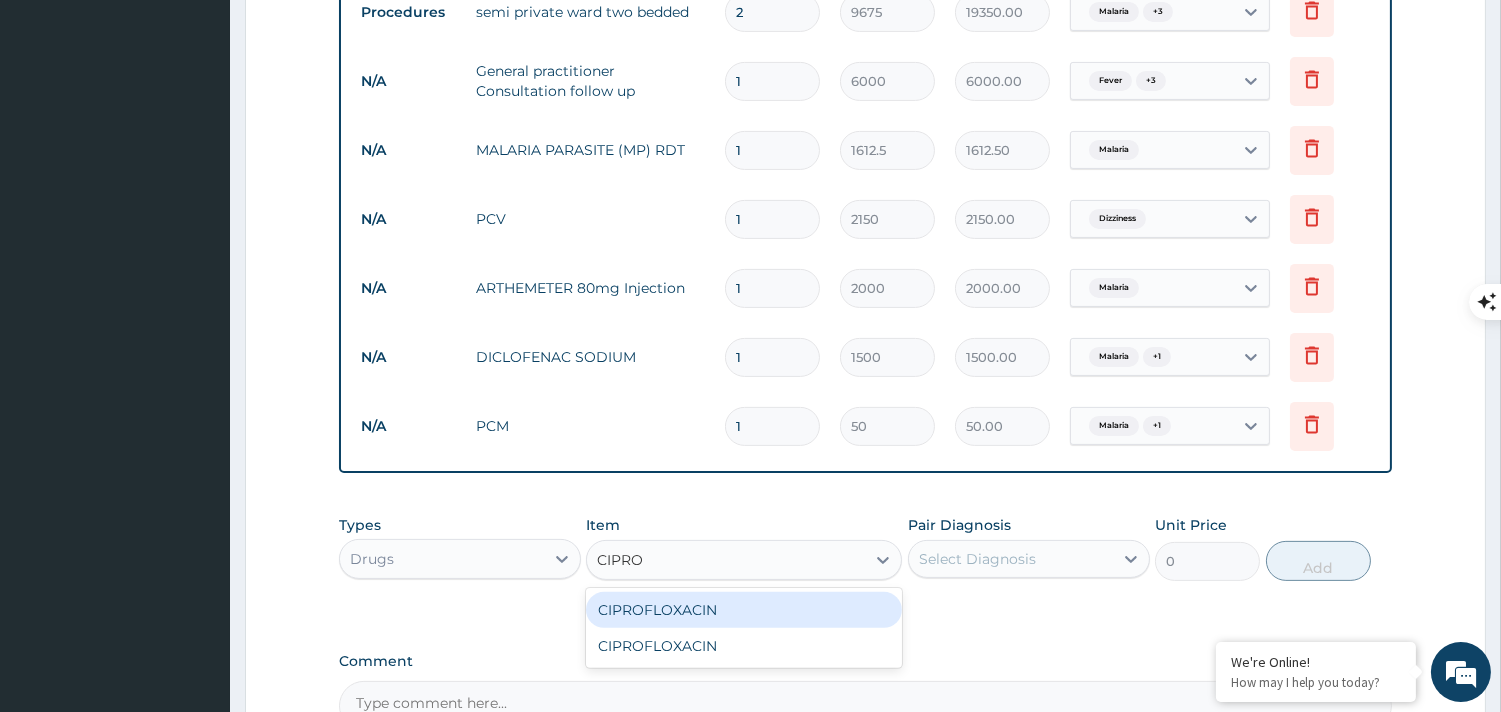 click on "CIPROFLOXACIN" at bounding box center [744, 610] 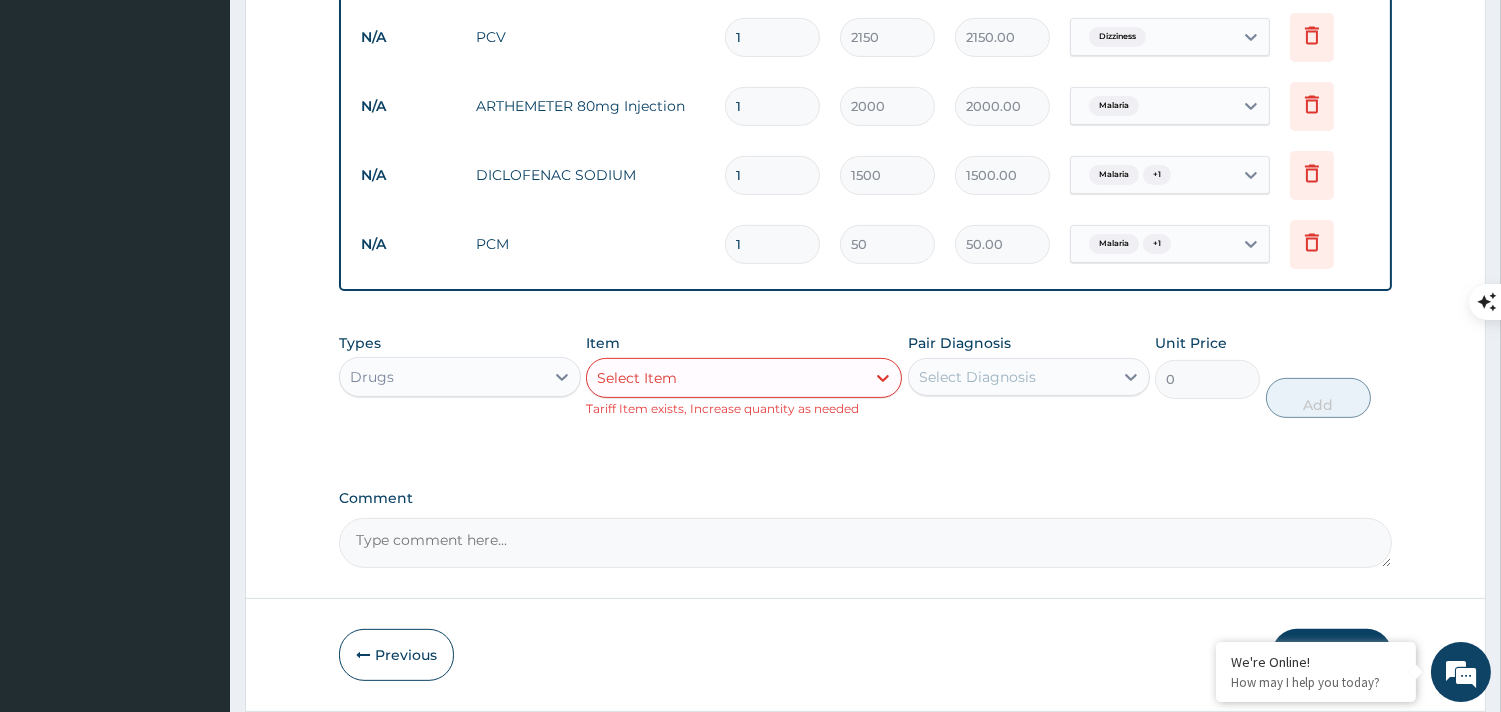 scroll, scrollTop: 1310, scrollLeft: 0, axis: vertical 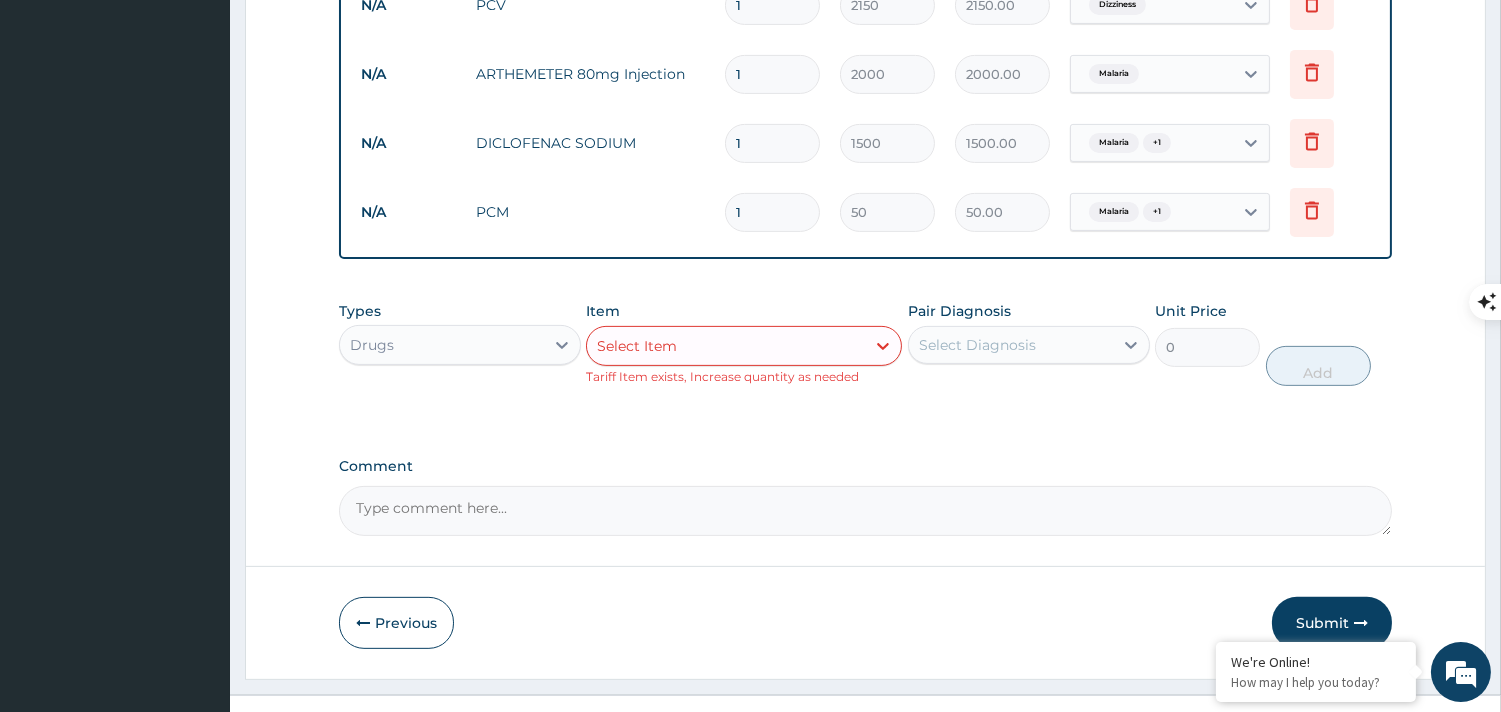 click on "Select Item" at bounding box center [637, 346] 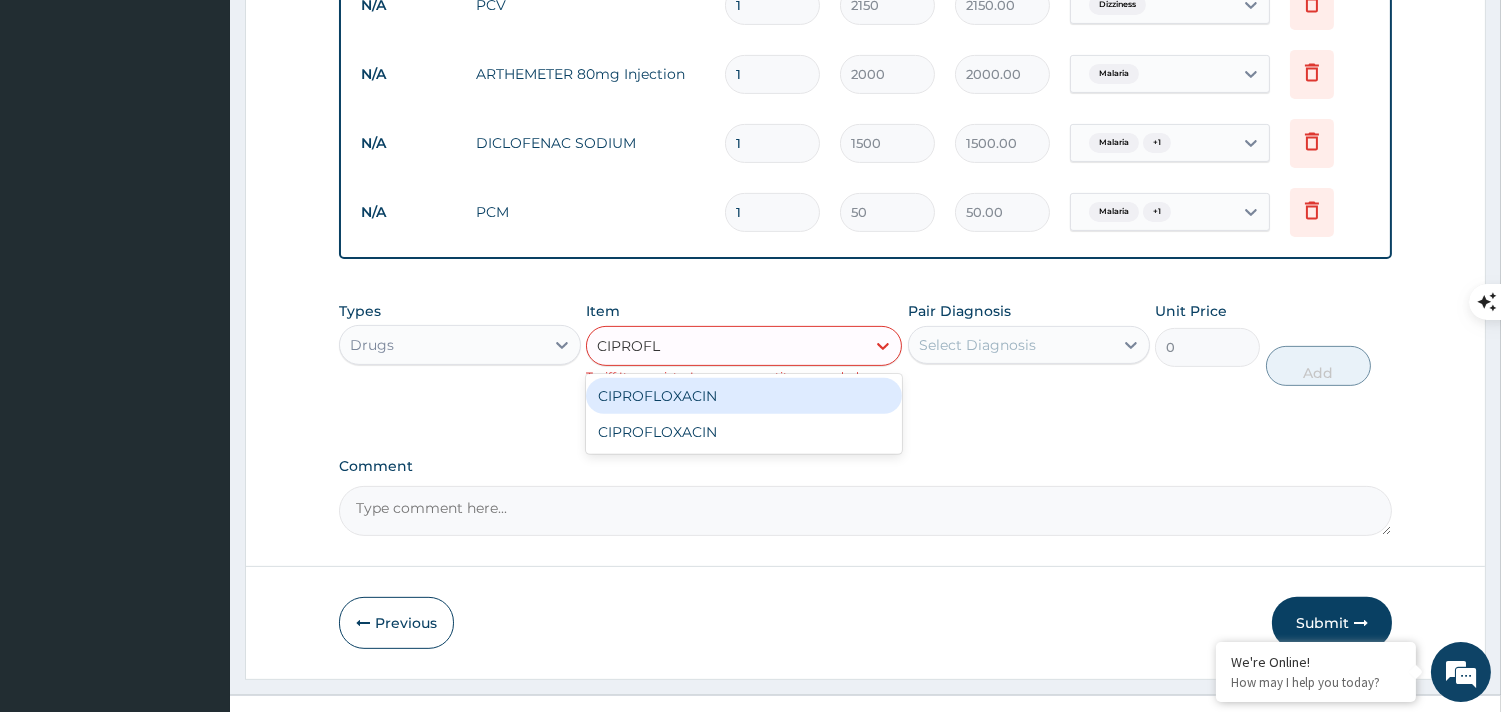 type on "CIPROFLO" 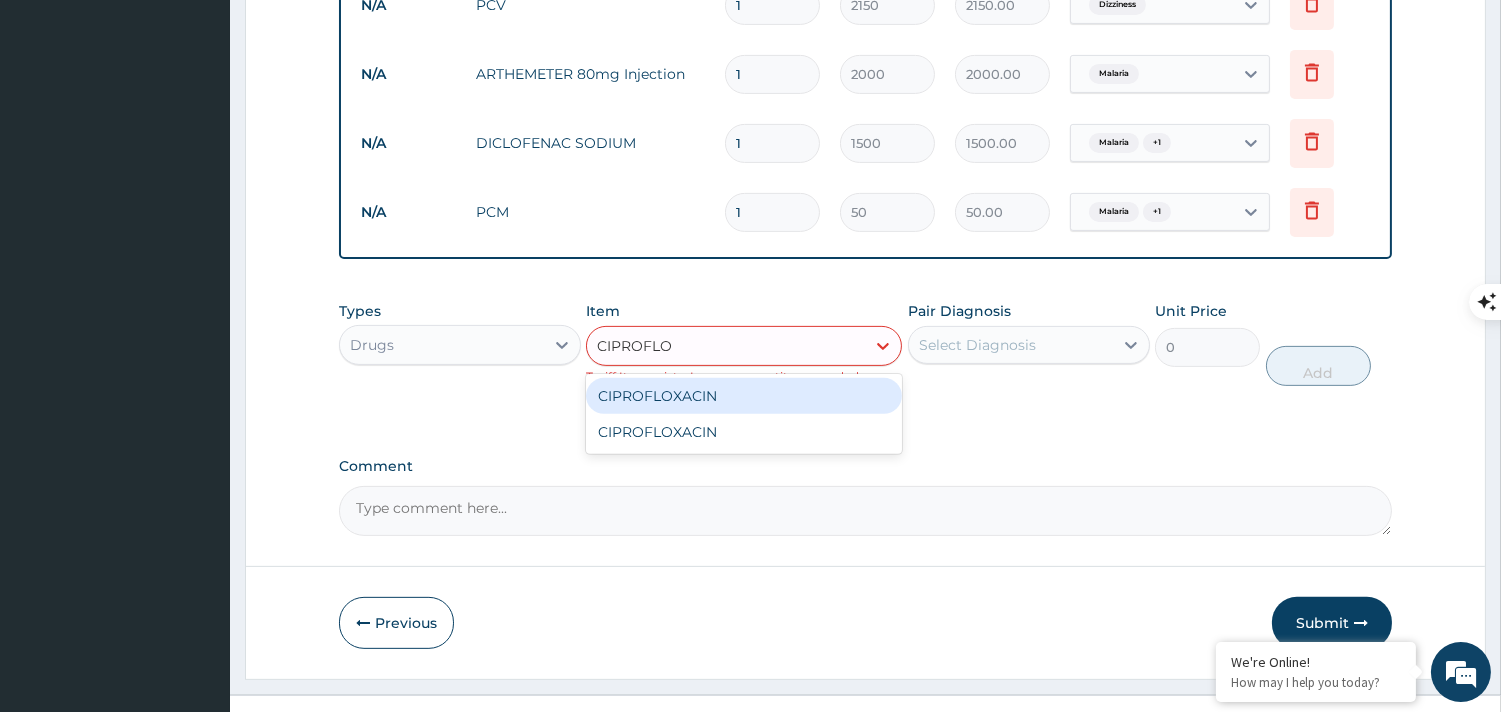 click on "CIPROFLOXACIN" at bounding box center [744, 396] 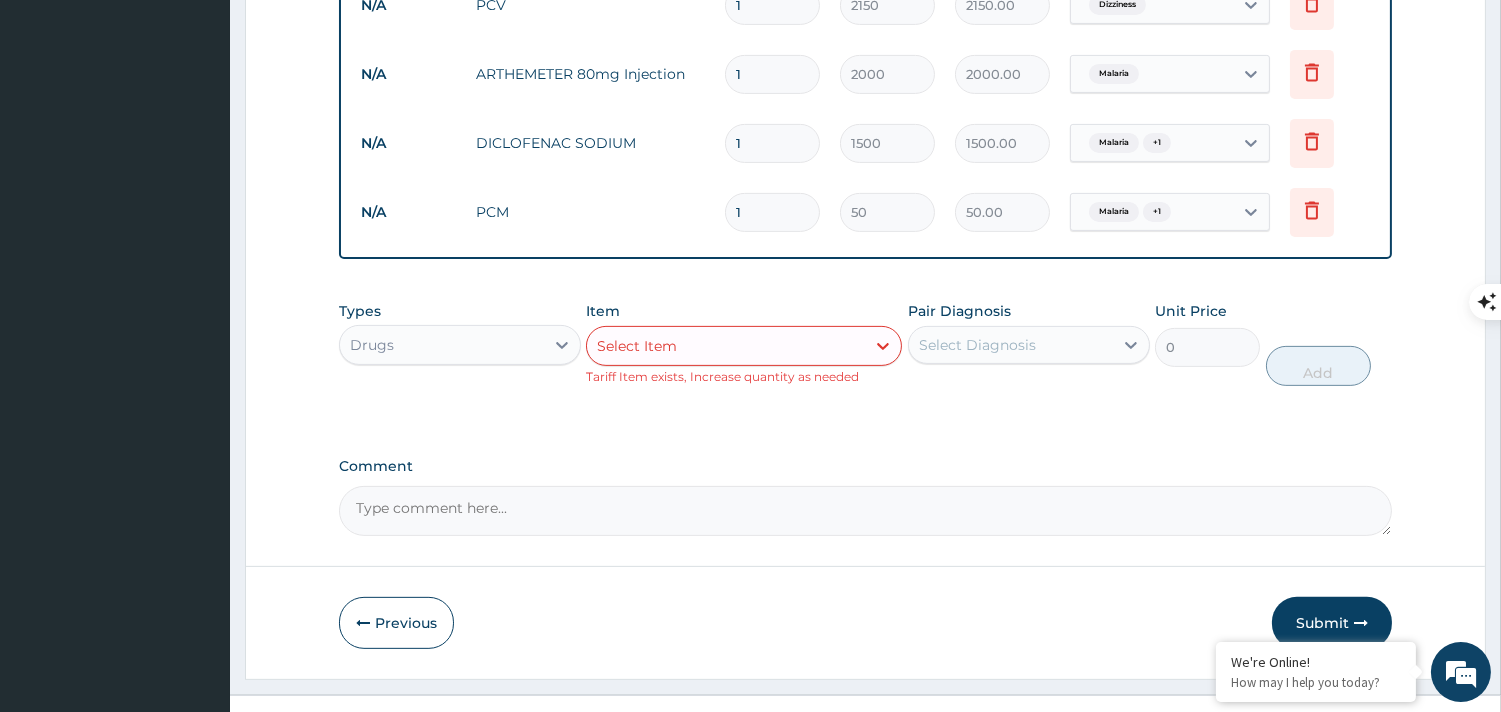 click on "Select Diagnosis" at bounding box center (977, 345) 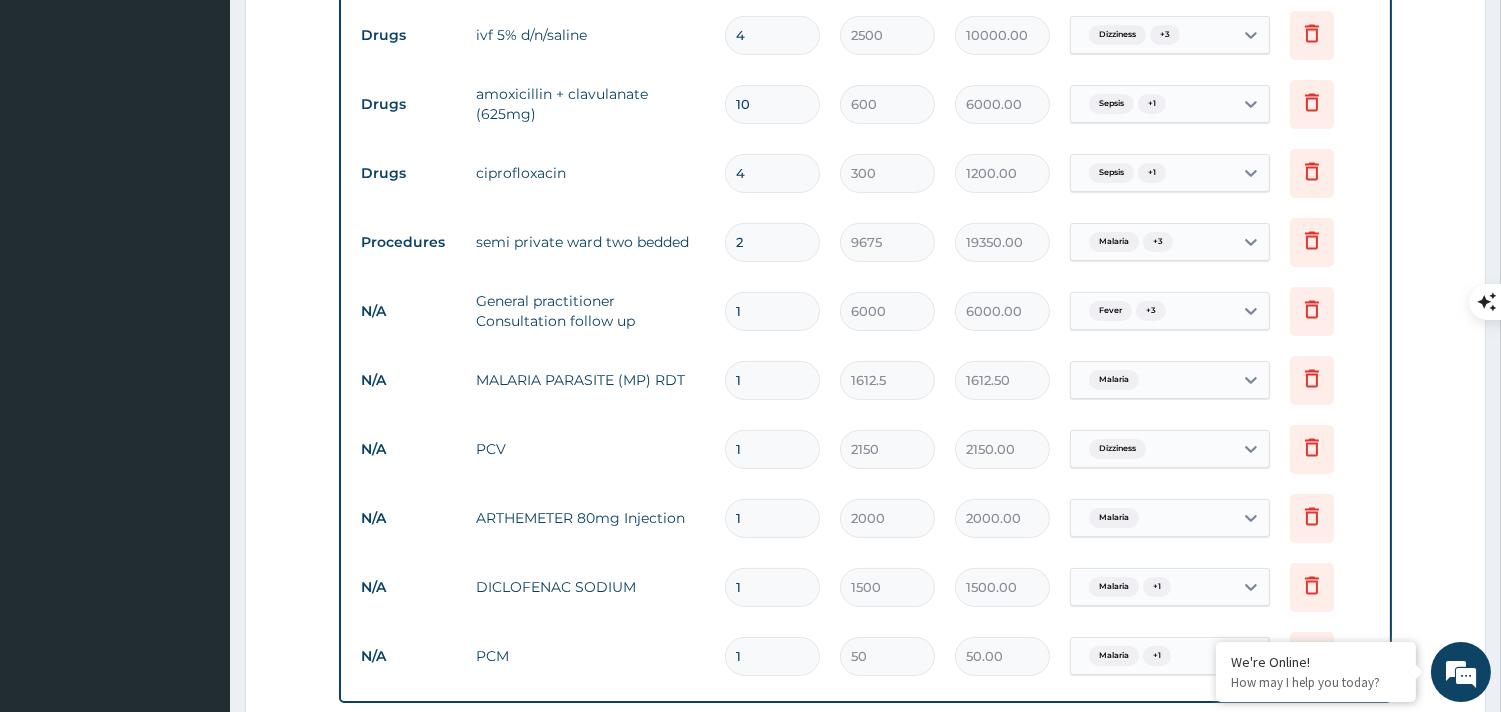 scroll, scrollTop: 860, scrollLeft: 0, axis: vertical 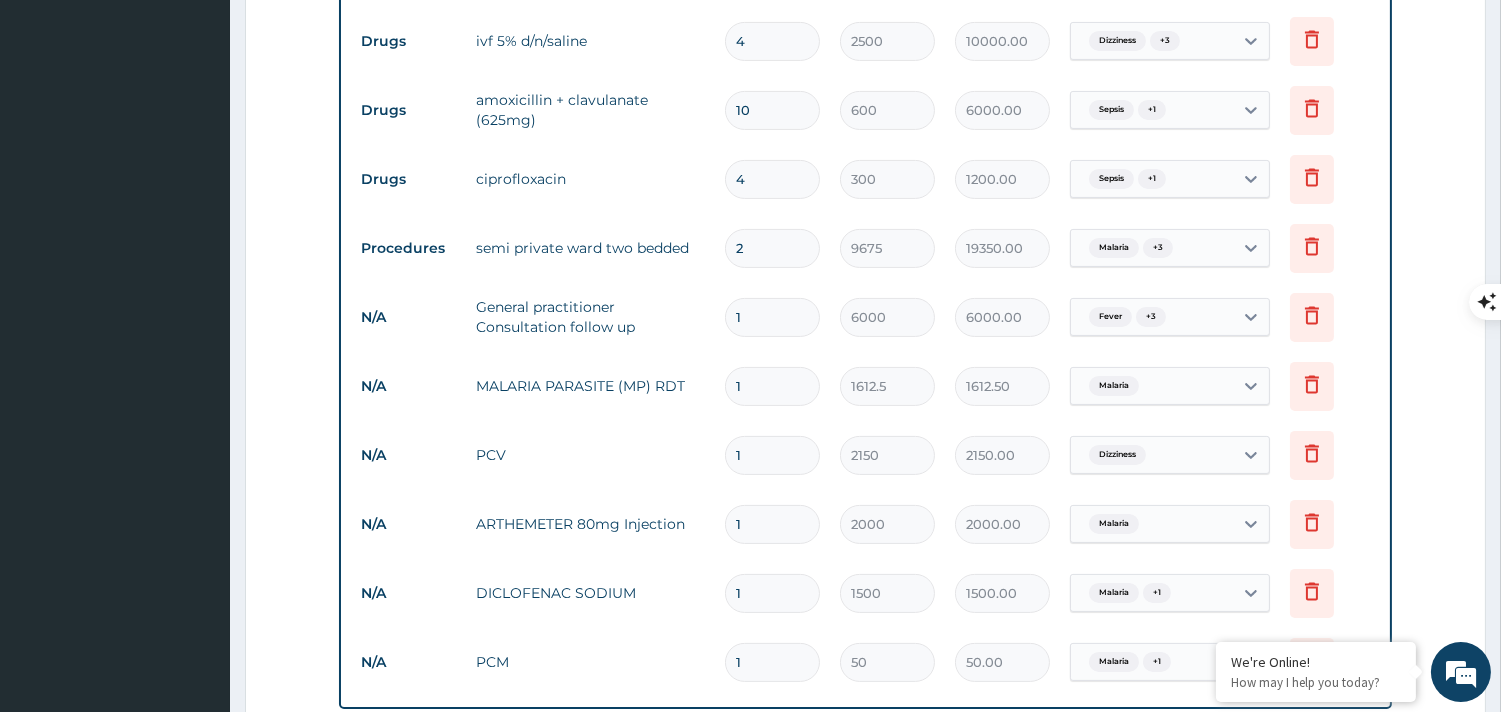 drag, startPoint x: 727, startPoint y: 181, endPoint x: 741, endPoint y: 180, distance: 14.035668 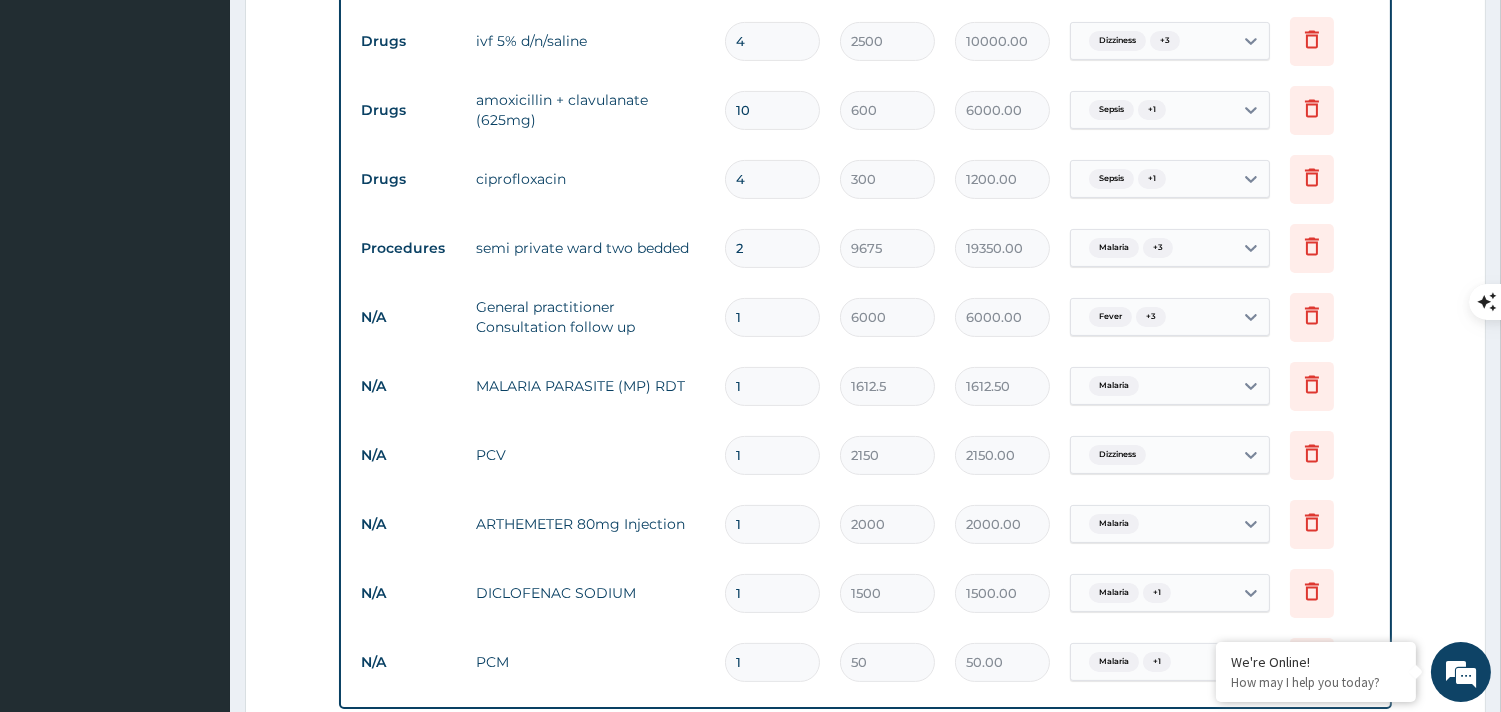 click on "4" at bounding box center [772, 179] 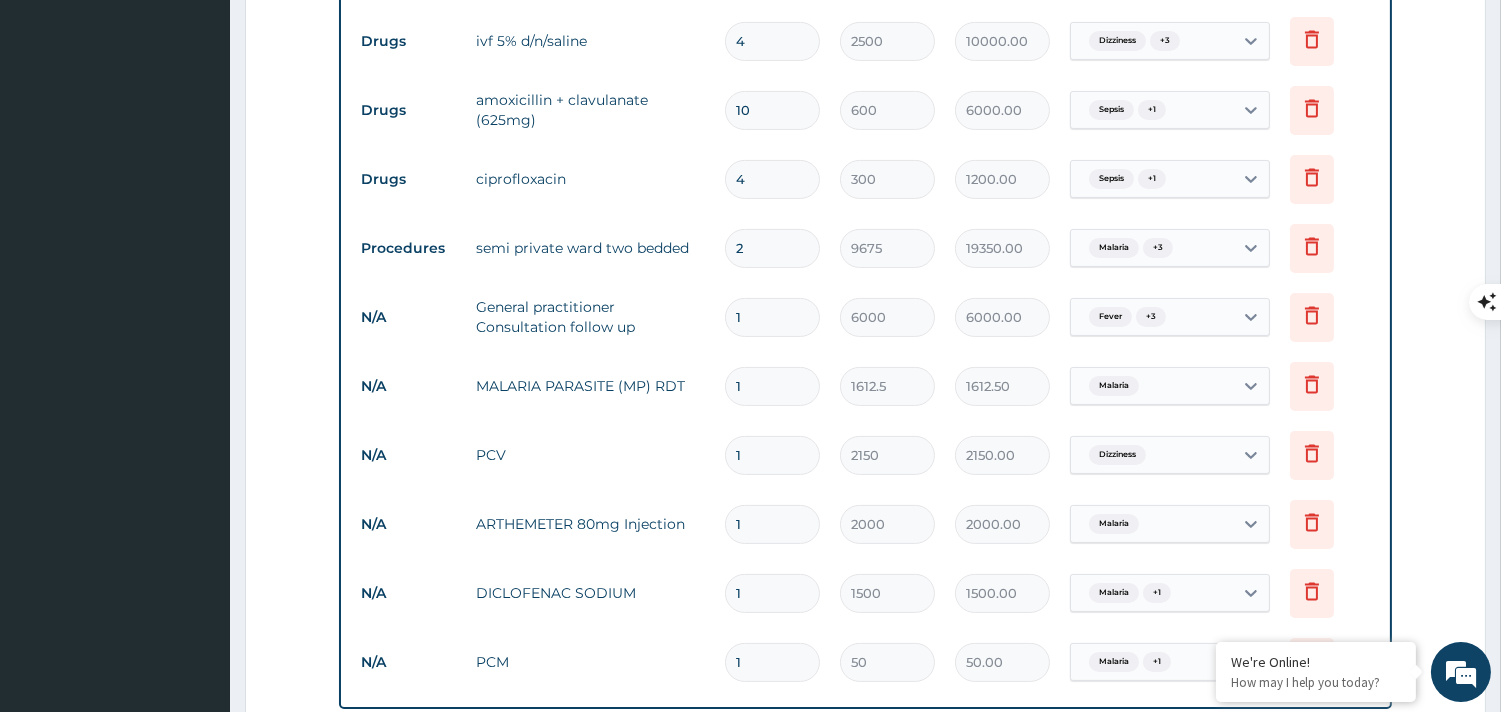 type on "14" 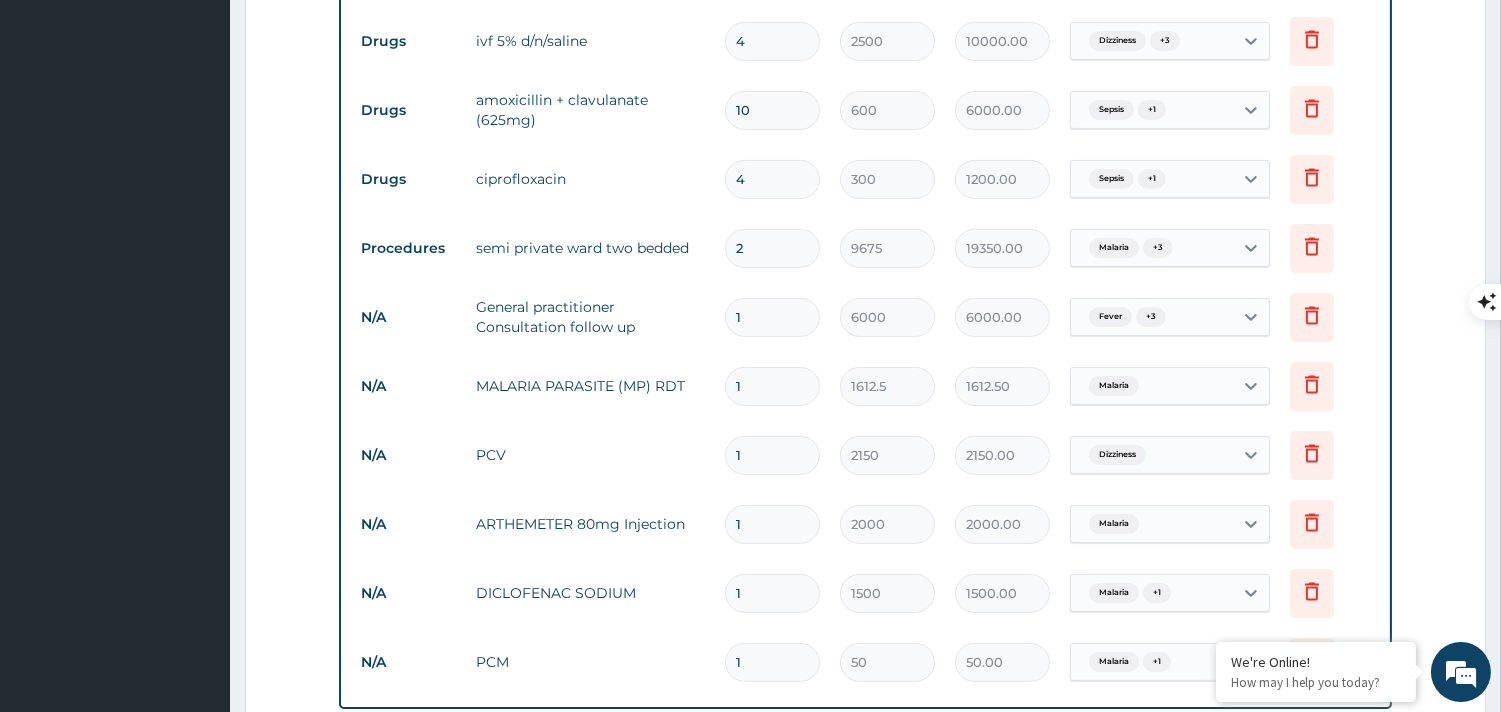 type on "4200.00" 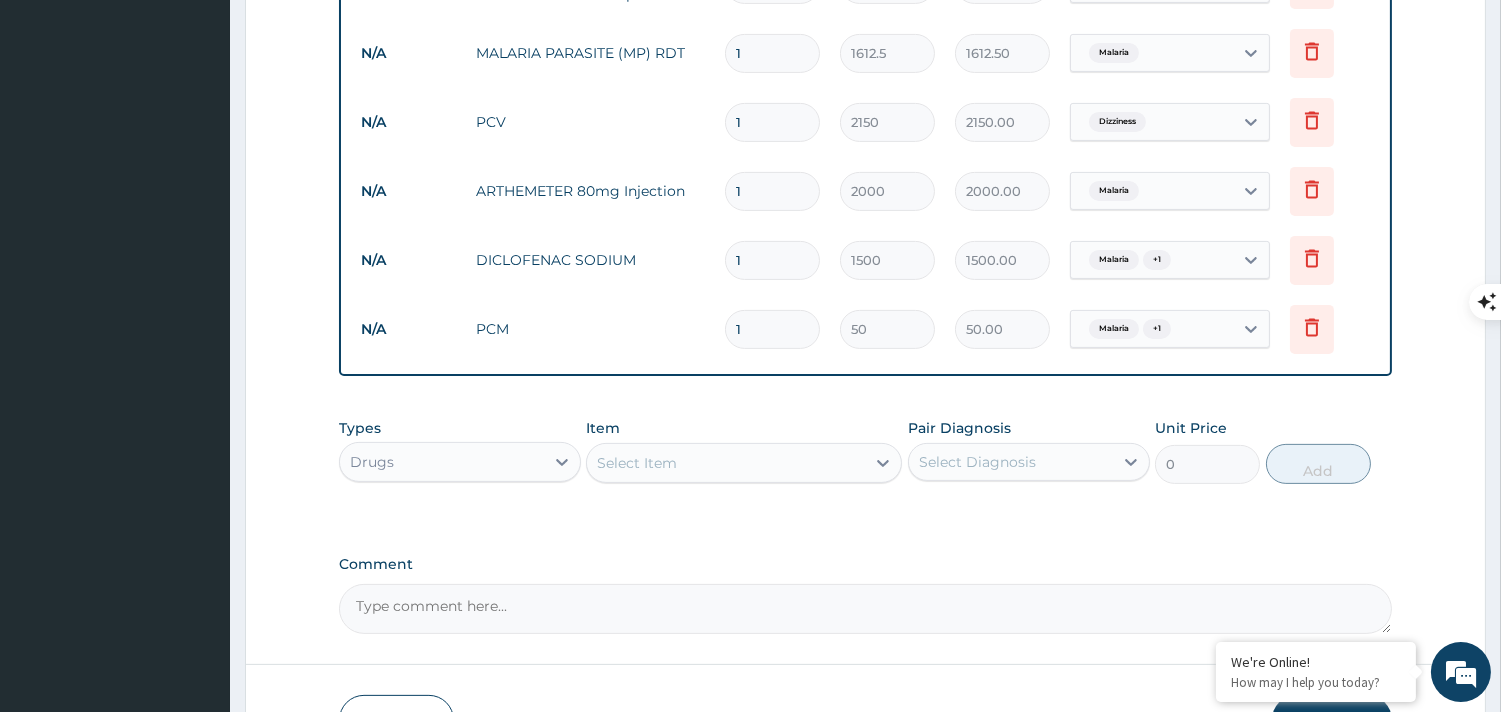 scroll, scrollTop: 1348, scrollLeft: 0, axis: vertical 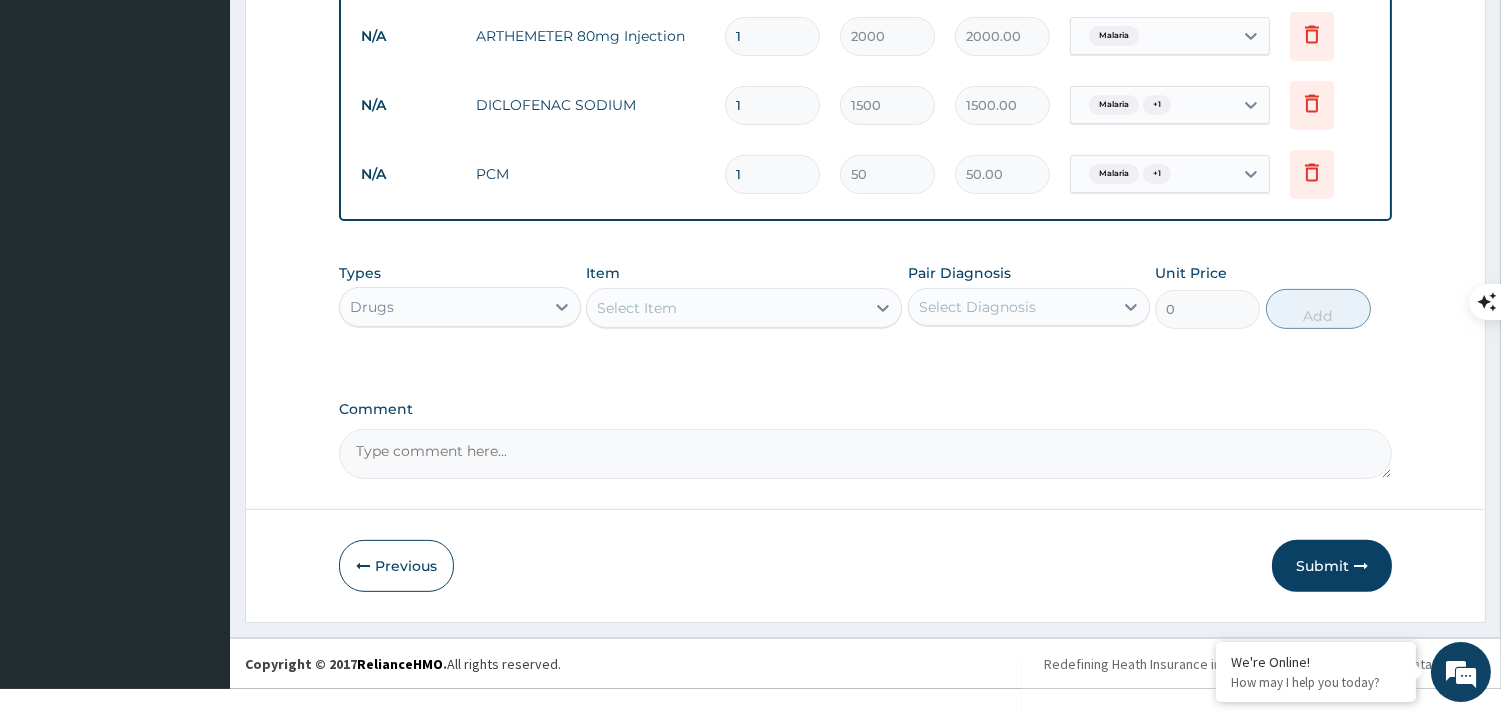 type on "14" 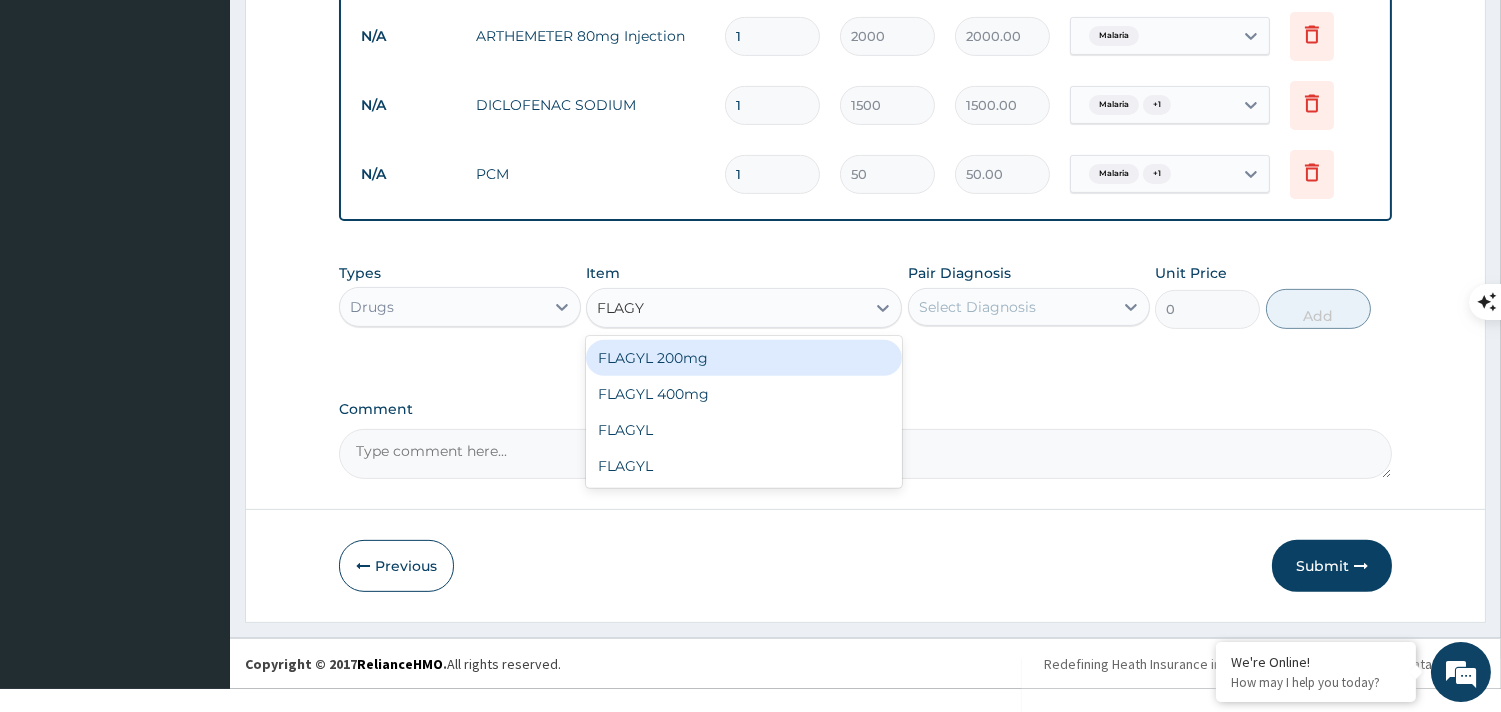type on "FLAGYL" 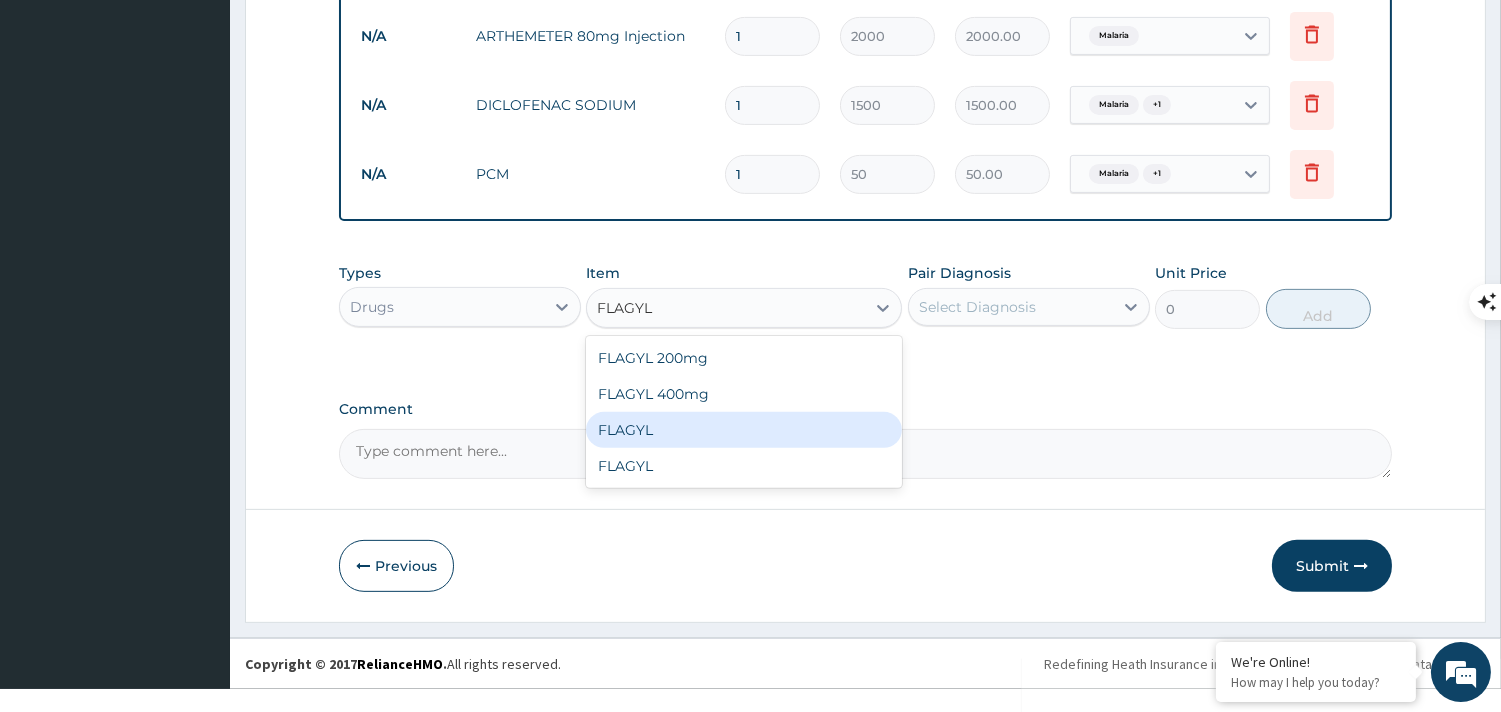 click on "FLAGYL" at bounding box center (744, 430) 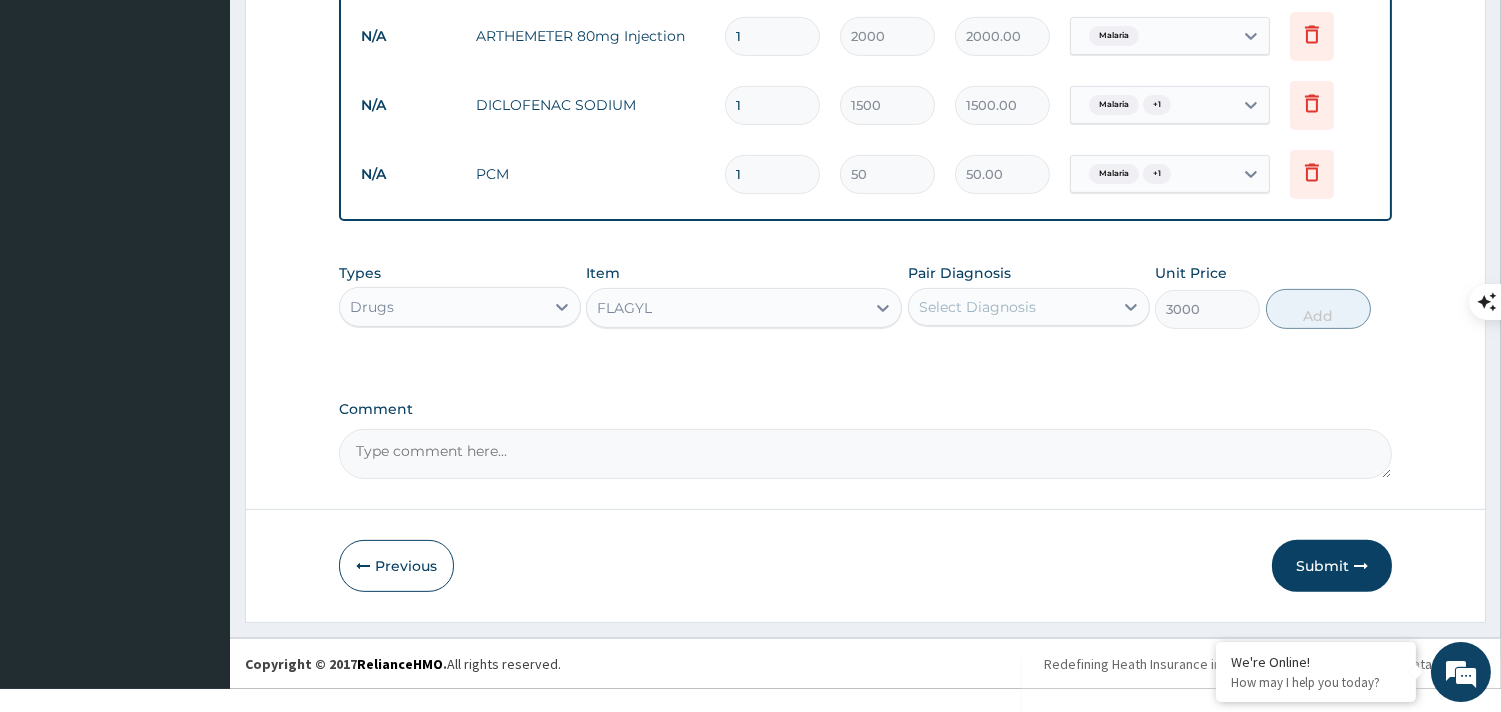 click on "Select Diagnosis" at bounding box center (977, 307) 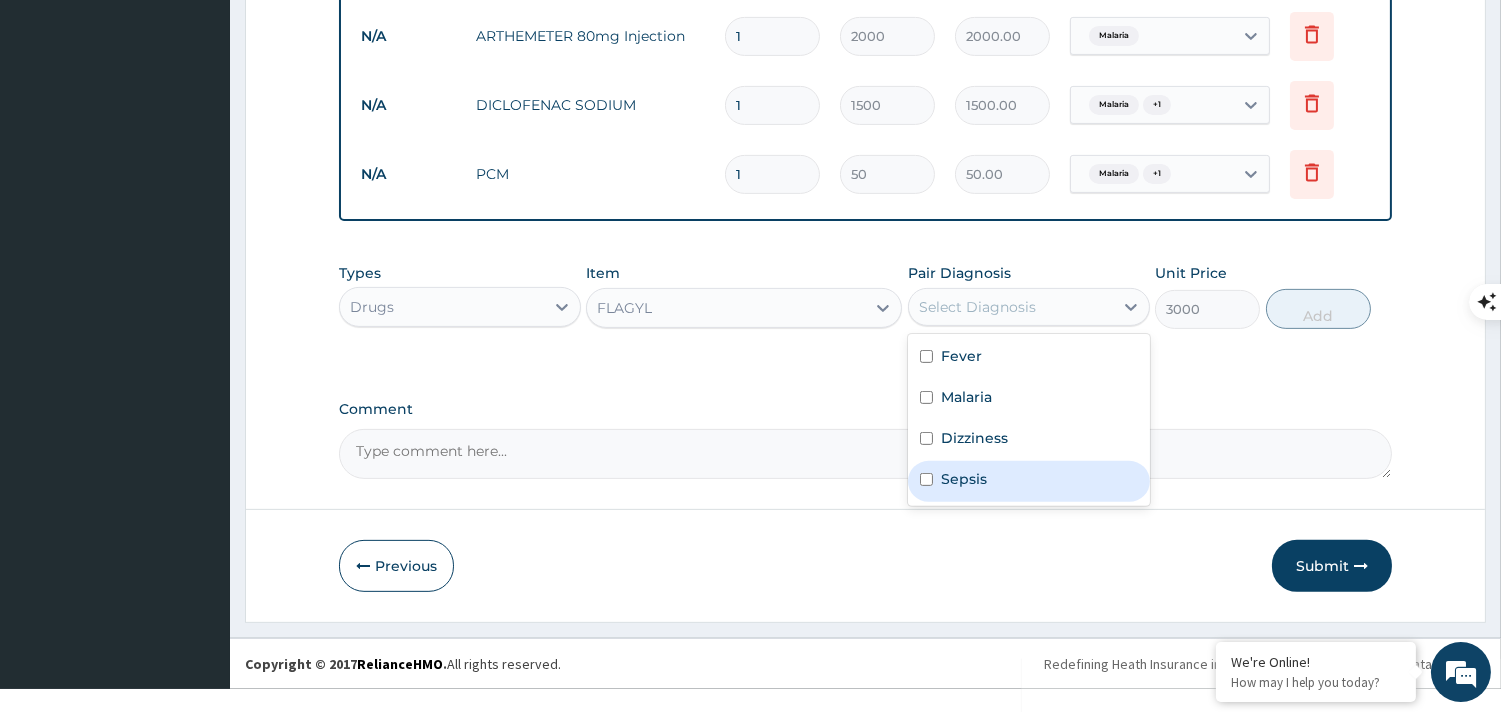 click at bounding box center [926, 479] 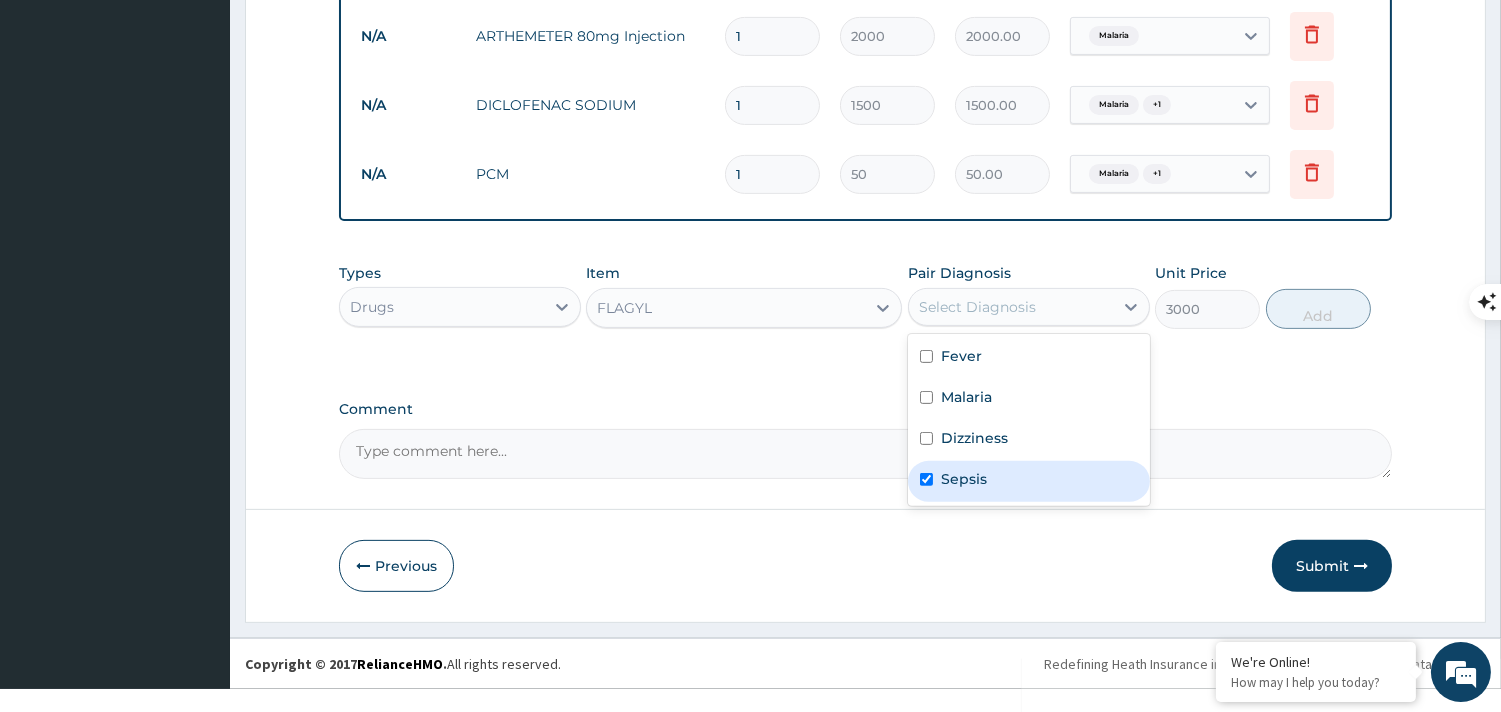 checkbox on "true" 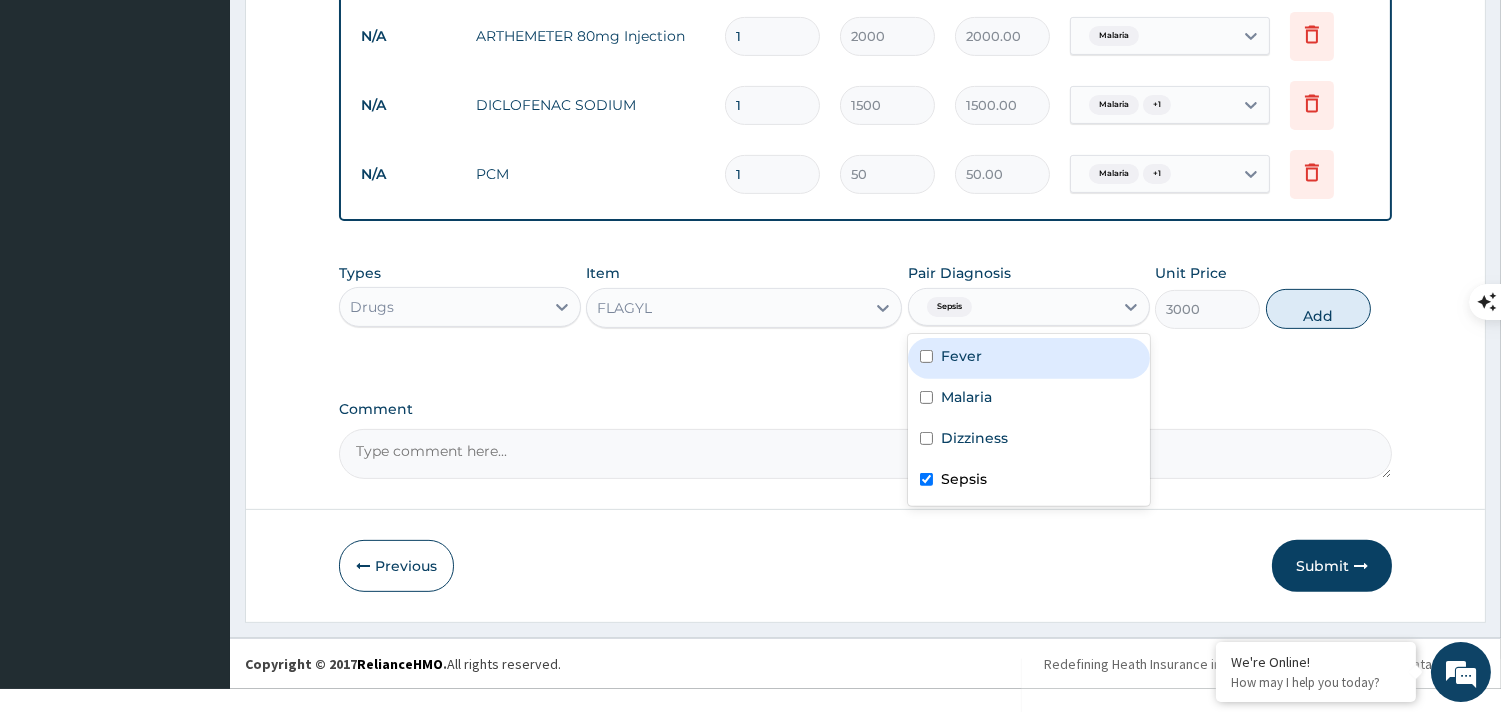 click on "FLAGYL" at bounding box center [726, 308] 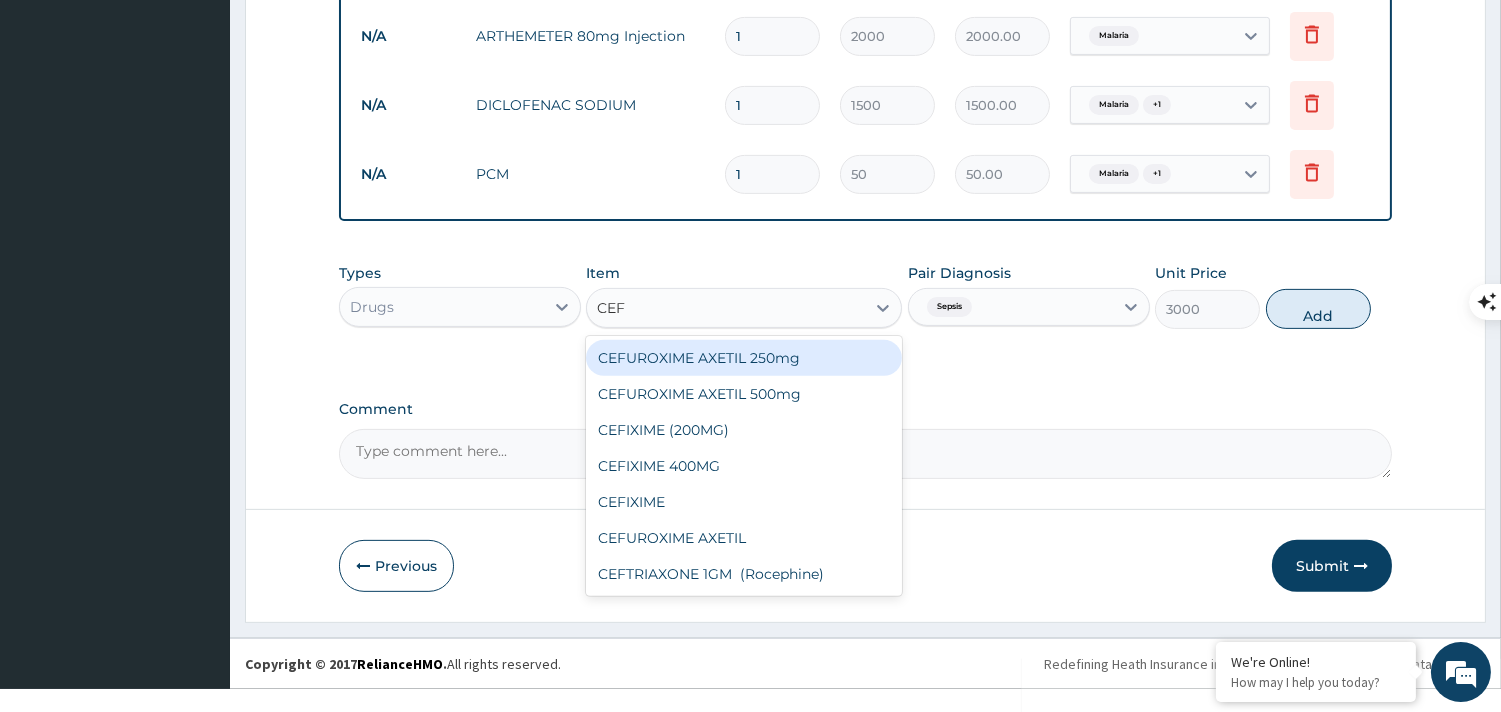 scroll, scrollTop: 0, scrollLeft: 0, axis: both 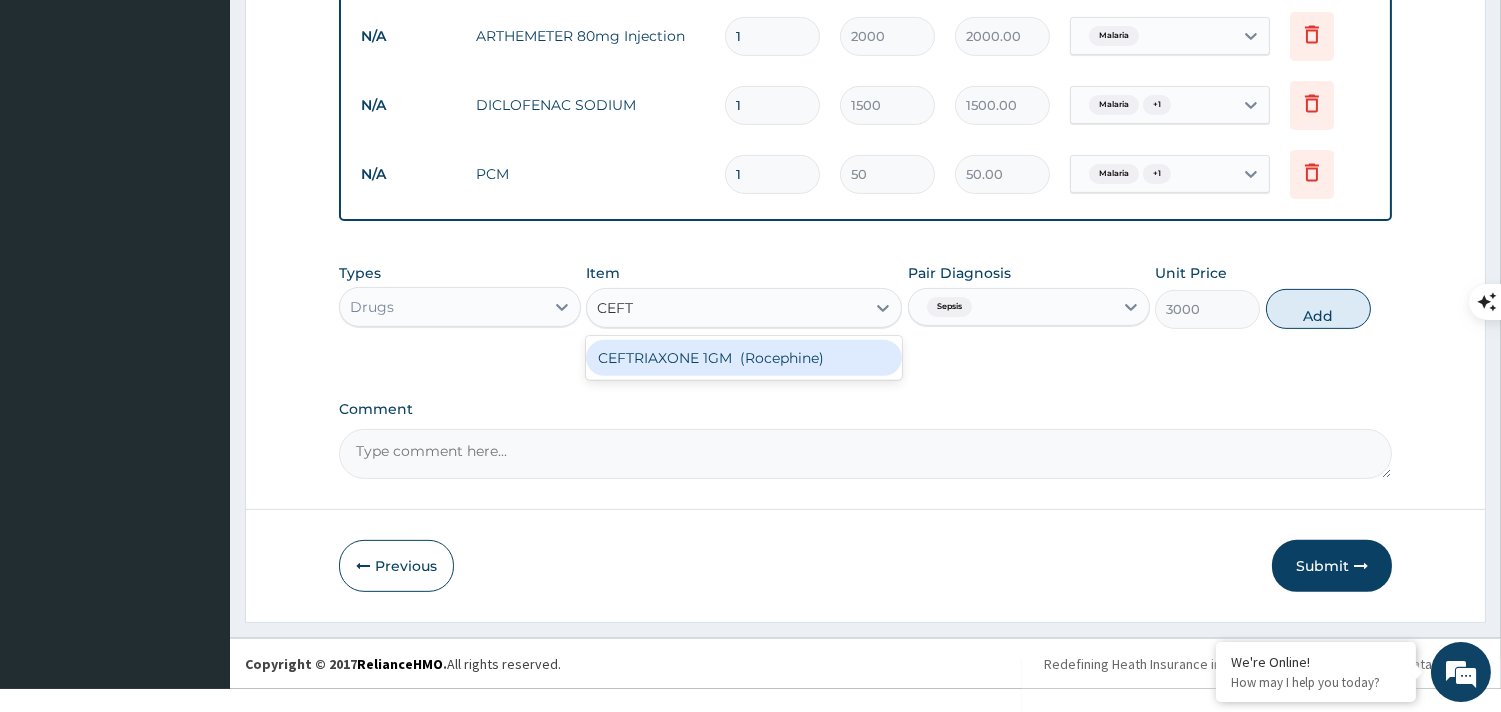 type on "CEFTR" 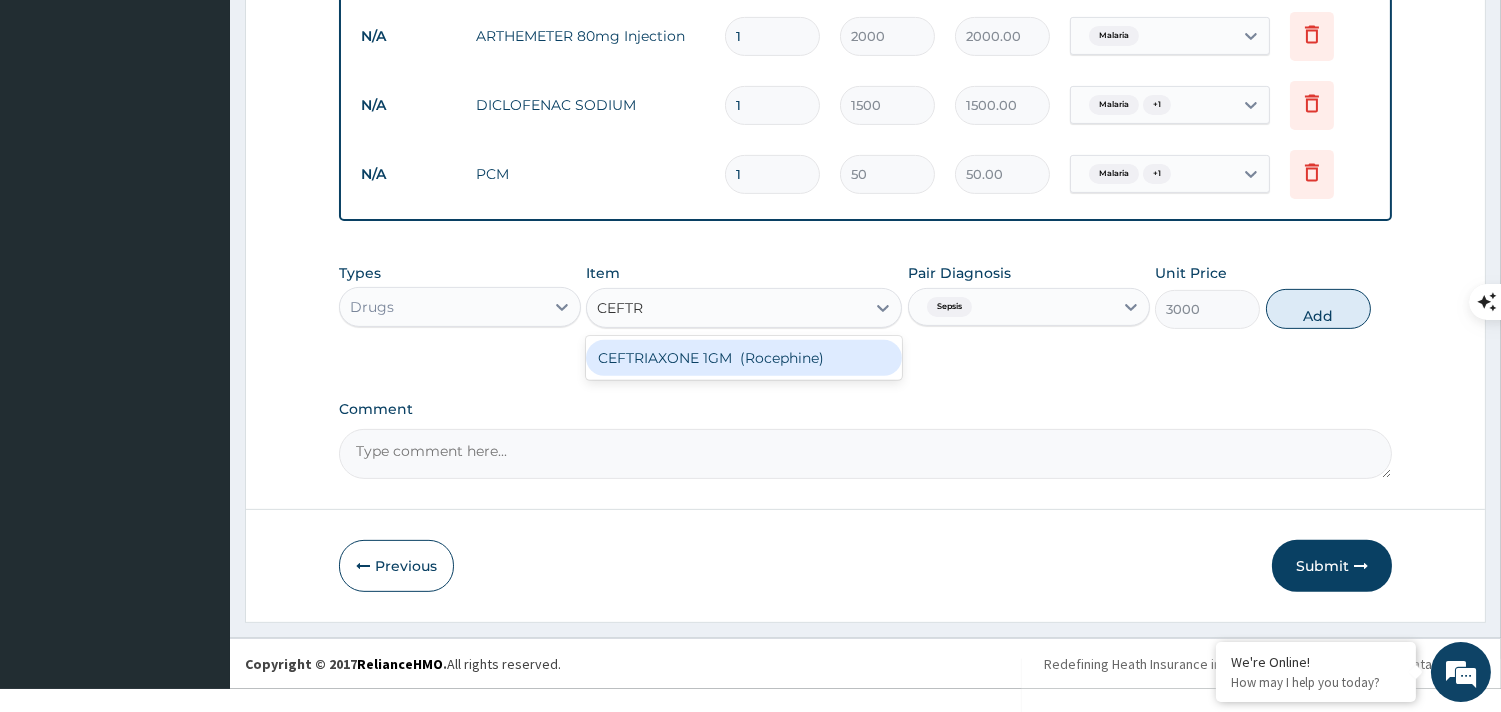 click on "CEFTRIAXONE 1GM  (Rocephine)" at bounding box center (744, 358) 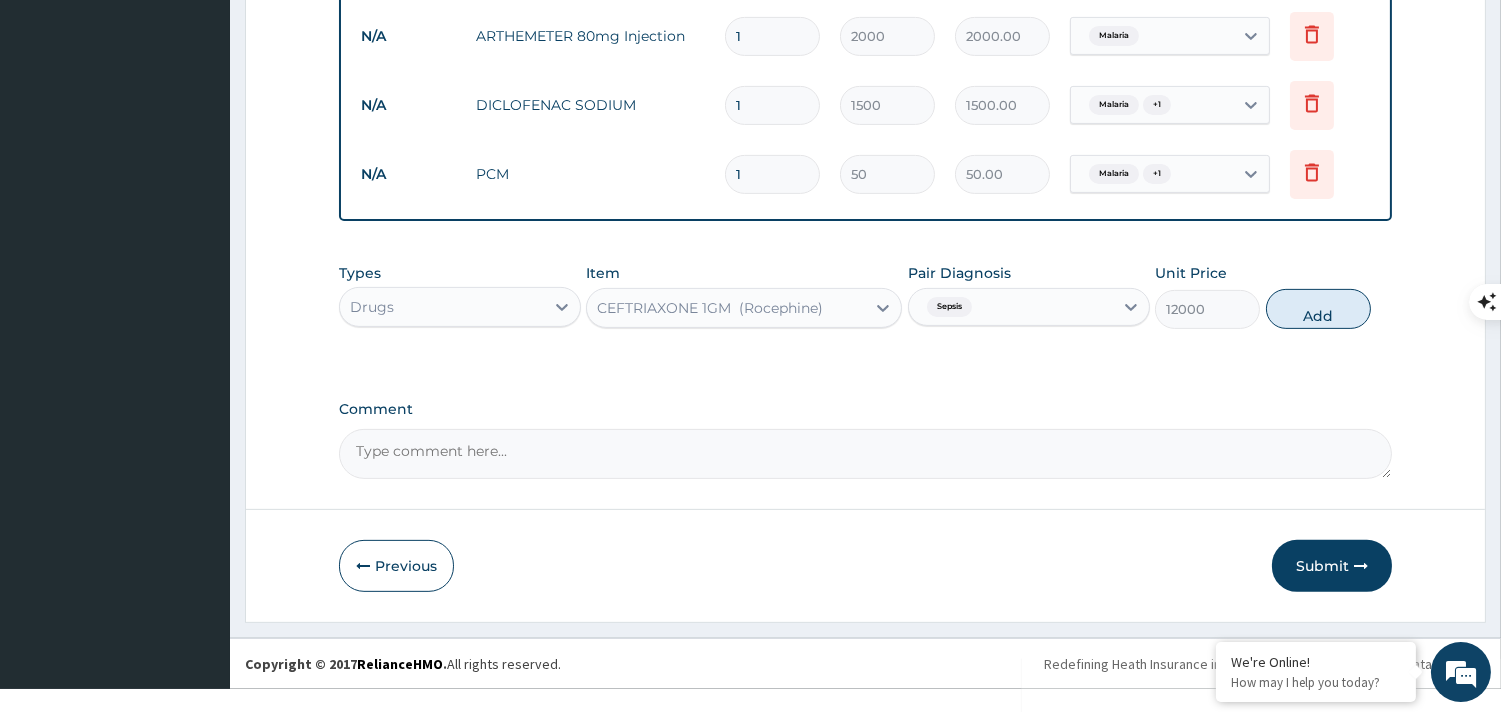 click on "CEFTRIAXONE 1GM  (Rocephine)" at bounding box center (710, 308) 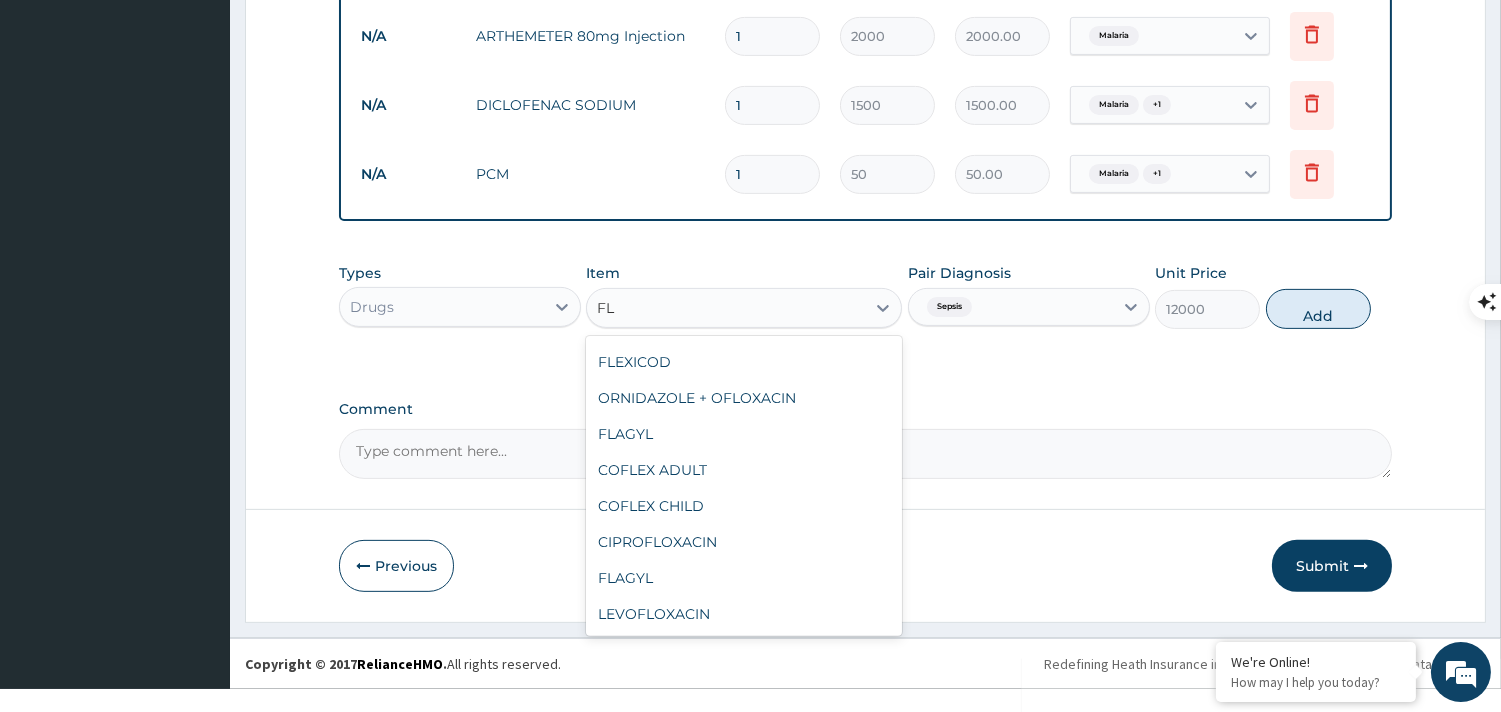 scroll, scrollTop: 0, scrollLeft: 0, axis: both 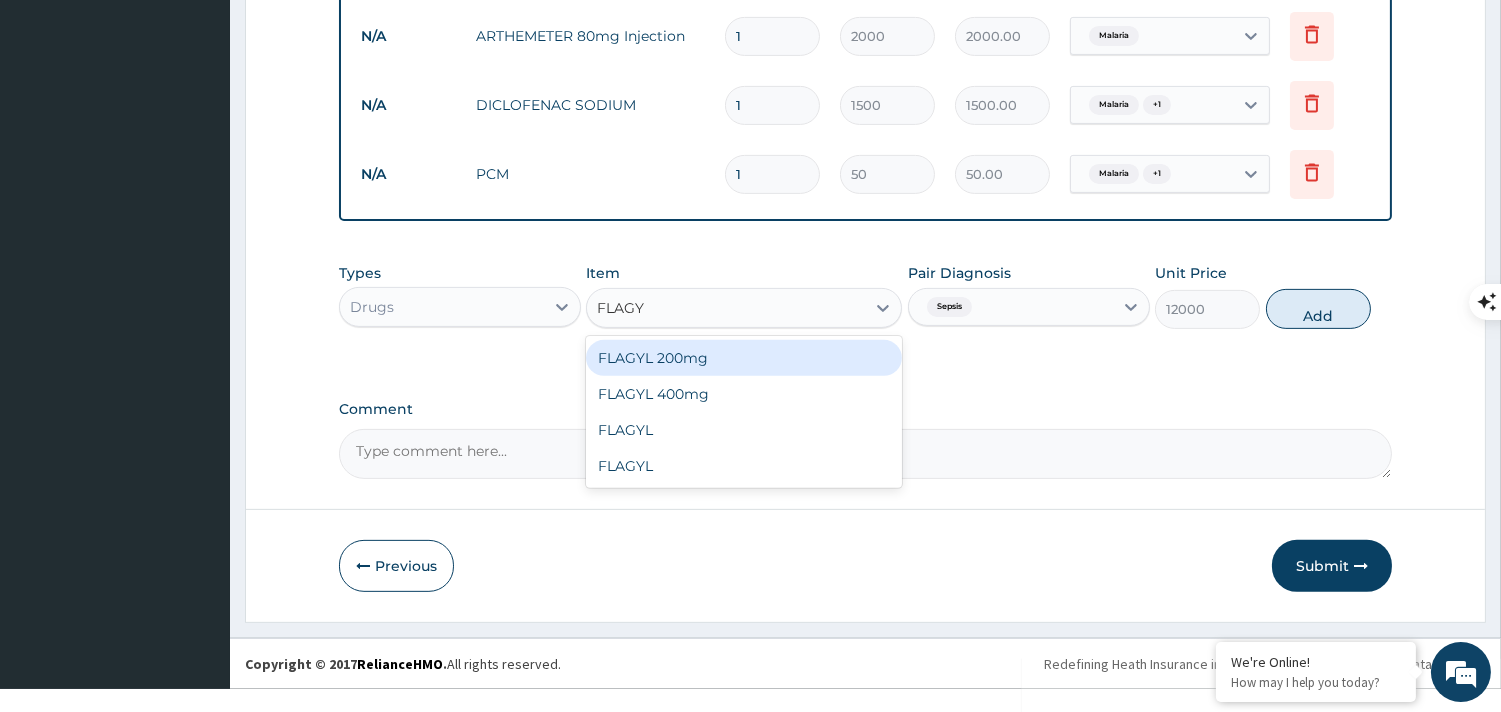 type on "FLAGYL" 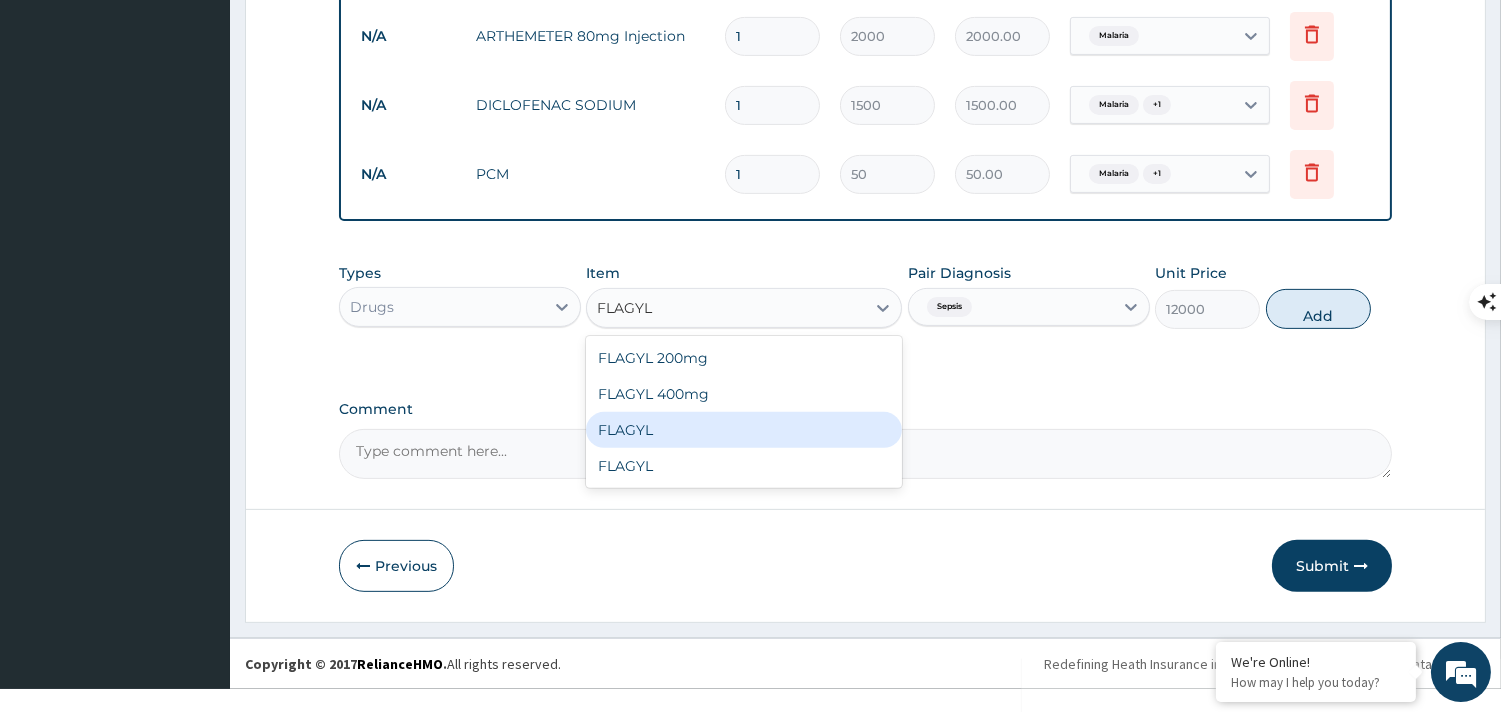 click on "FLAGYL" at bounding box center [744, 430] 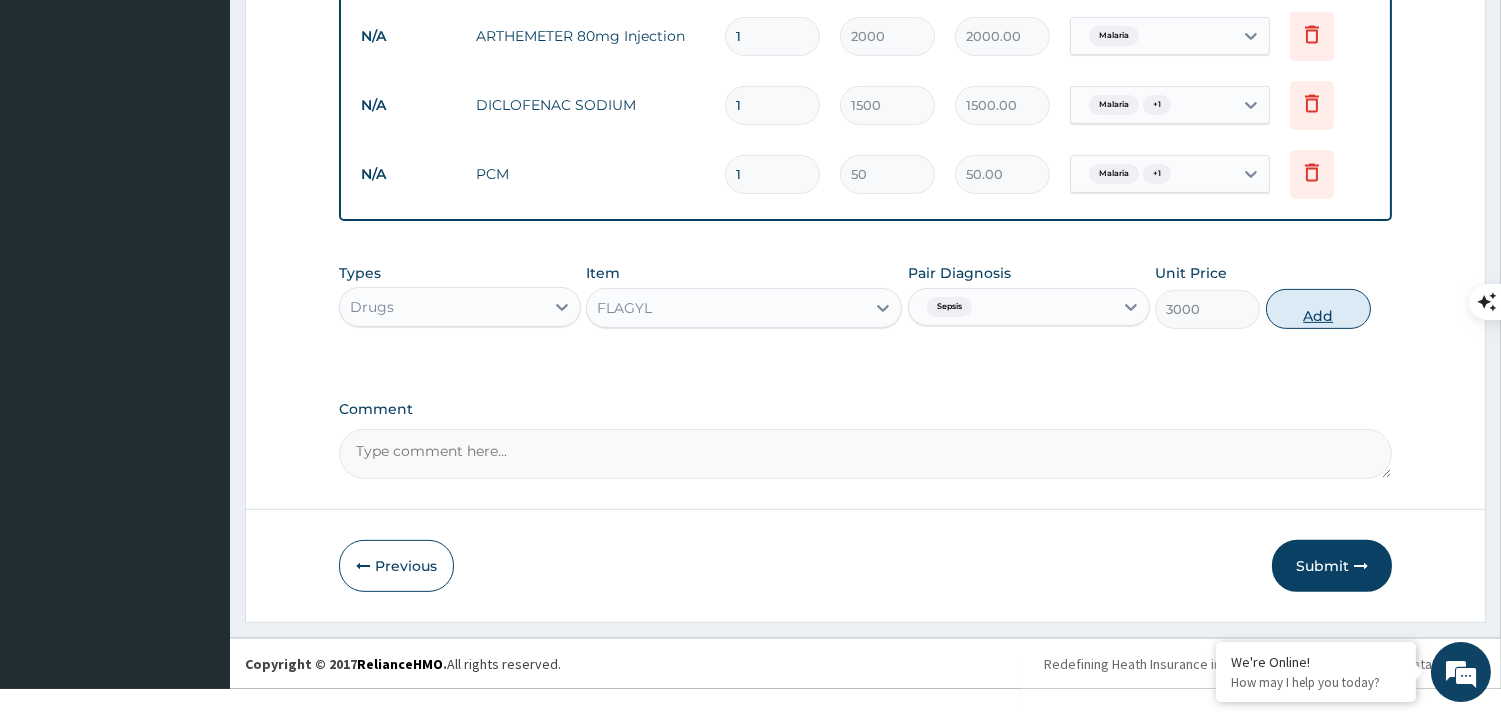 click on "Add" at bounding box center [1318, 309] 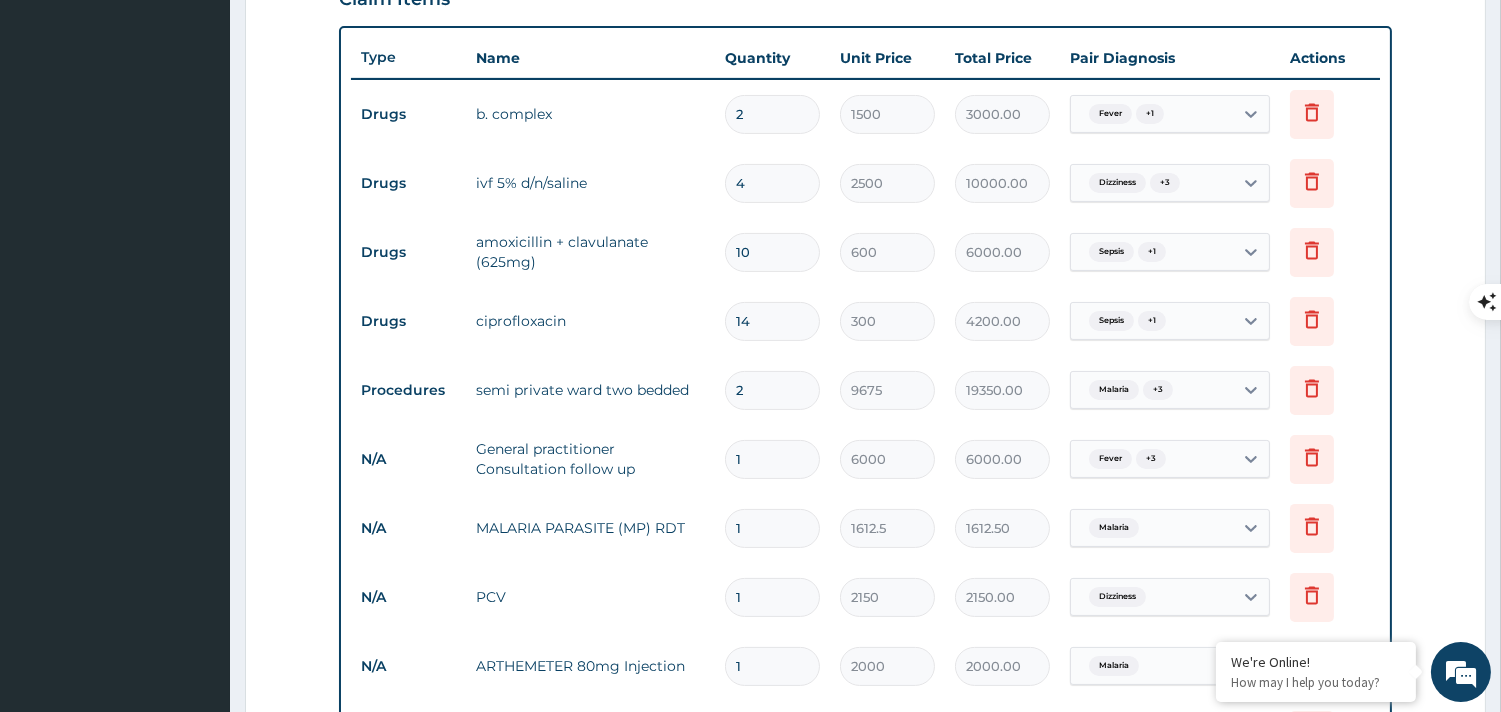 scroll, scrollTop: 507, scrollLeft: 0, axis: vertical 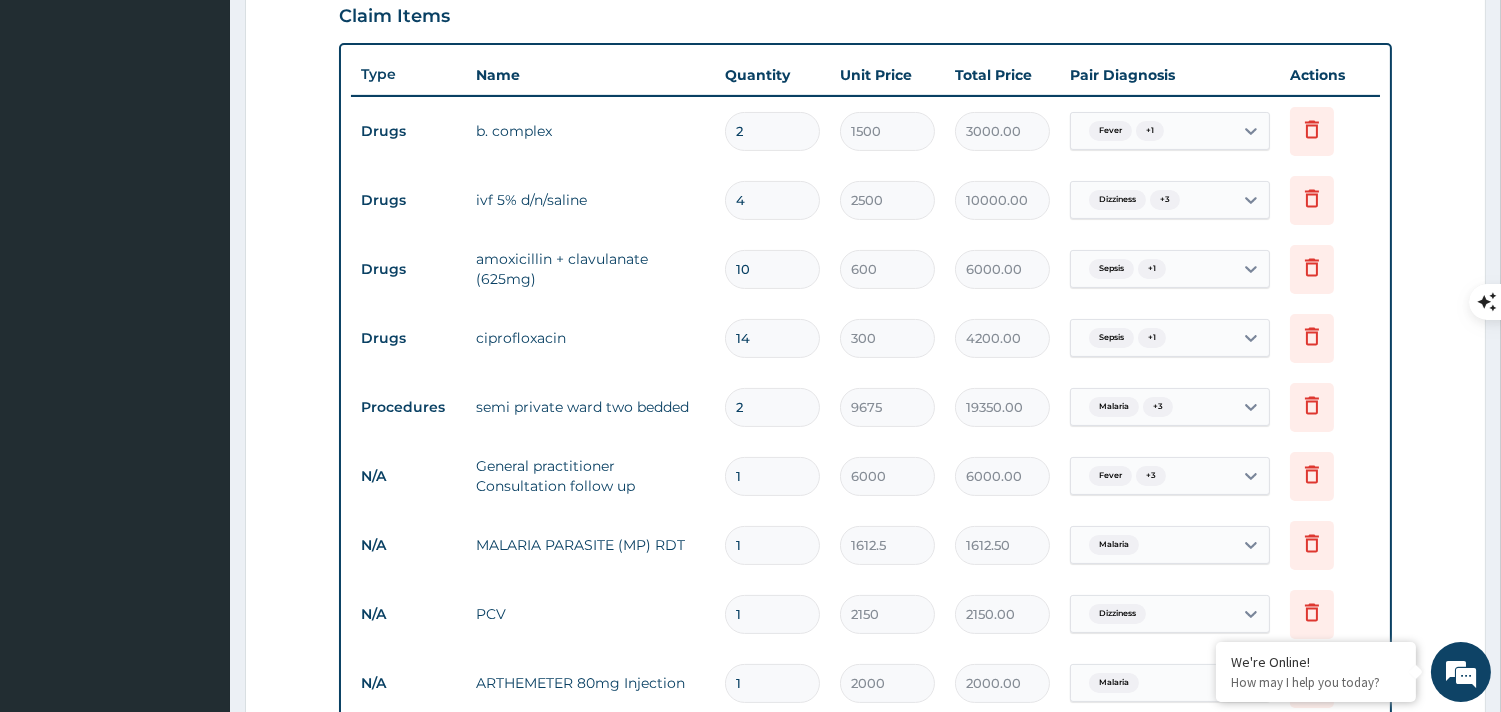 click on "10" at bounding box center [772, 269] 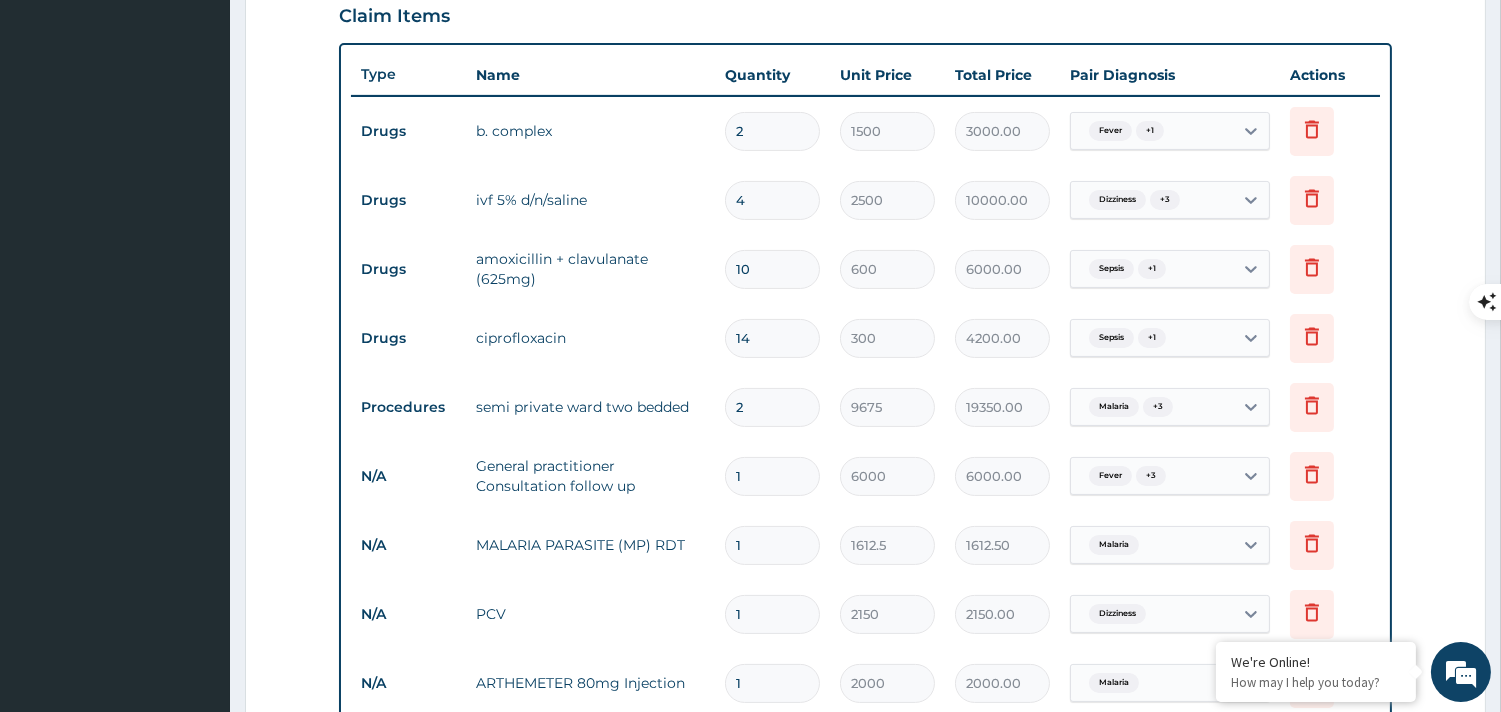 type on "1" 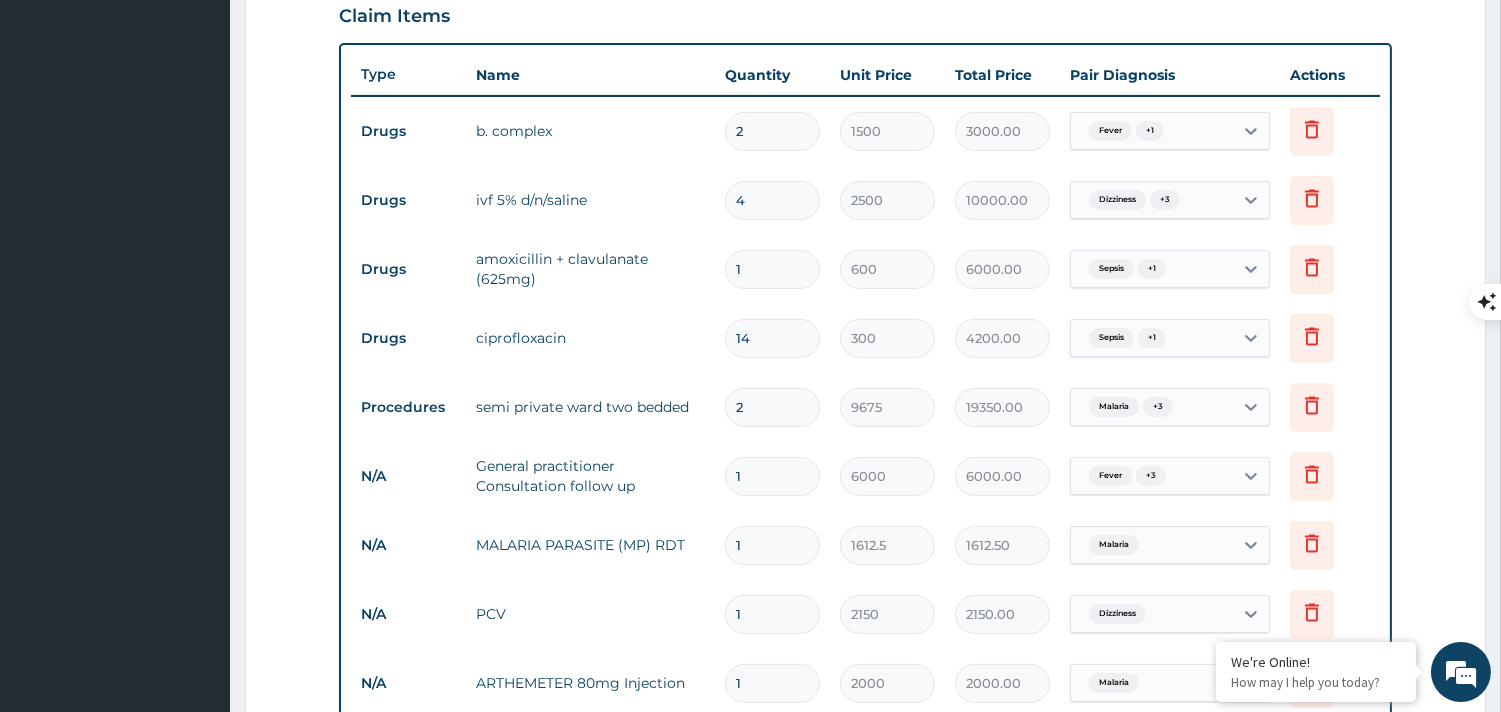 type on "600.00" 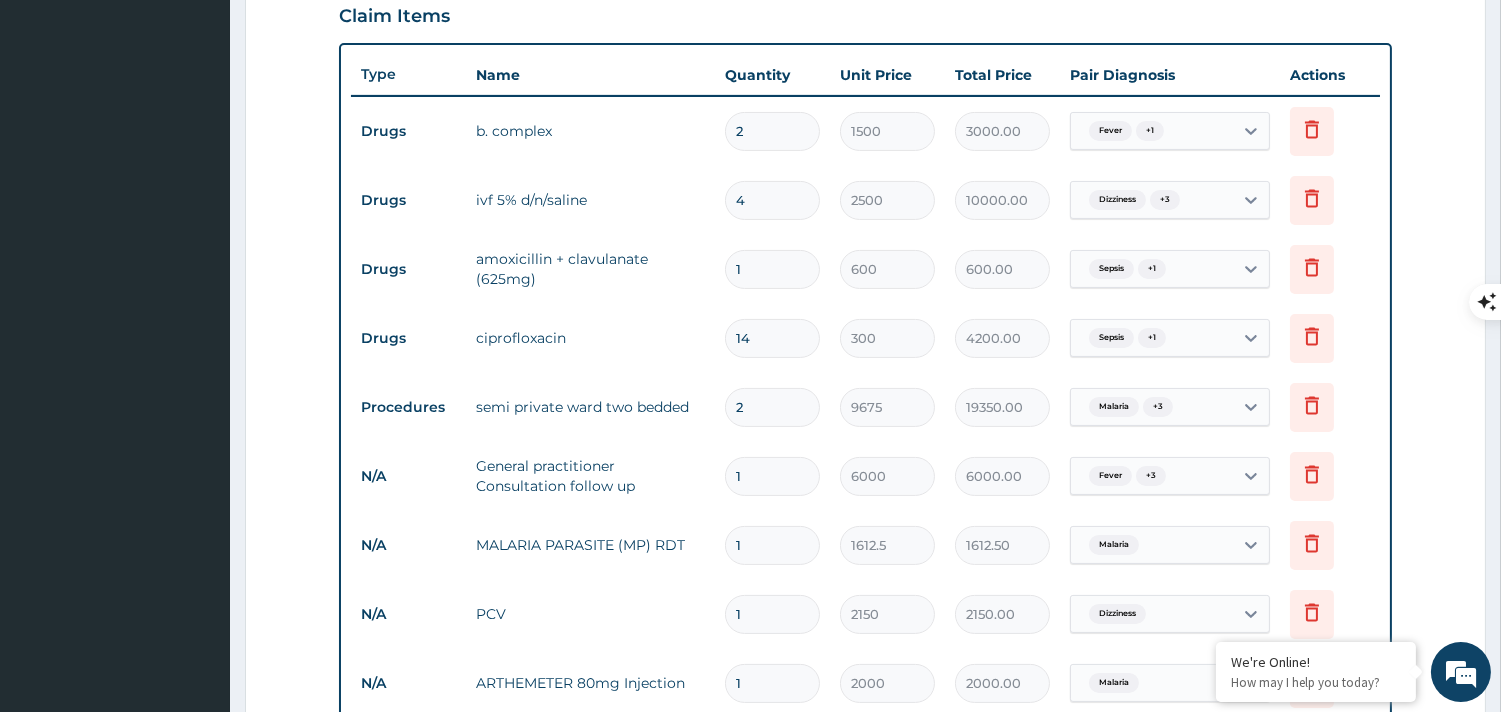 type 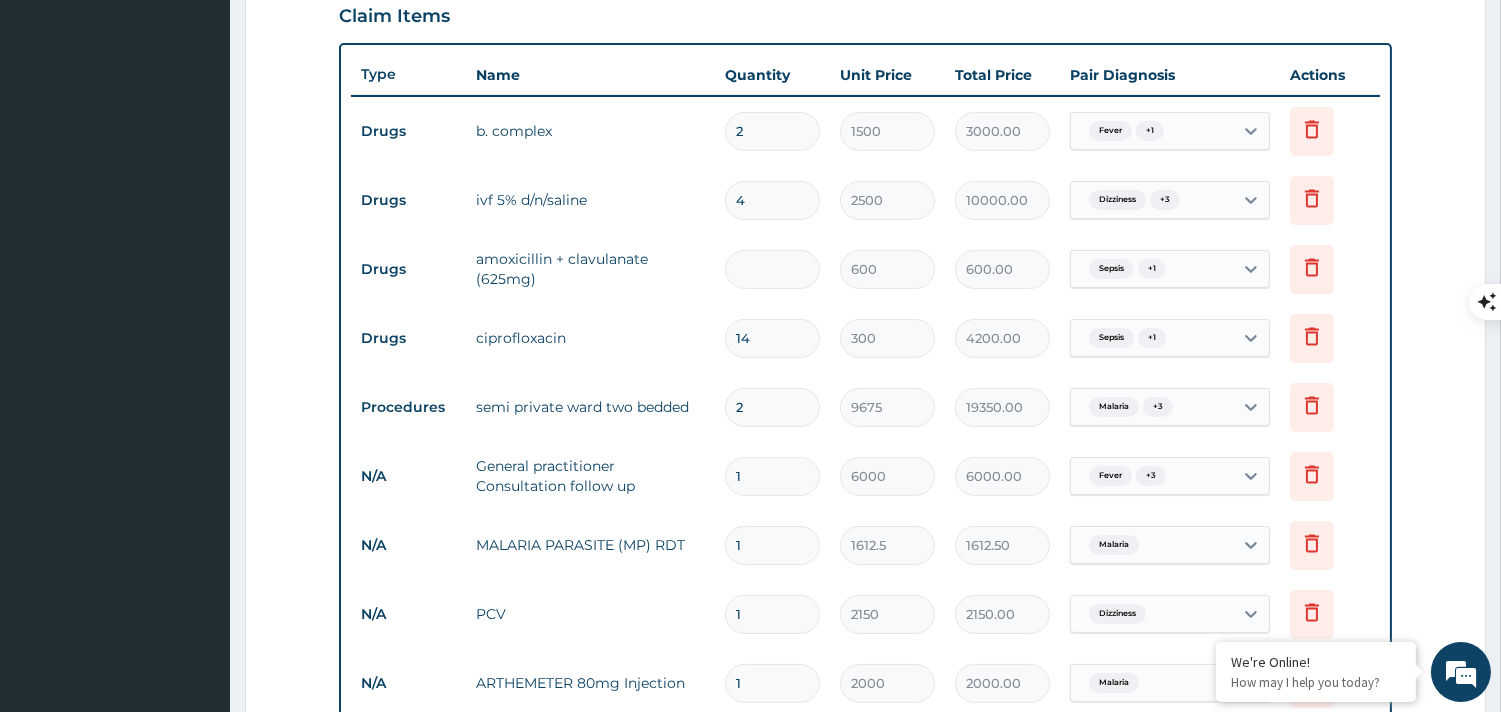 type on "0.00" 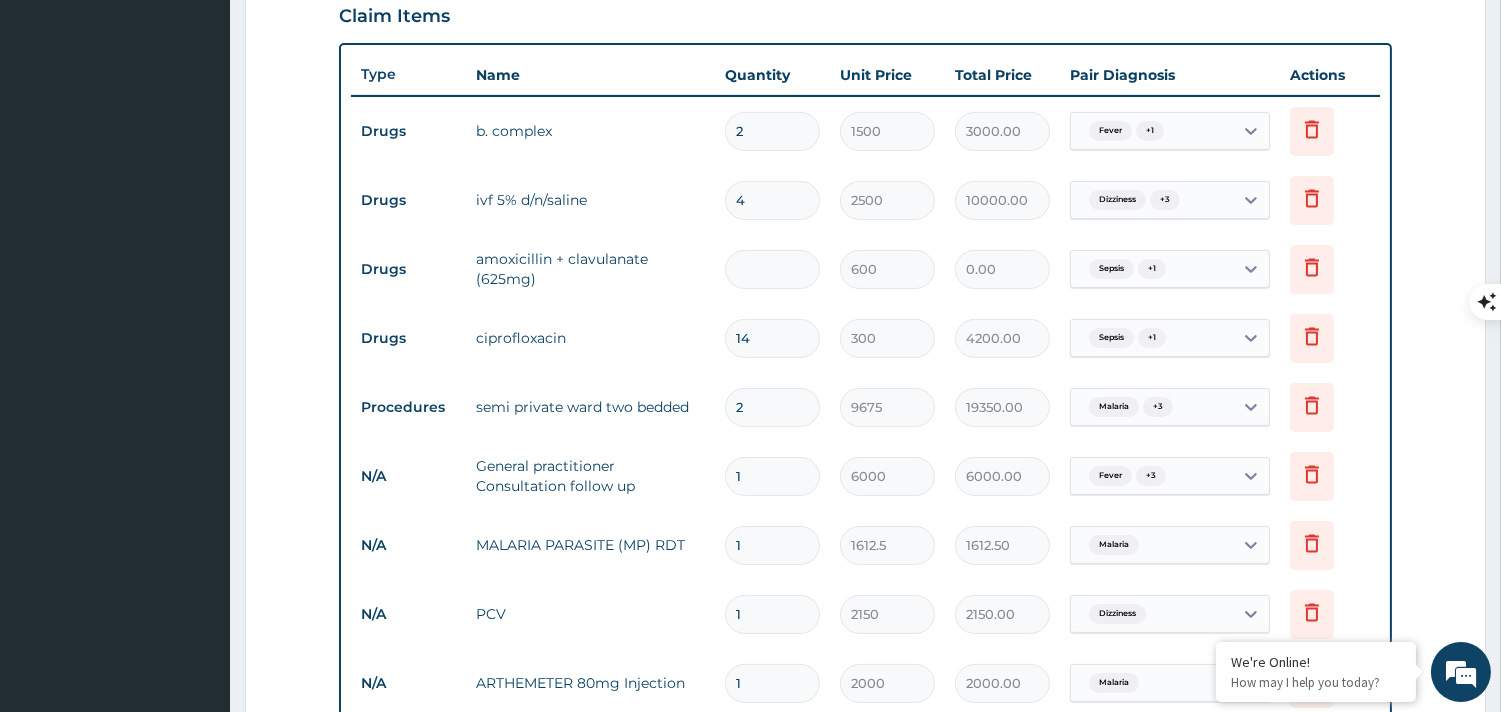 type on "4" 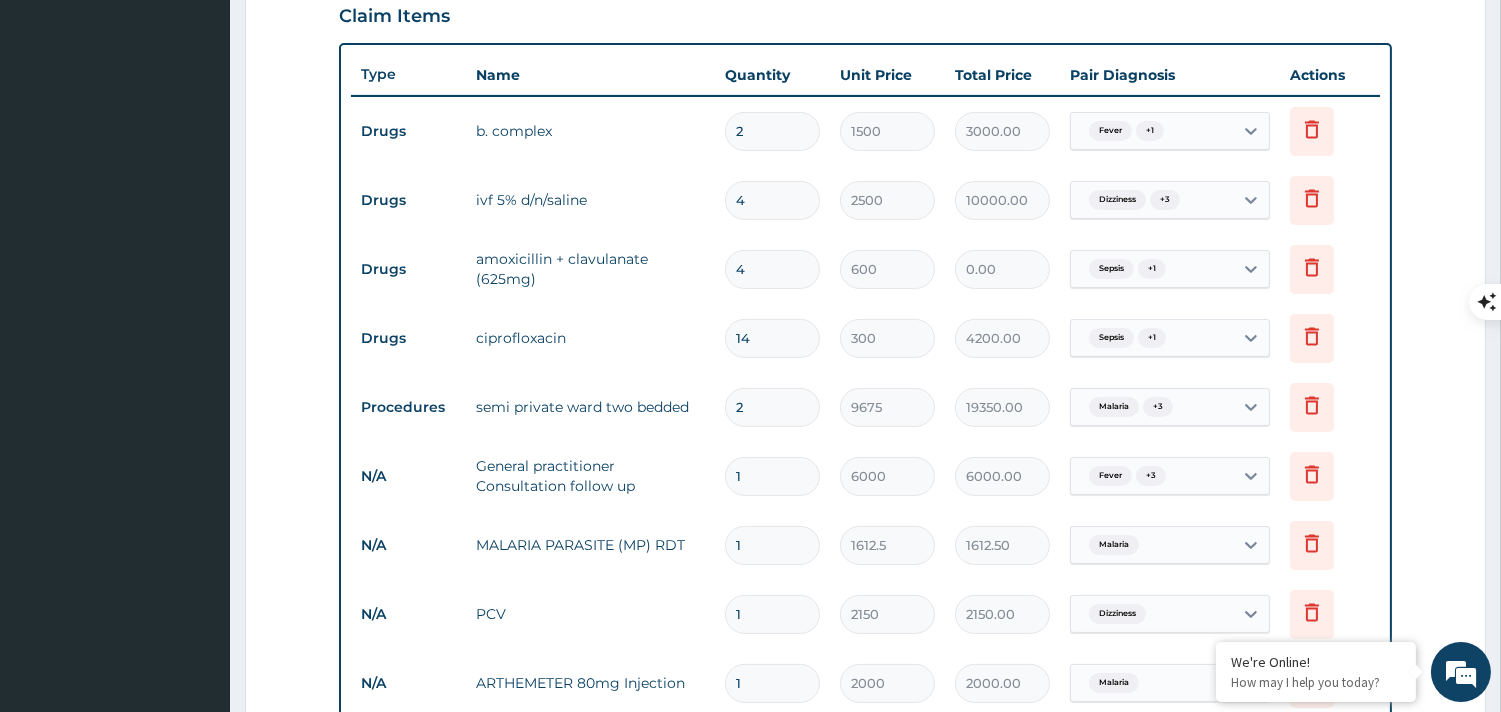 type on "2400.00" 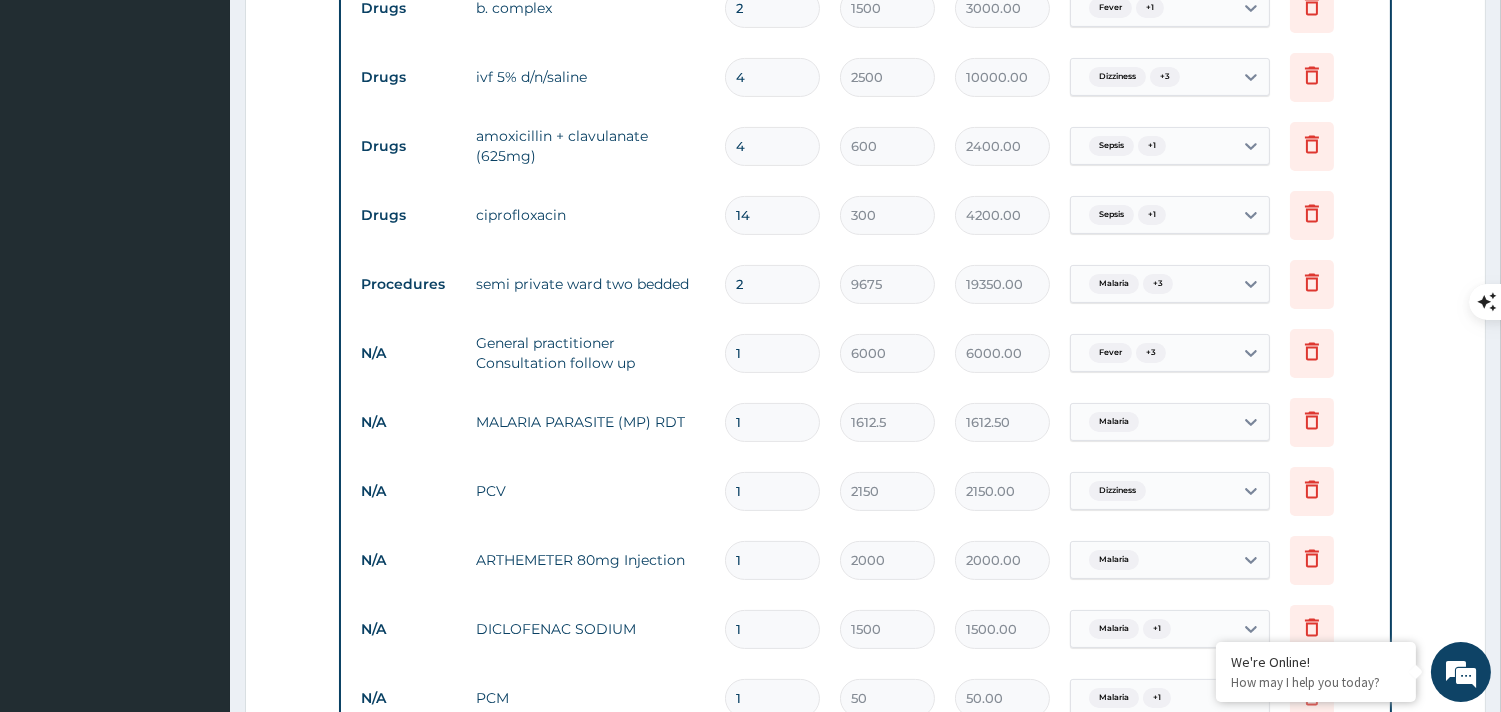 scroll, scrollTop: 827, scrollLeft: 0, axis: vertical 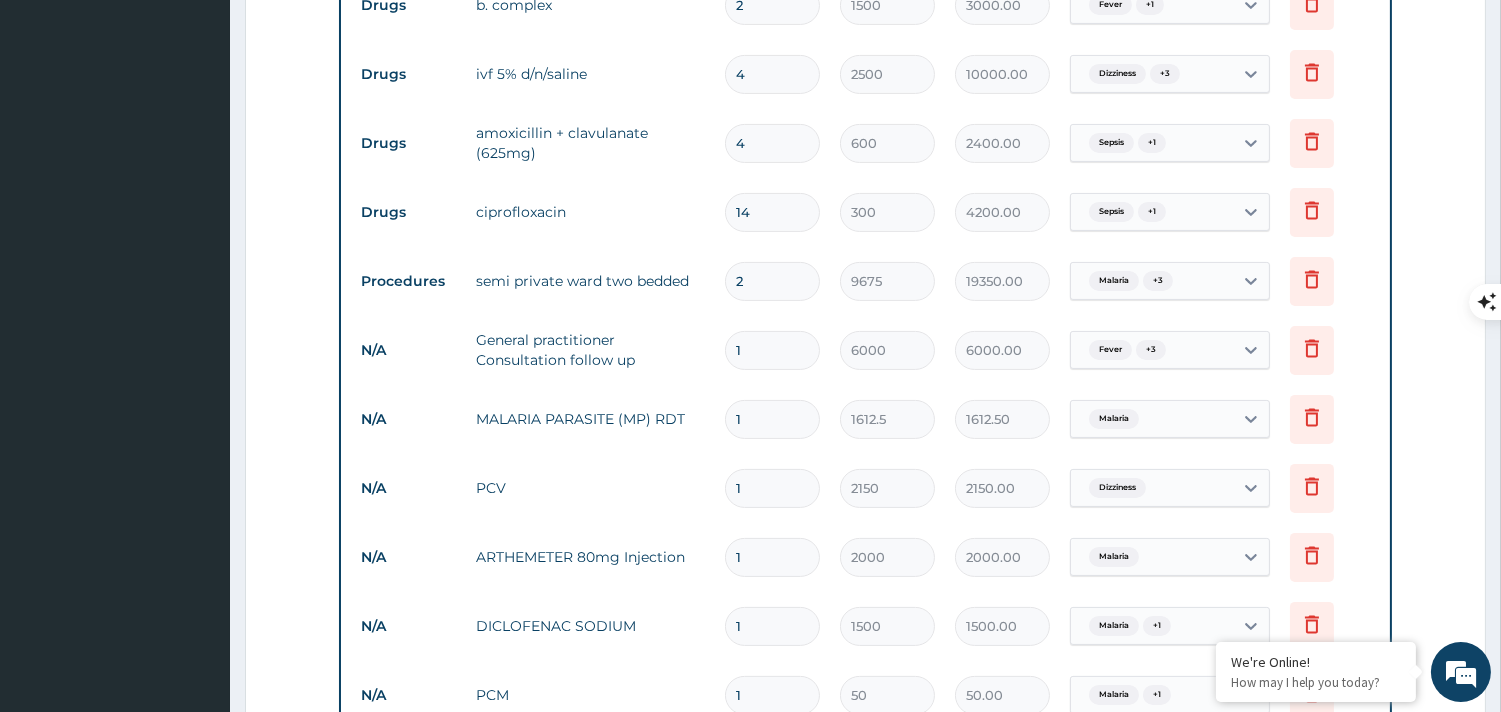click on "4" at bounding box center [772, 143] 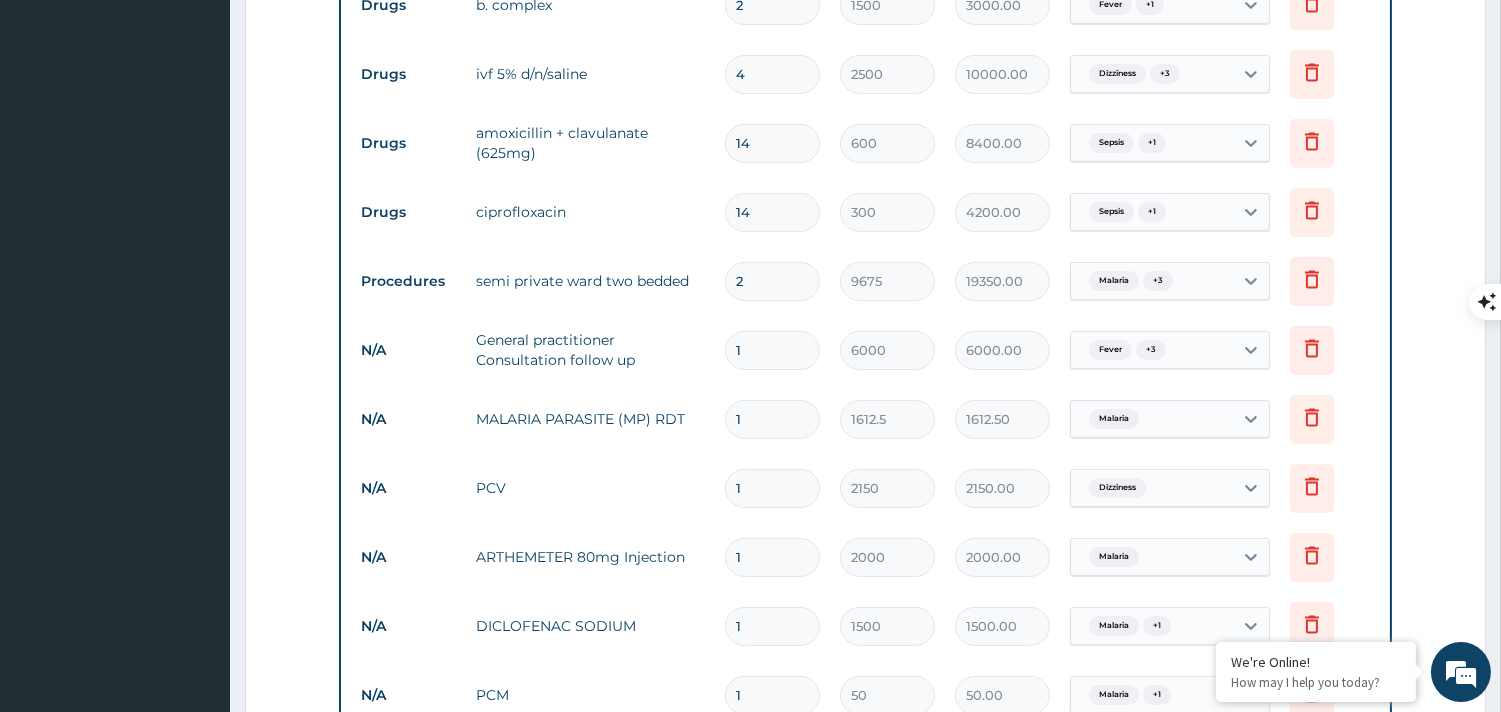 type on "14" 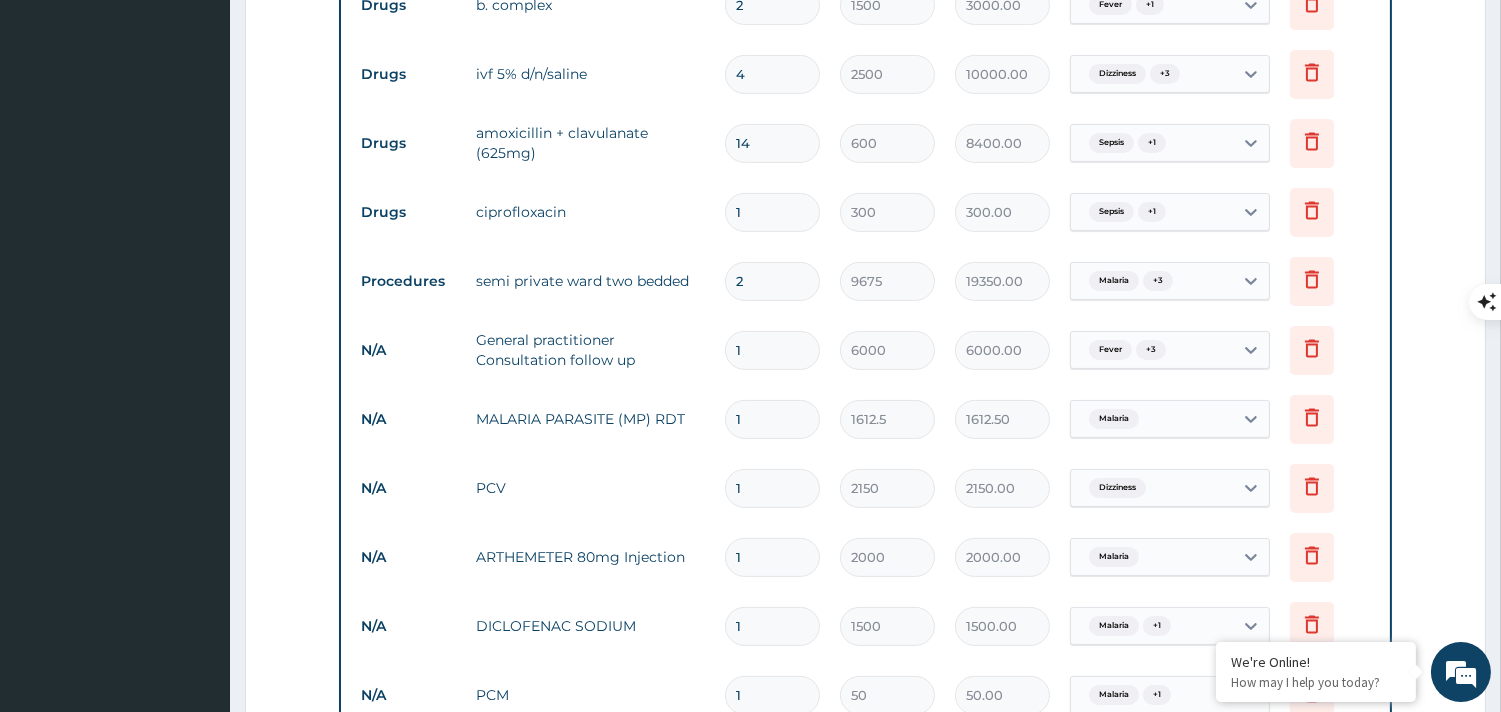 type 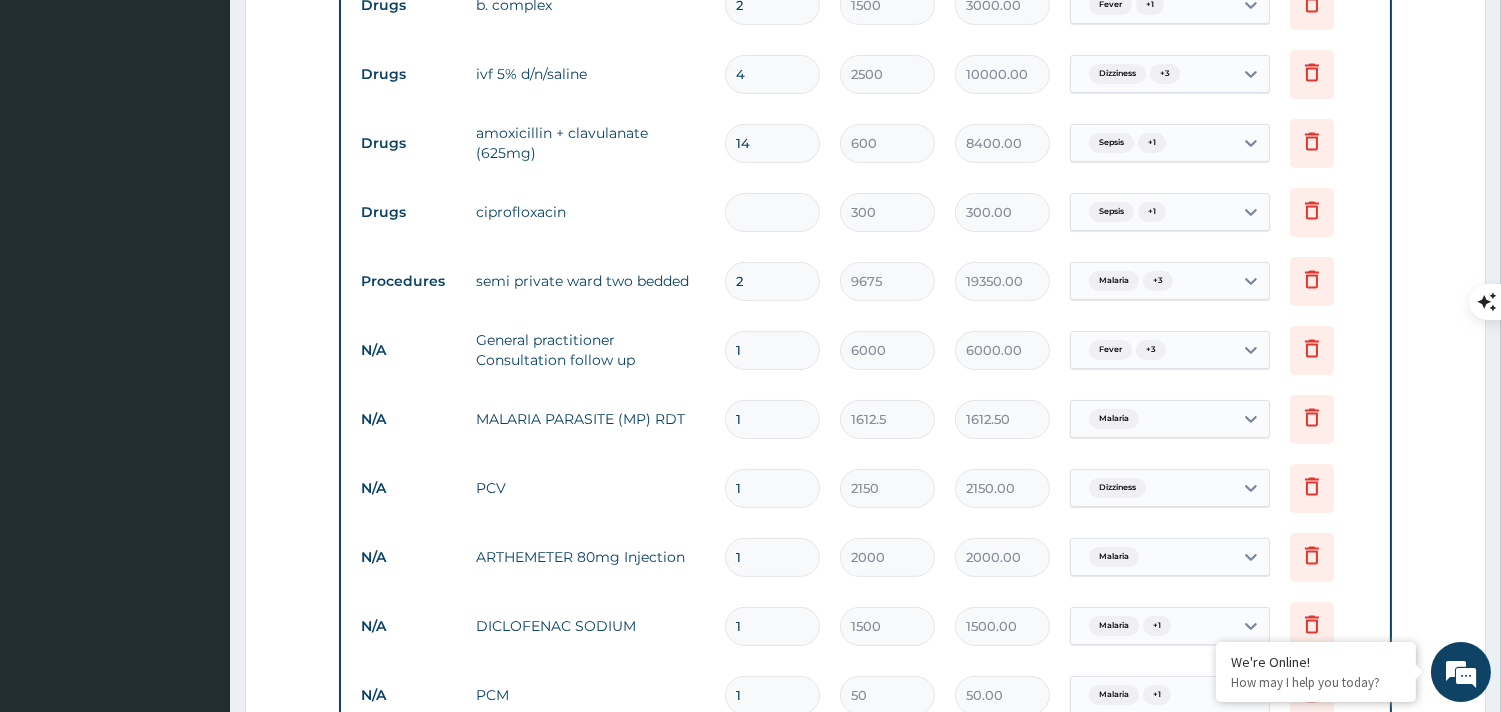type on "0.00" 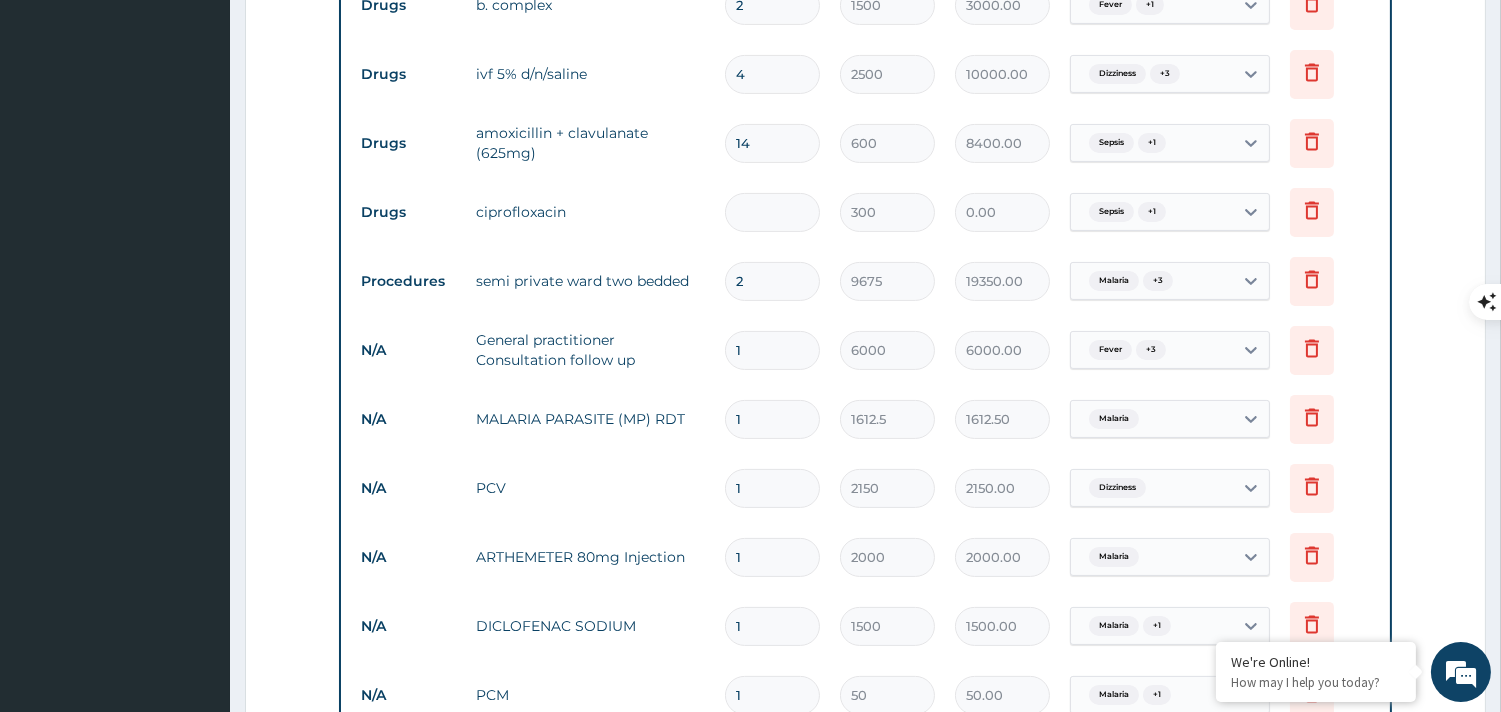 type on "4" 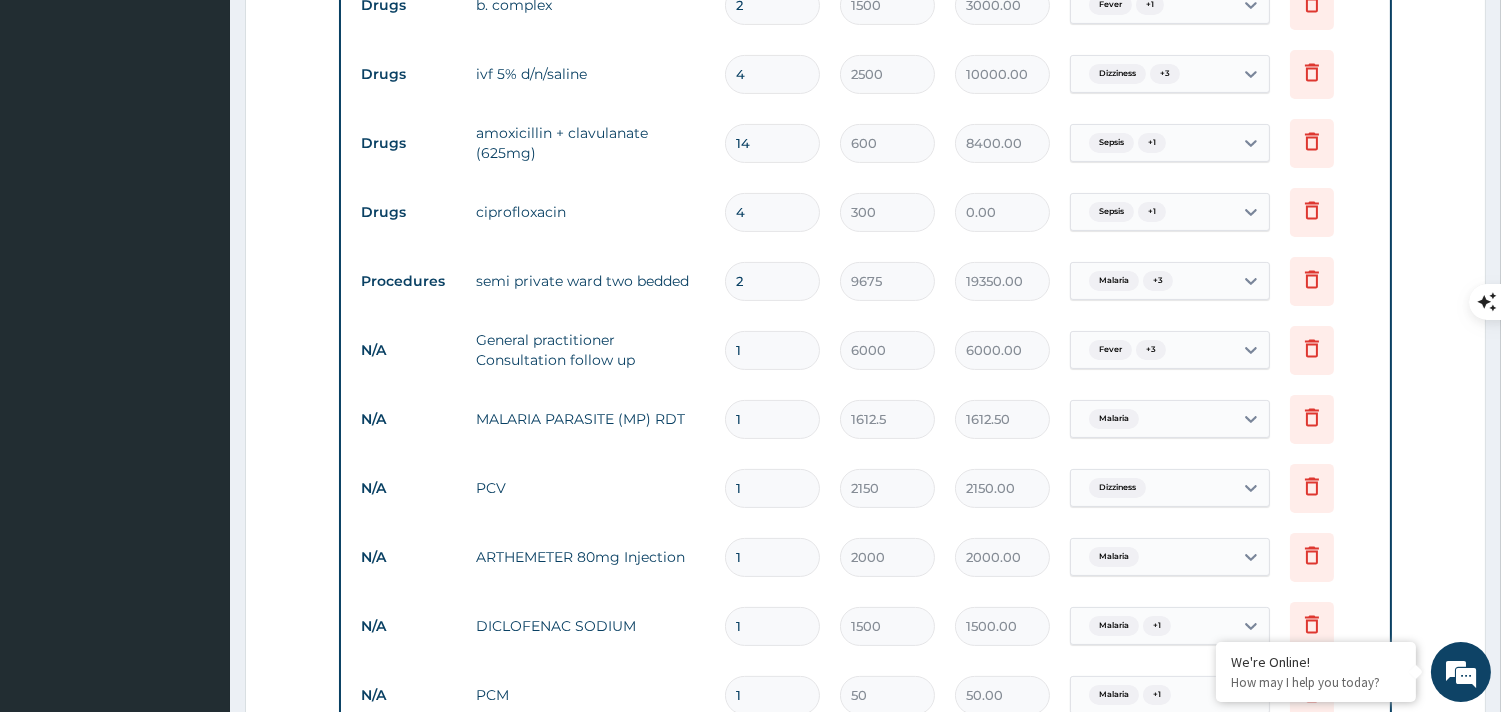 type on "1200.00" 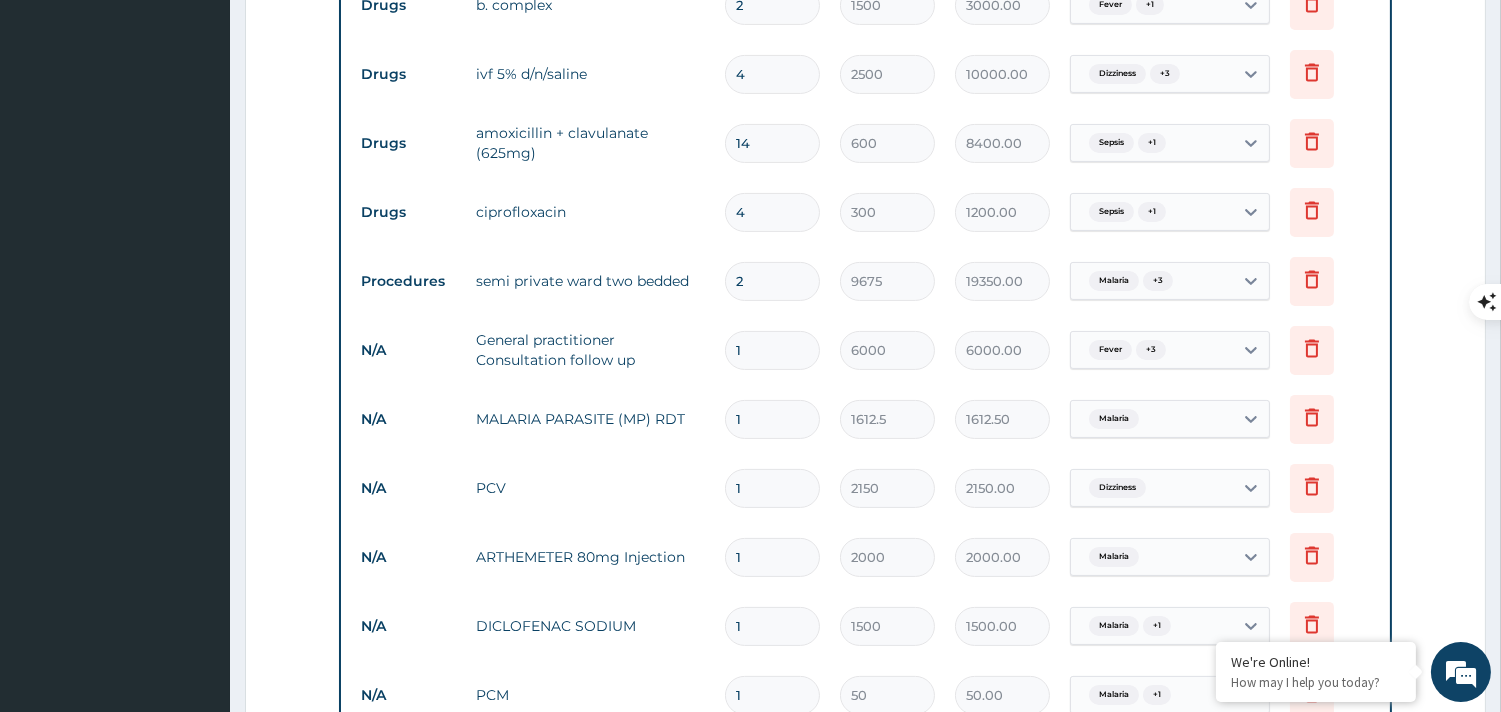 type 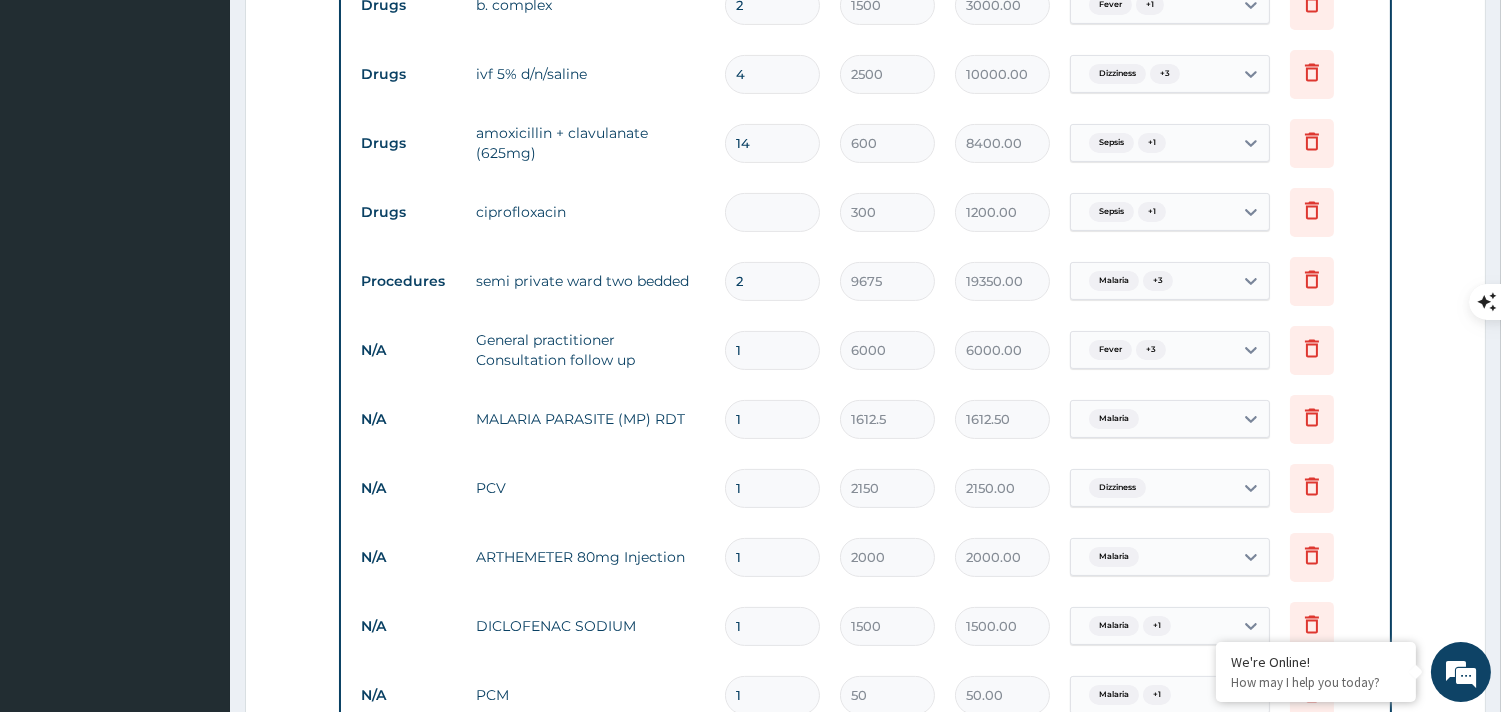 type on "0.00" 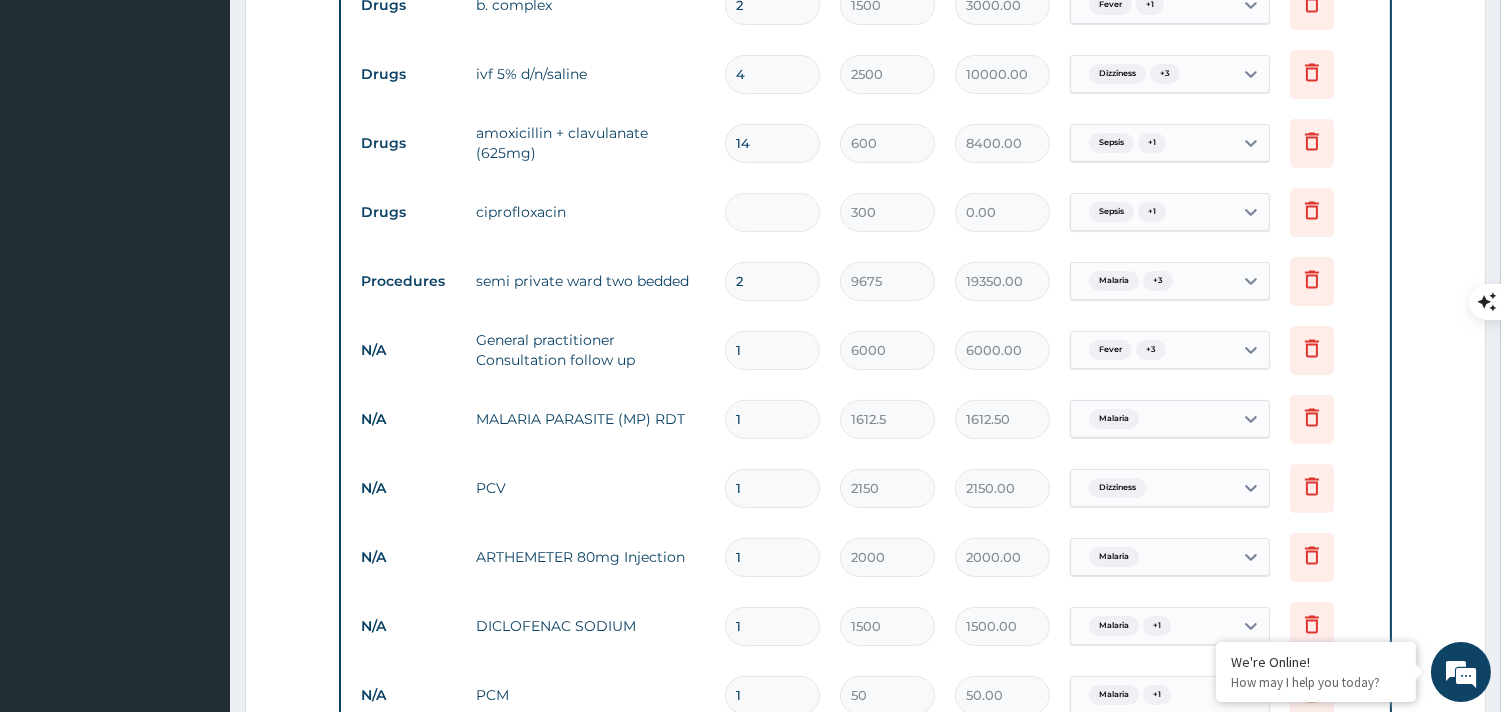 type on "1" 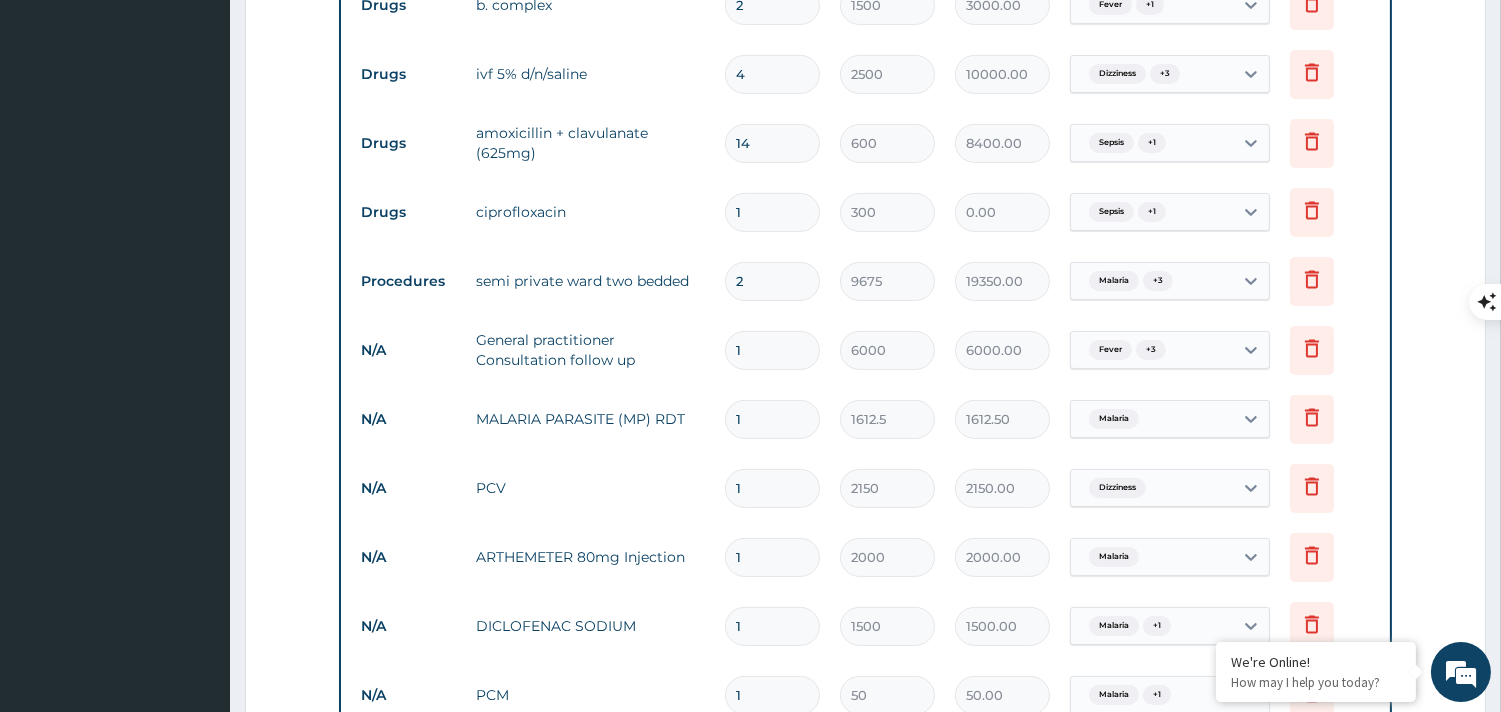 type on "300.00" 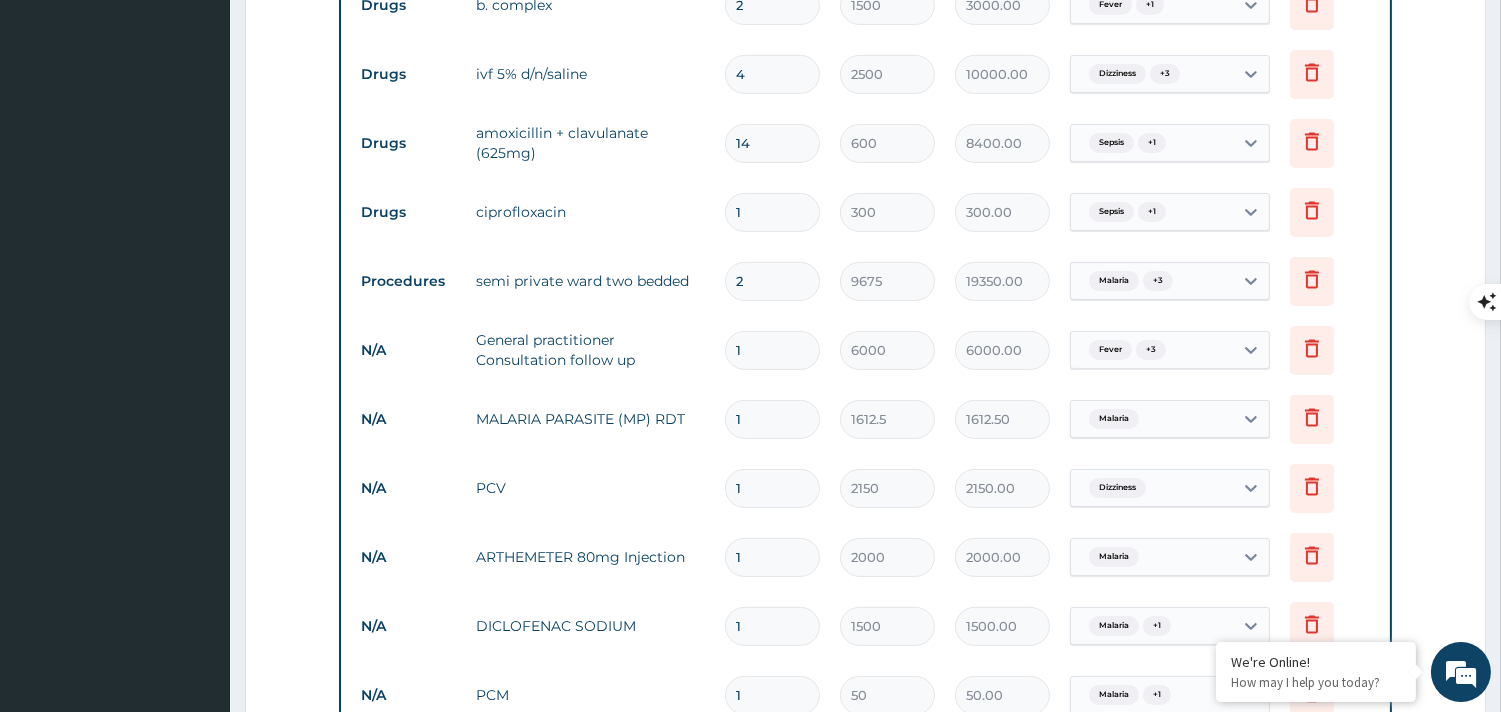 type on "10" 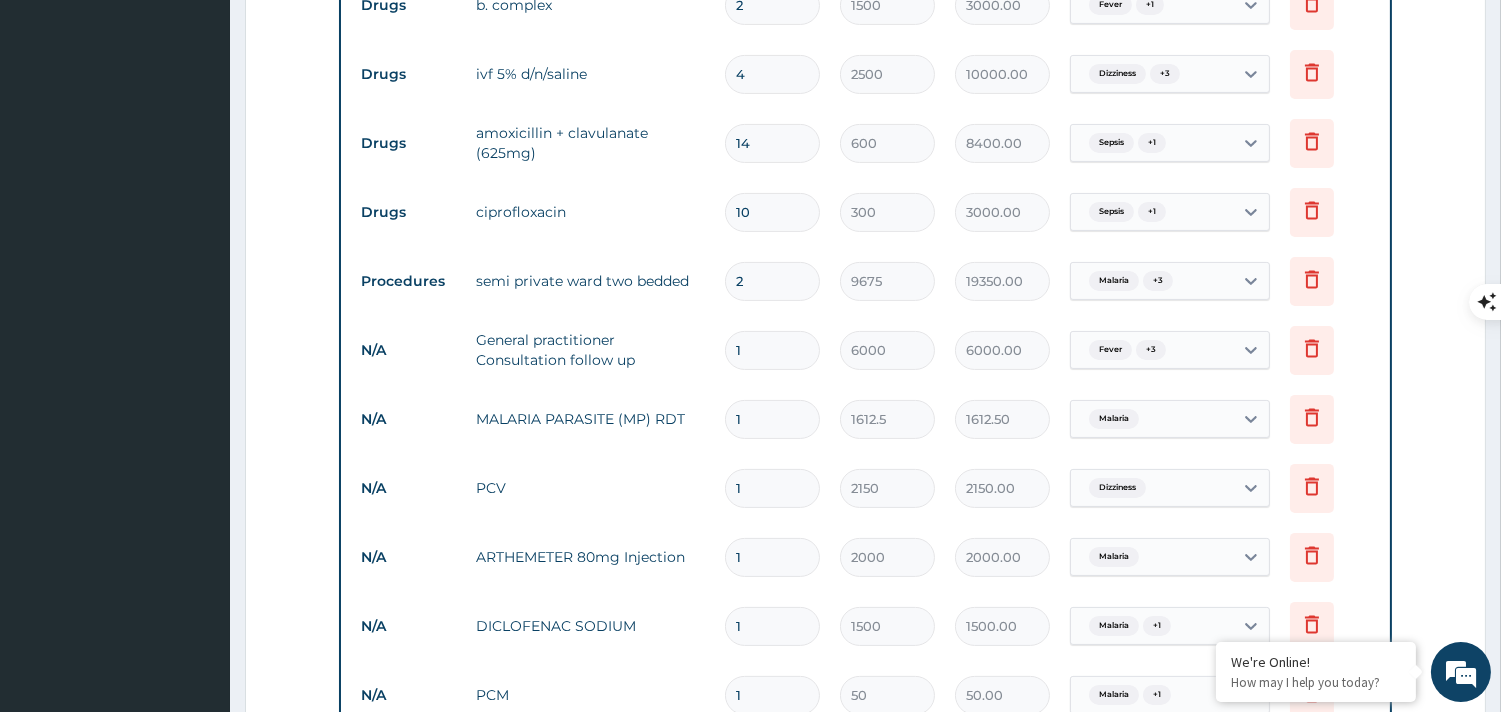 type on "1" 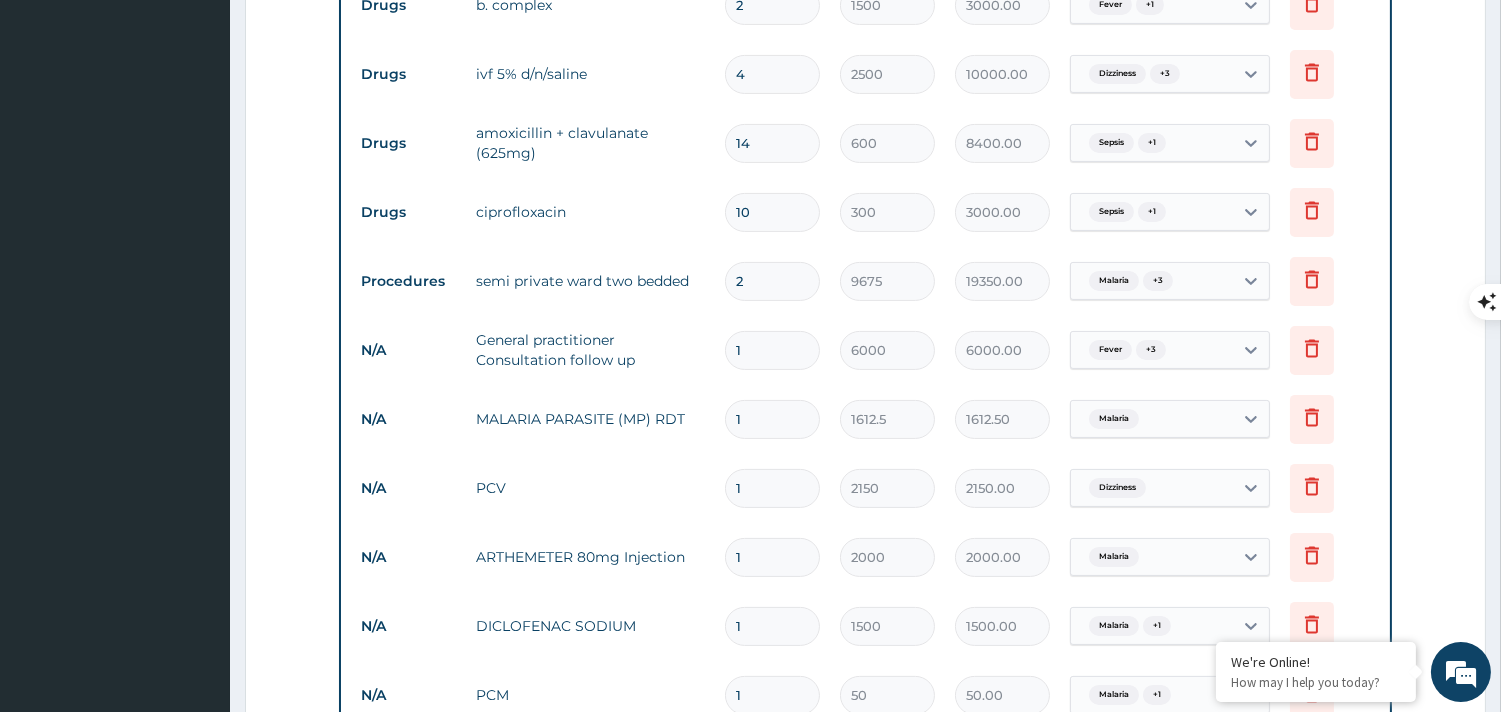 type on "300.00" 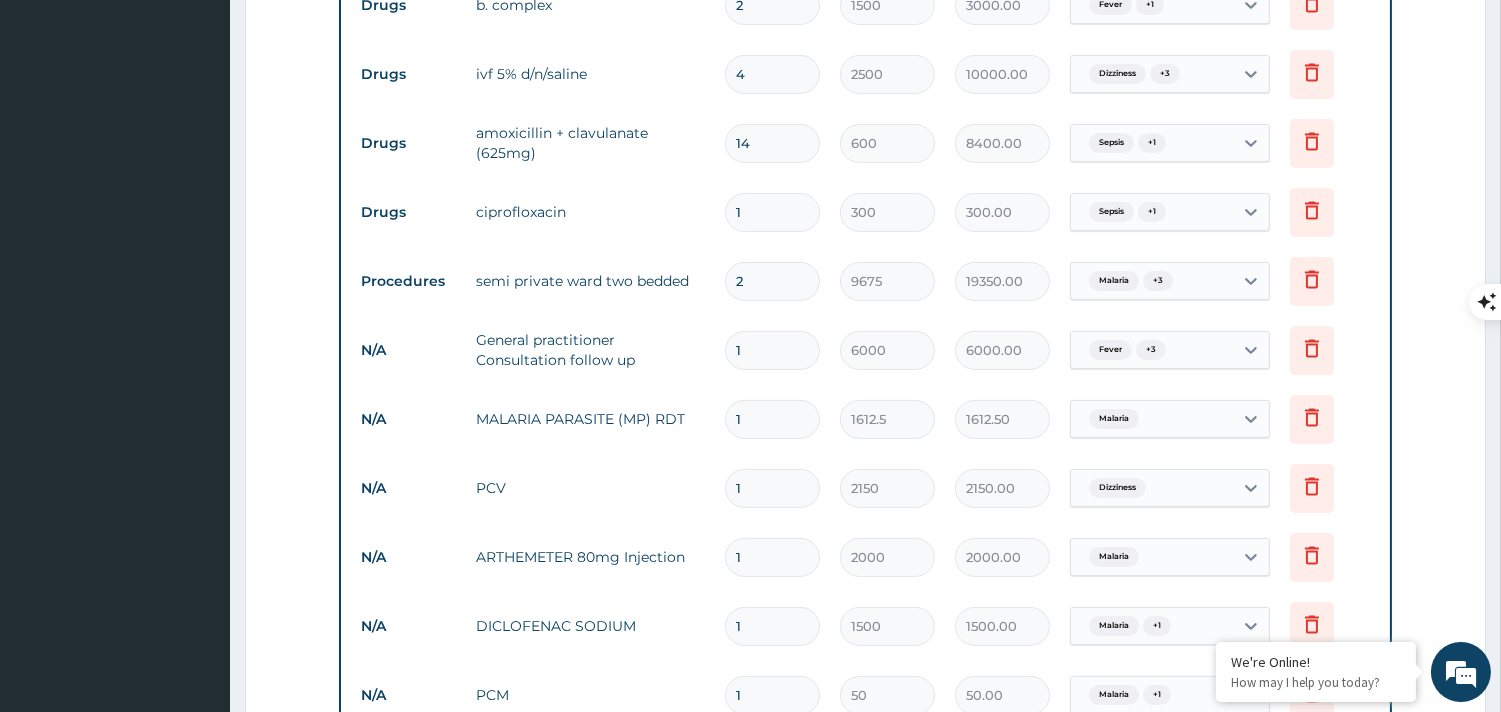 type 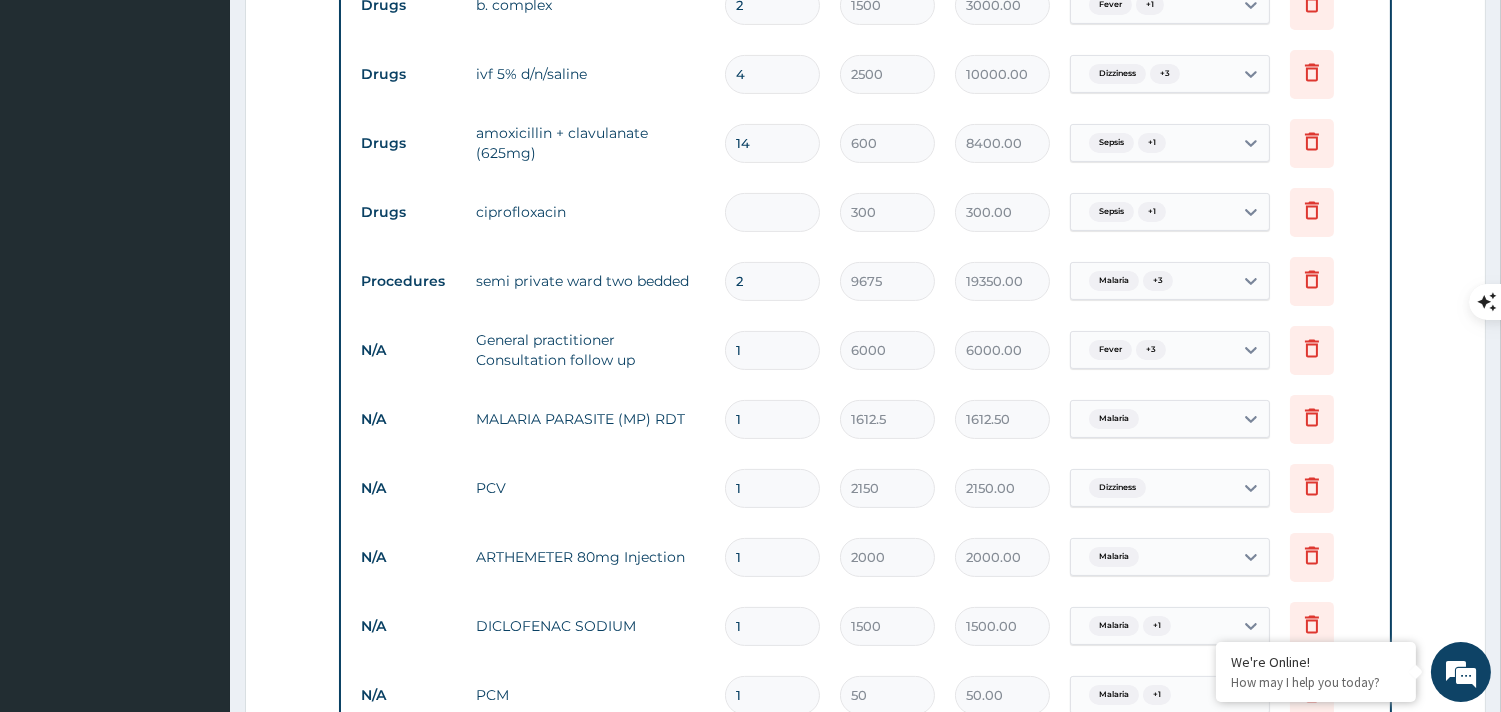 type on "0.00" 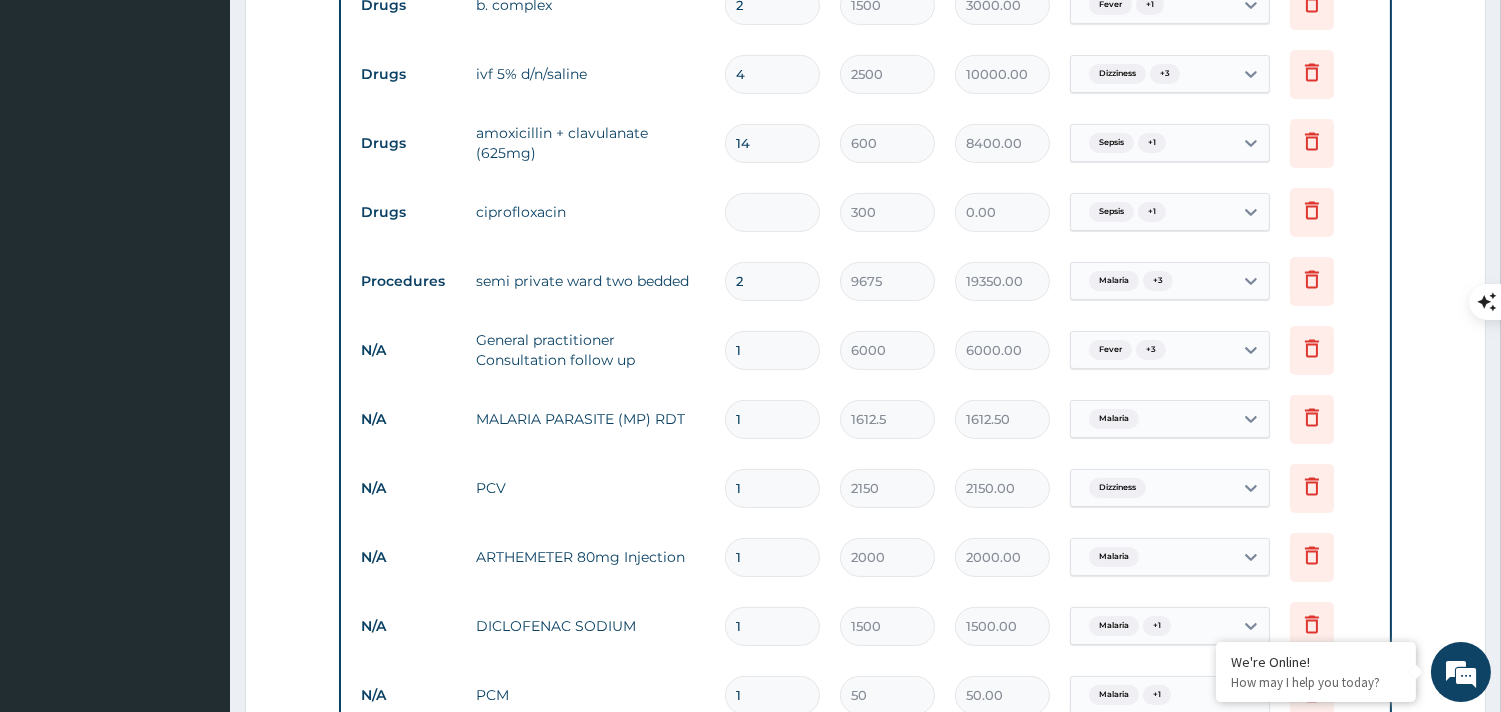 type on "4" 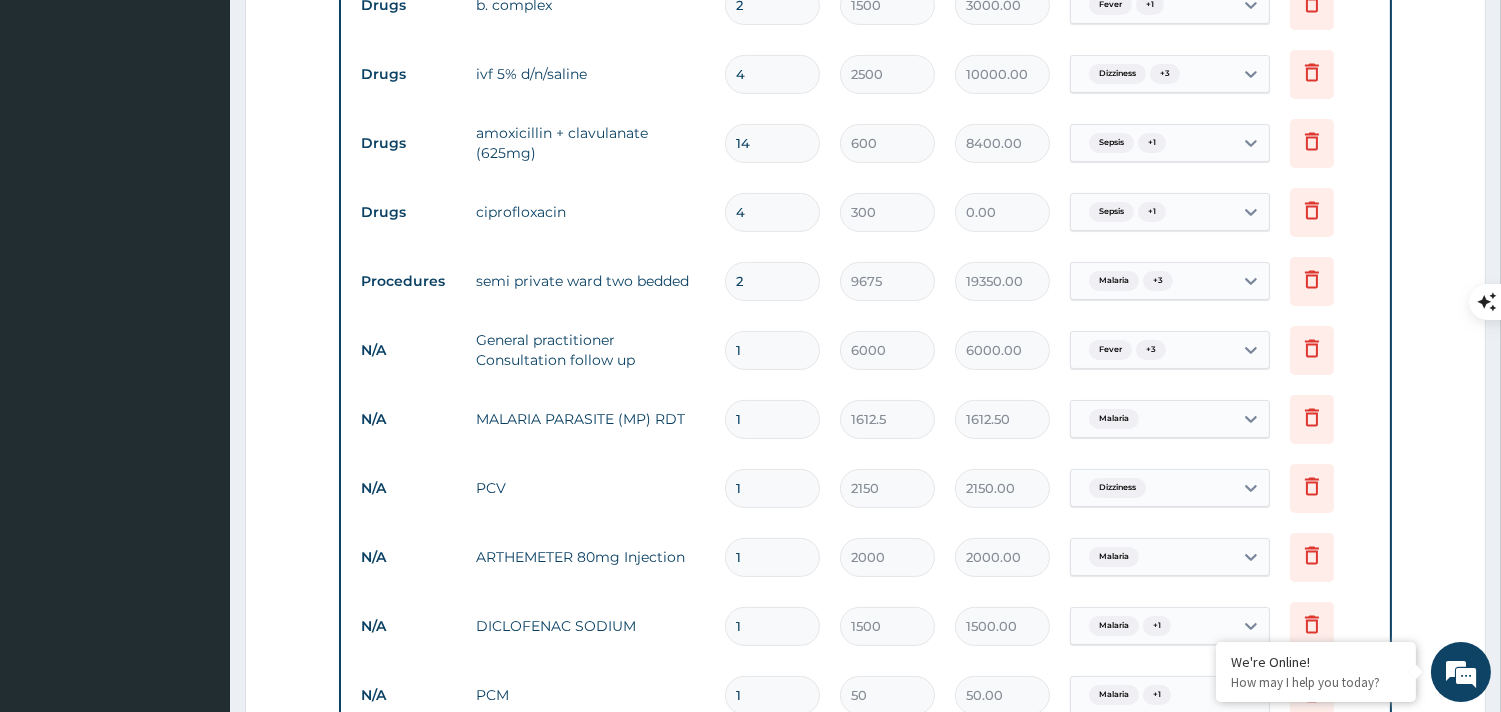 type on "1200.00" 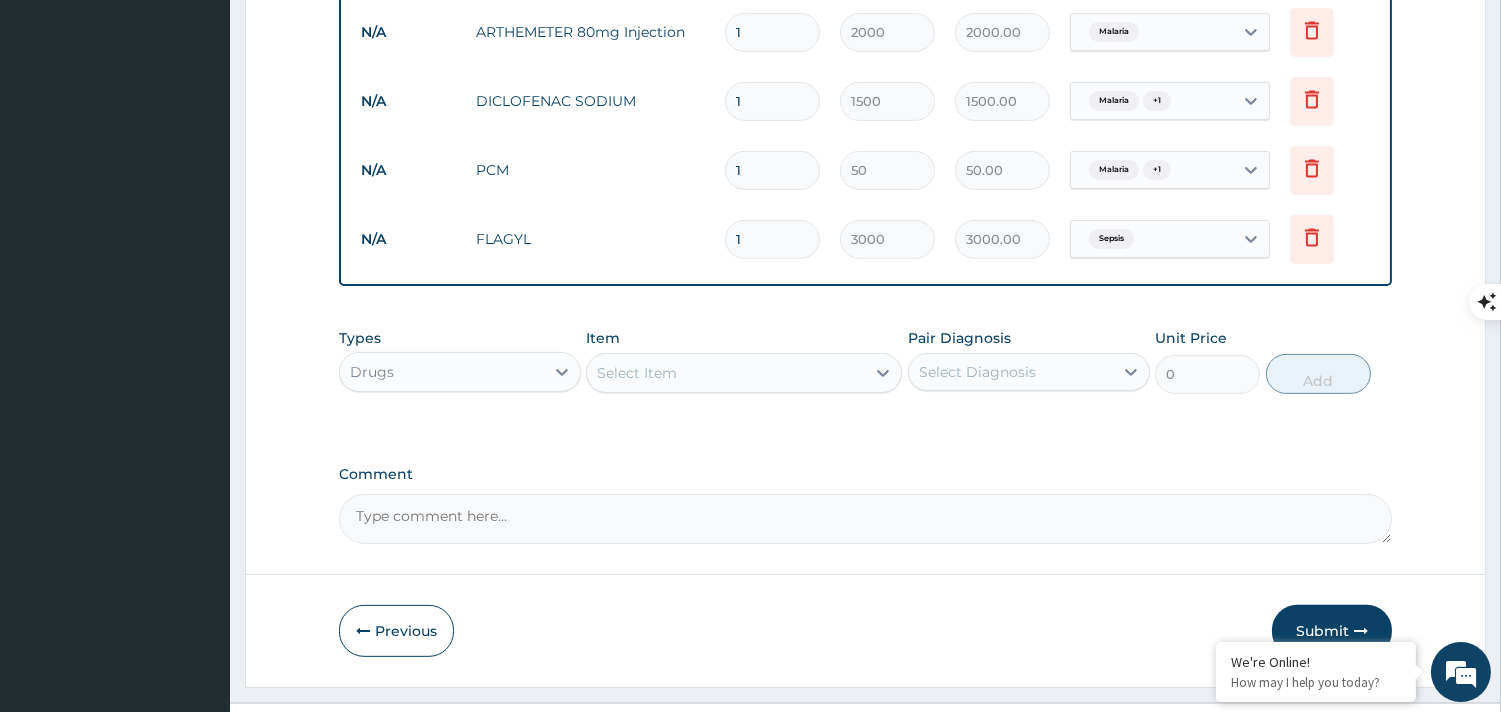 scroll, scrollTop: 1405, scrollLeft: 0, axis: vertical 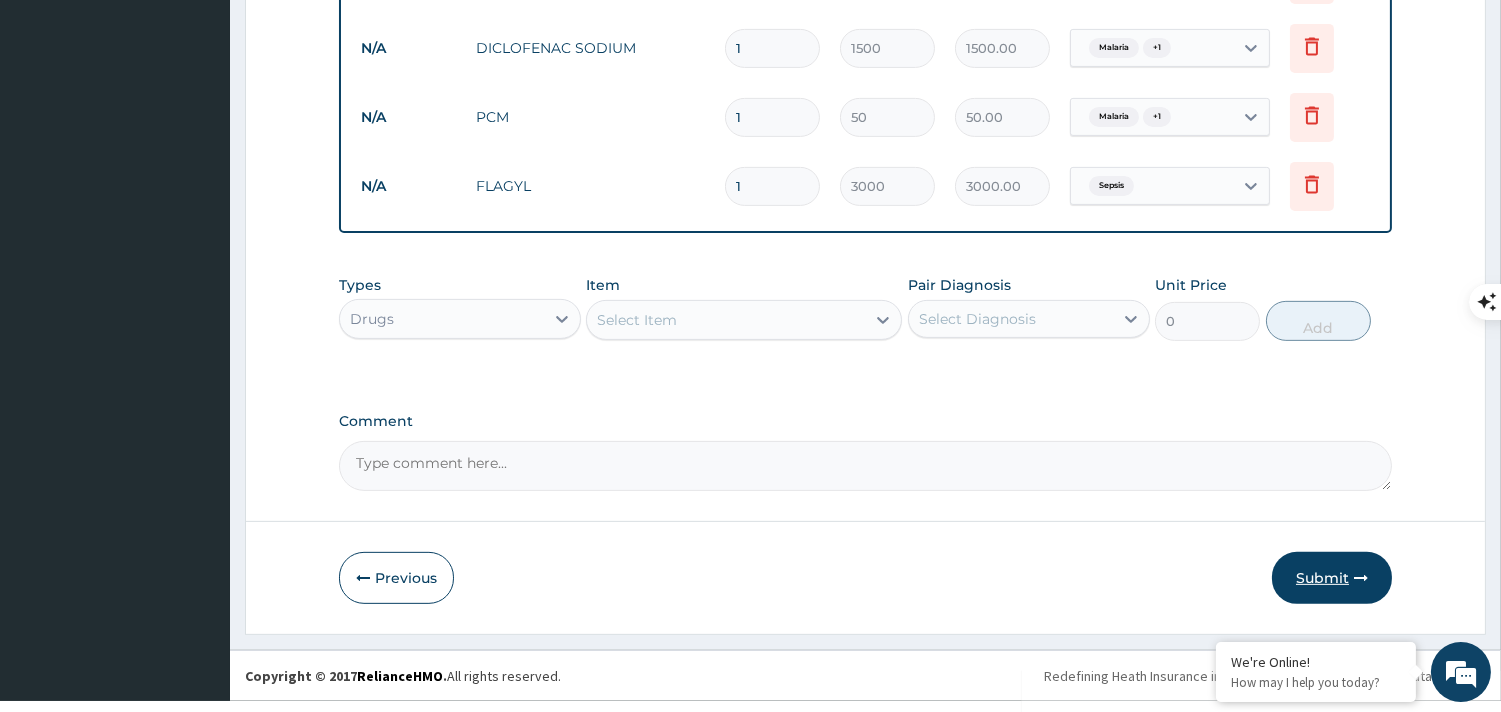 type on "4" 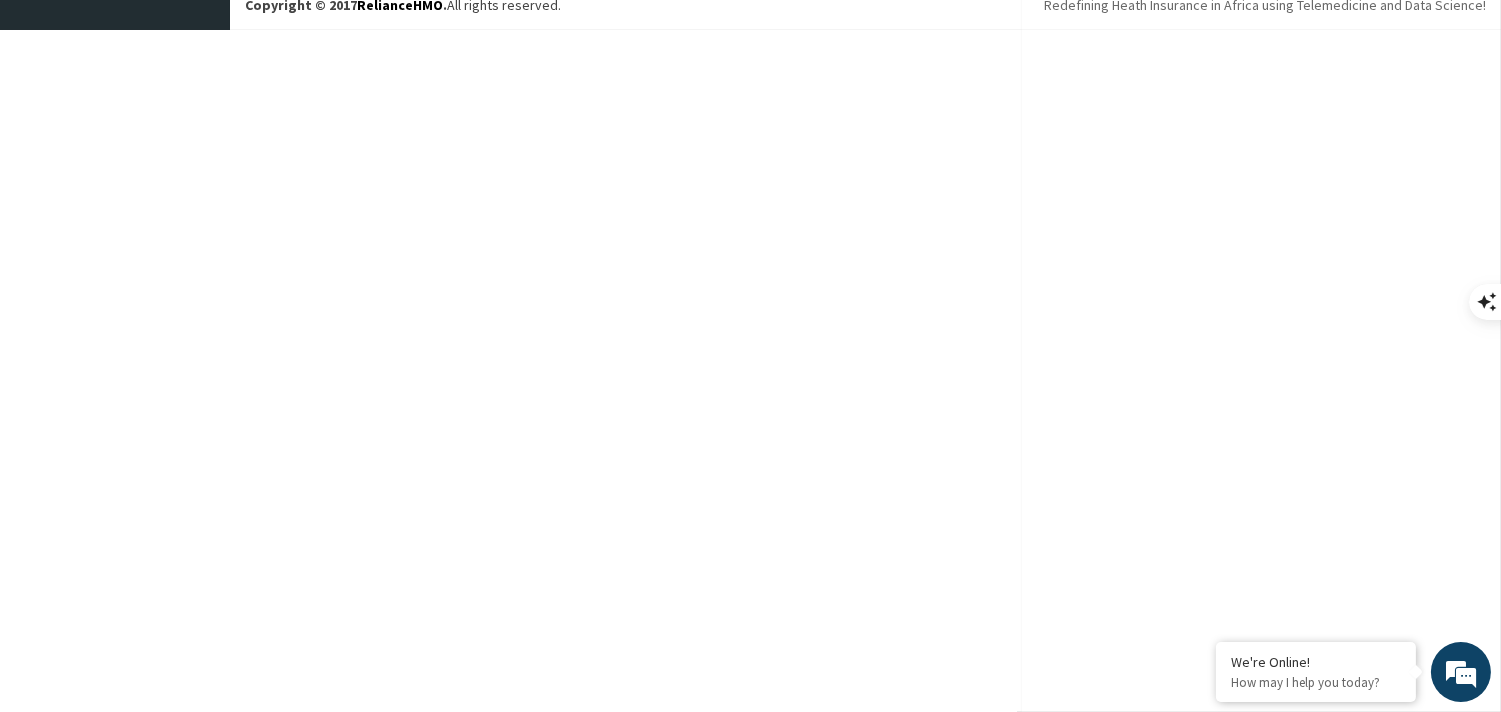 scroll, scrollTop: 842, scrollLeft: 0, axis: vertical 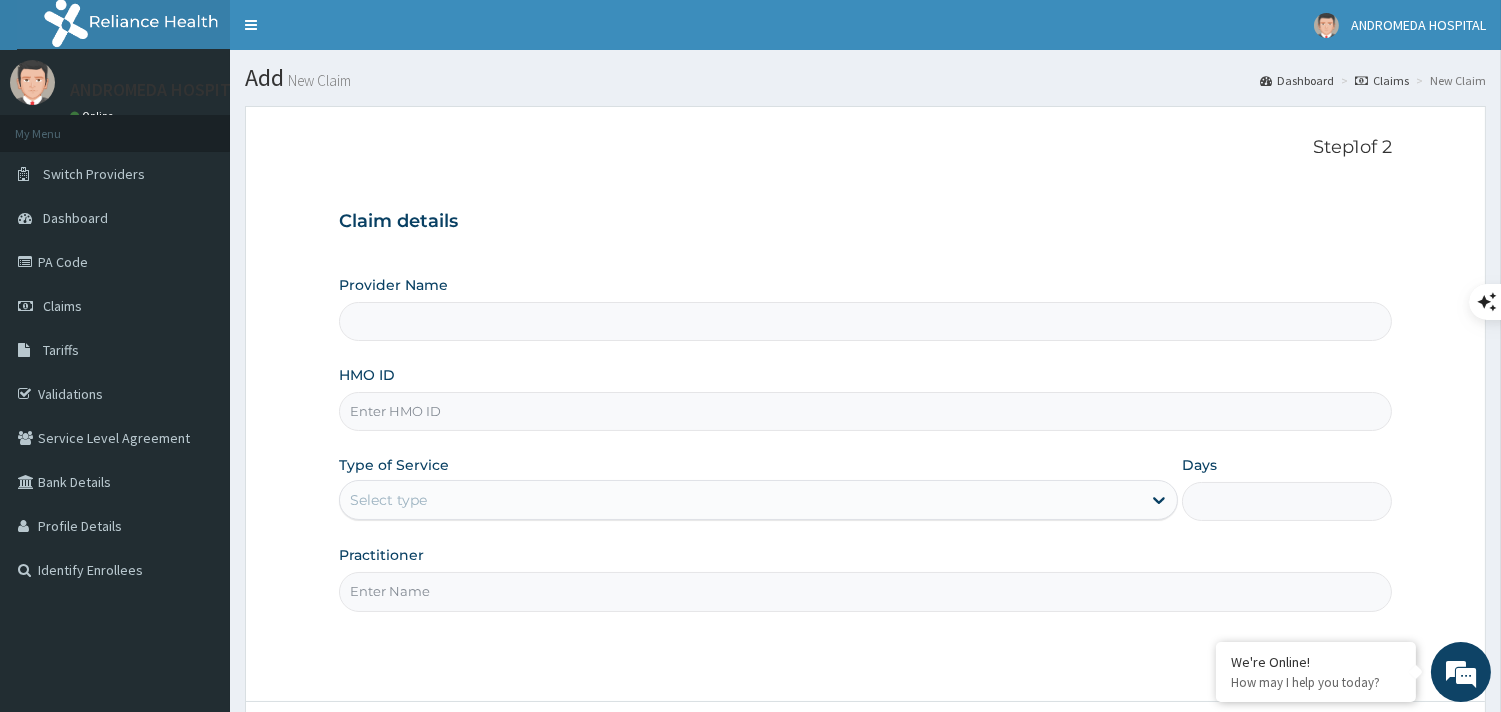 type on "ANDROMEDA HOSPITAL LTD" 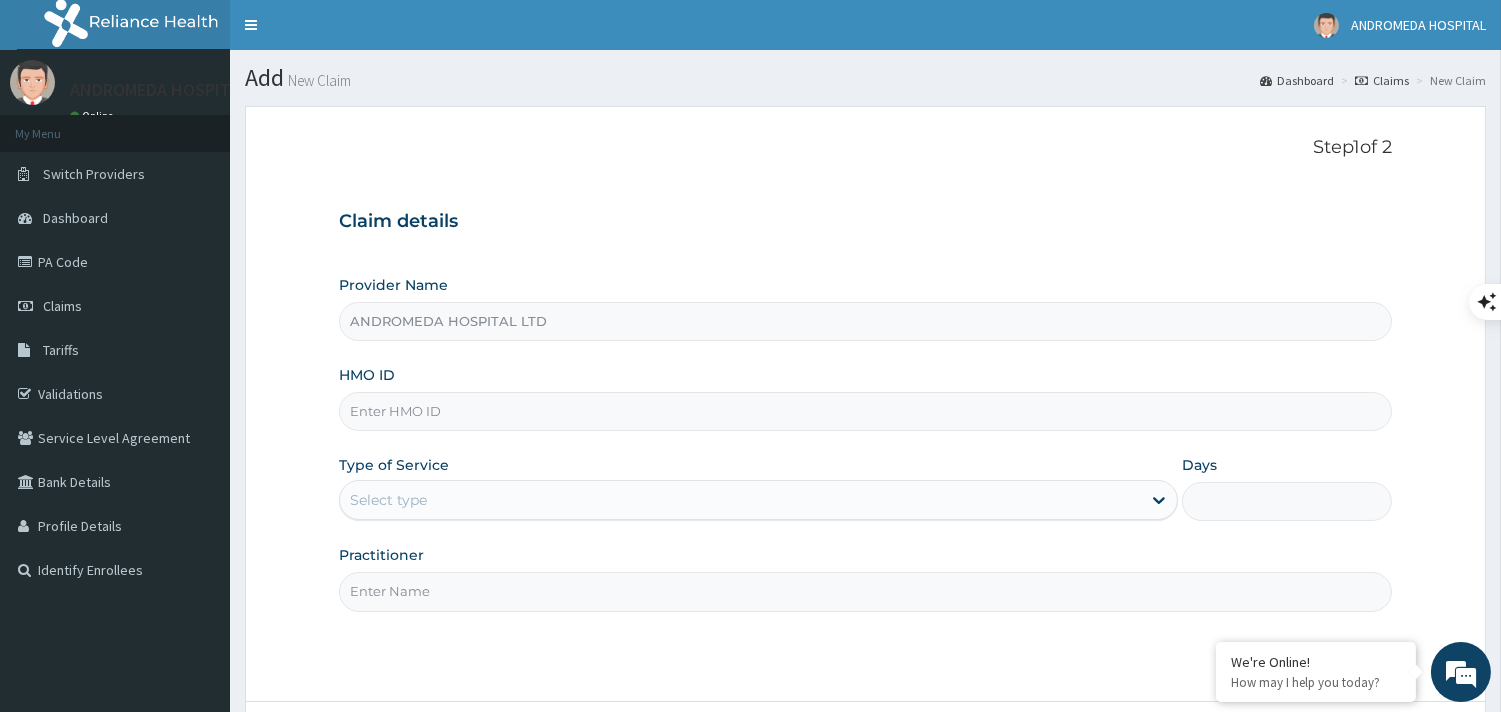 scroll, scrollTop: 0, scrollLeft: 0, axis: both 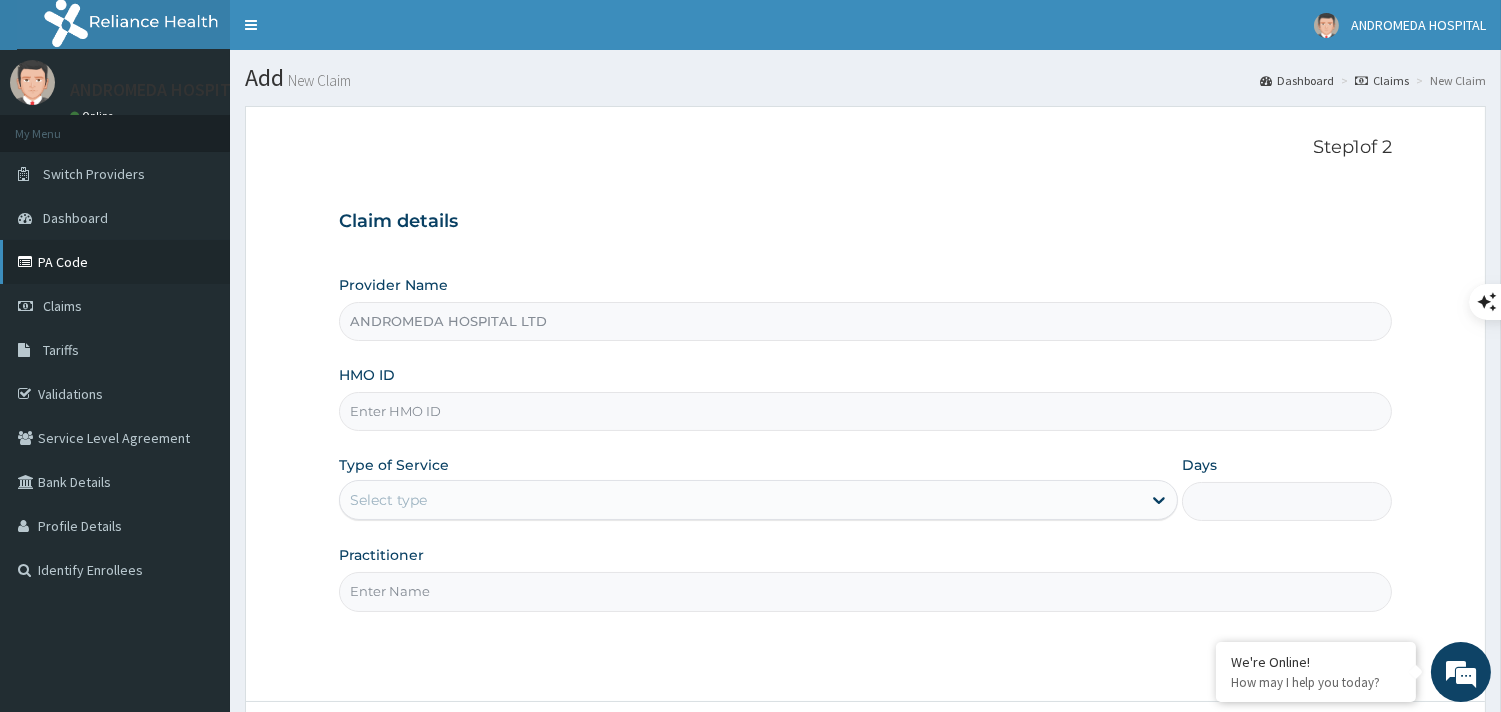 click on "PA Code" at bounding box center (115, 262) 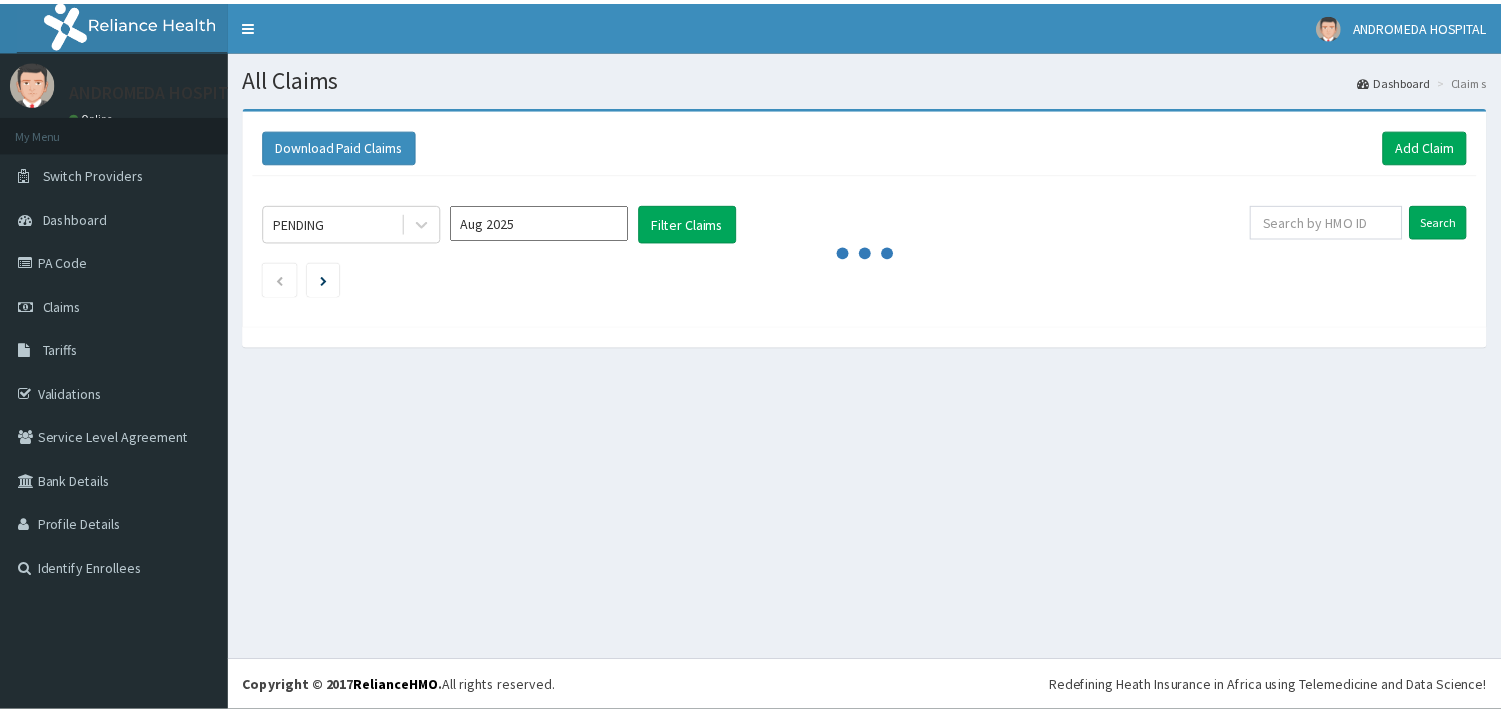 scroll, scrollTop: 0, scrollLeft: 0, axis: both 